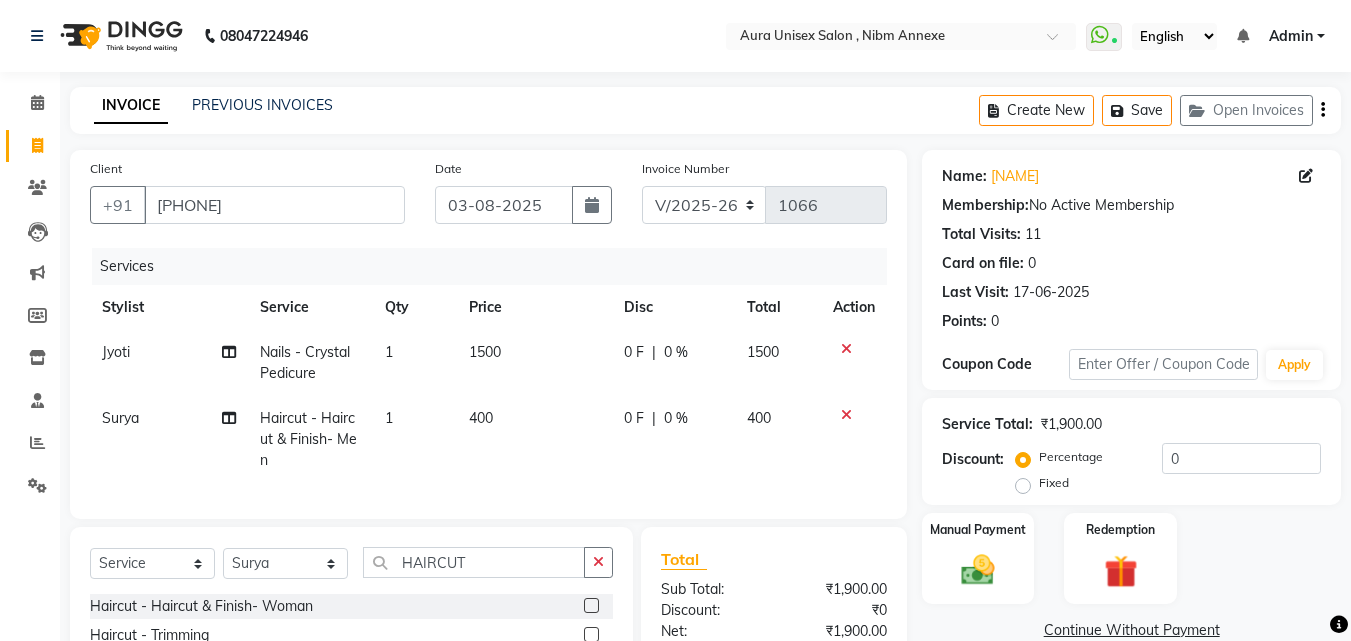 select on "823" 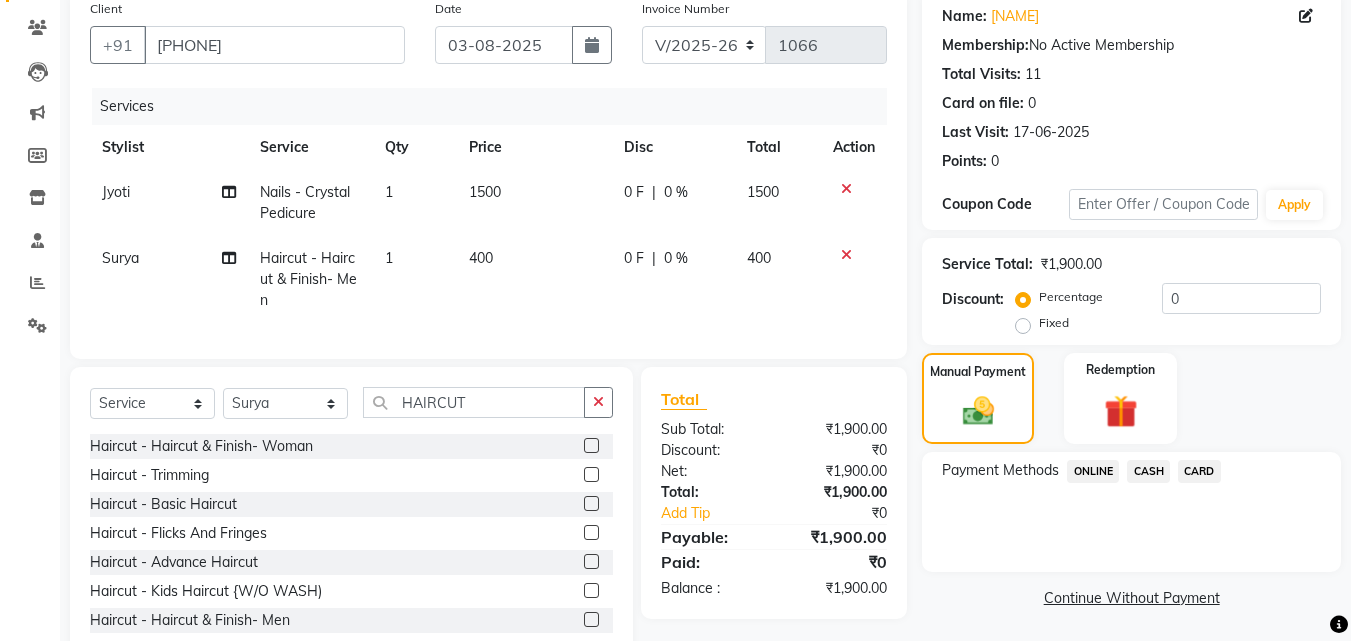 scroll, scrollTop: 0, scrollLeft: 0, axis: both 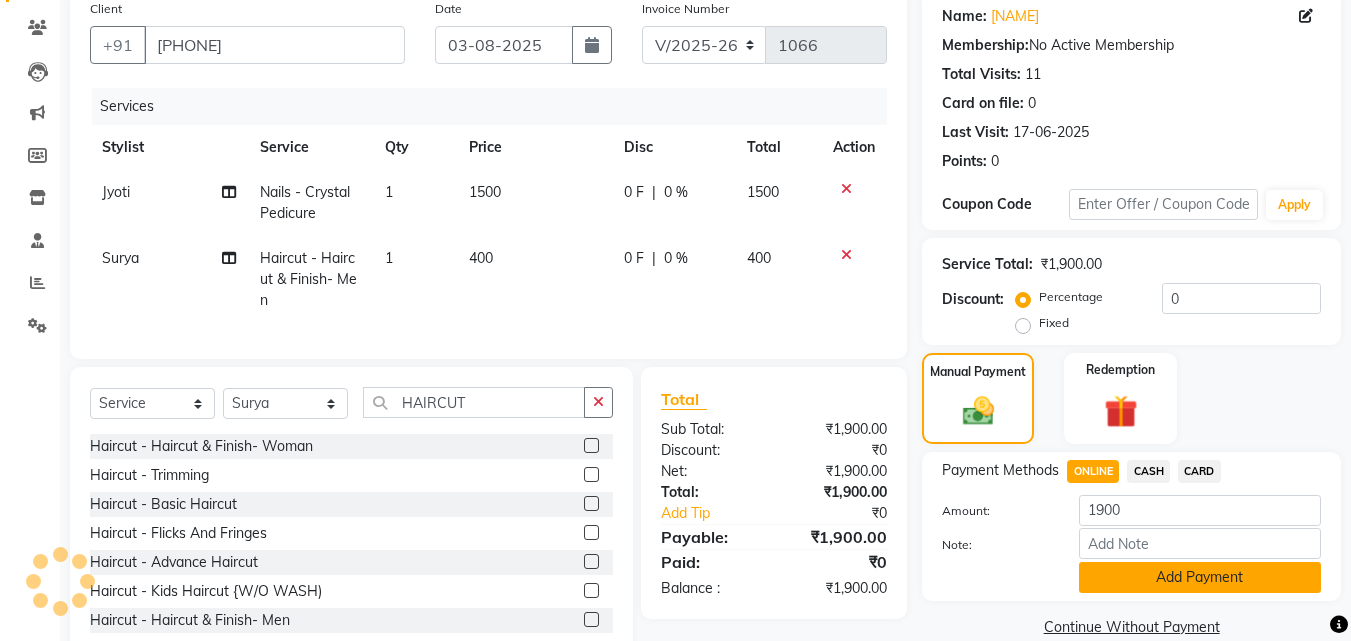 click on "Add Payment" 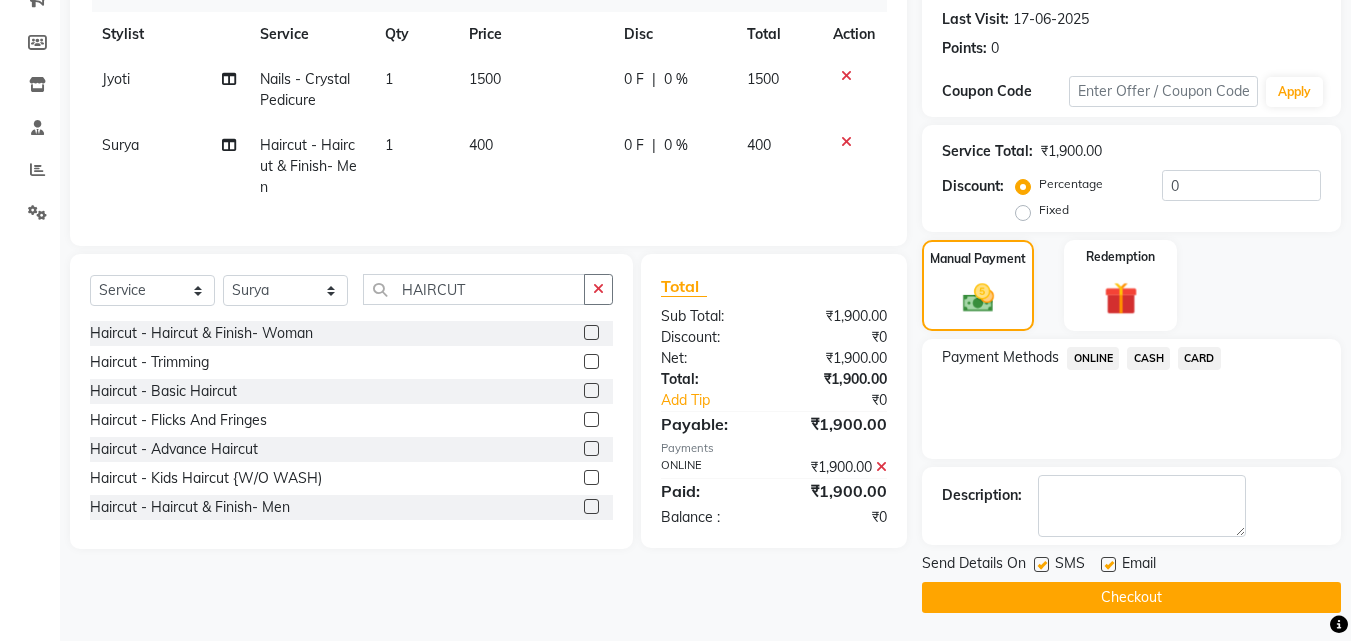 scroll, scrollTop: 275, scrollLeft: 0, axis: vertical 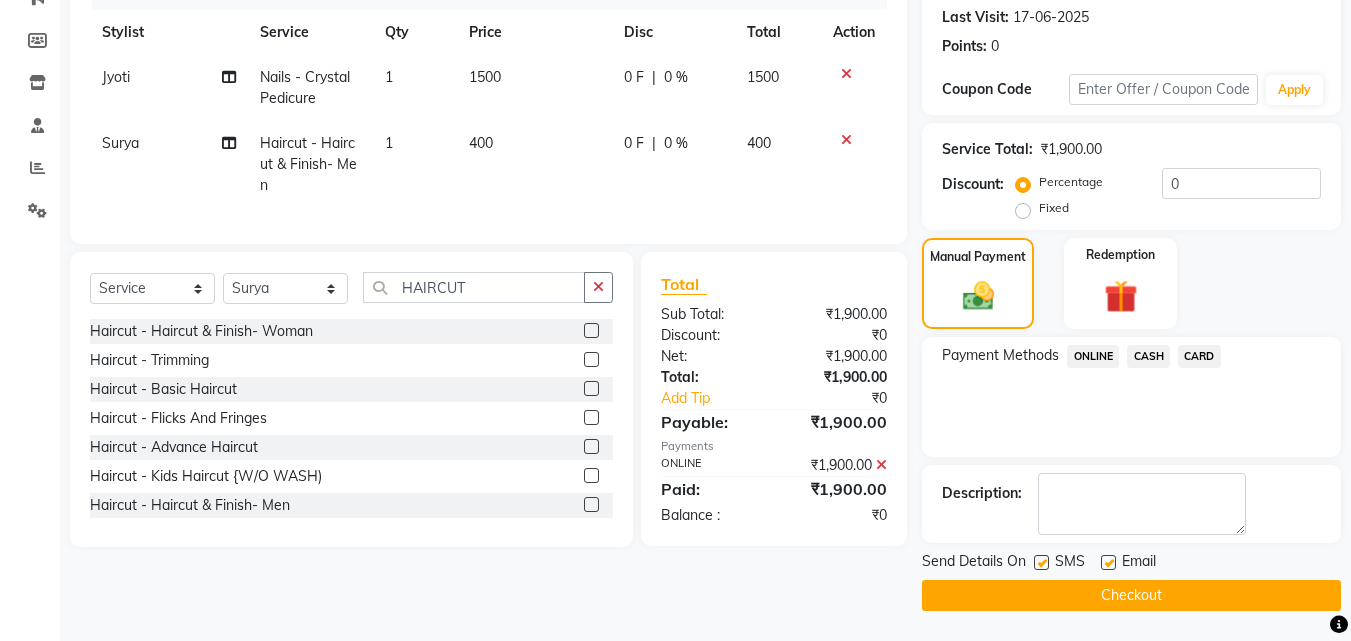 click 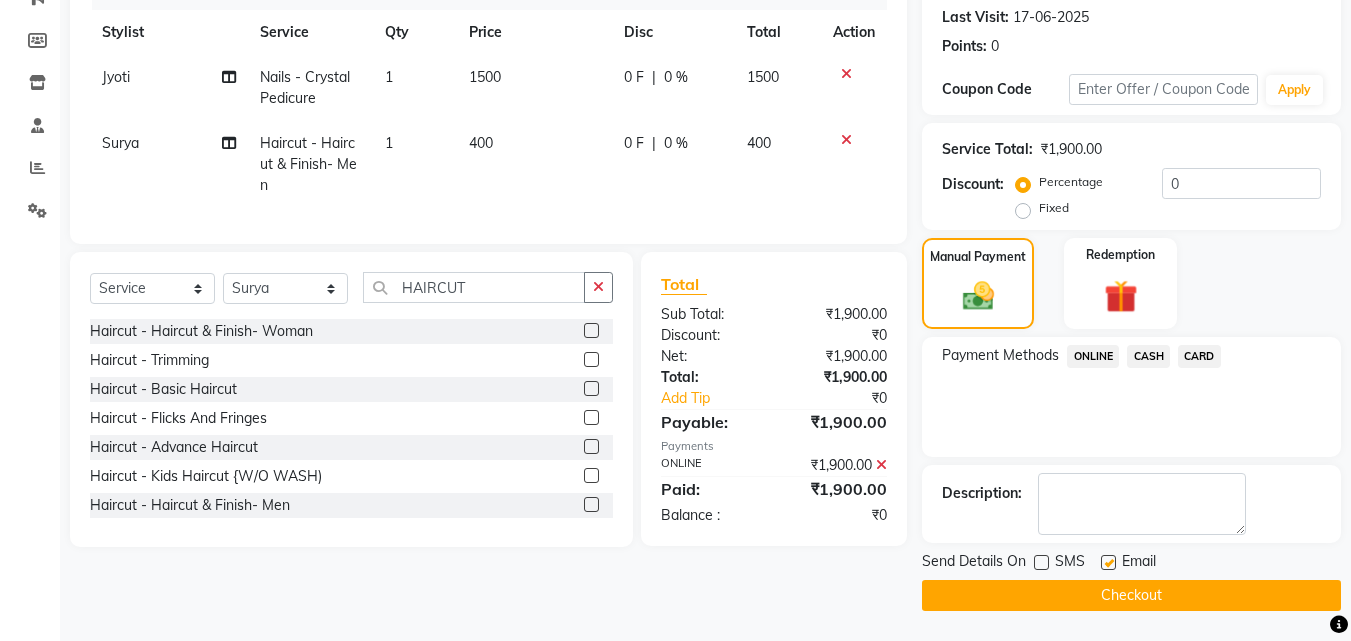 click 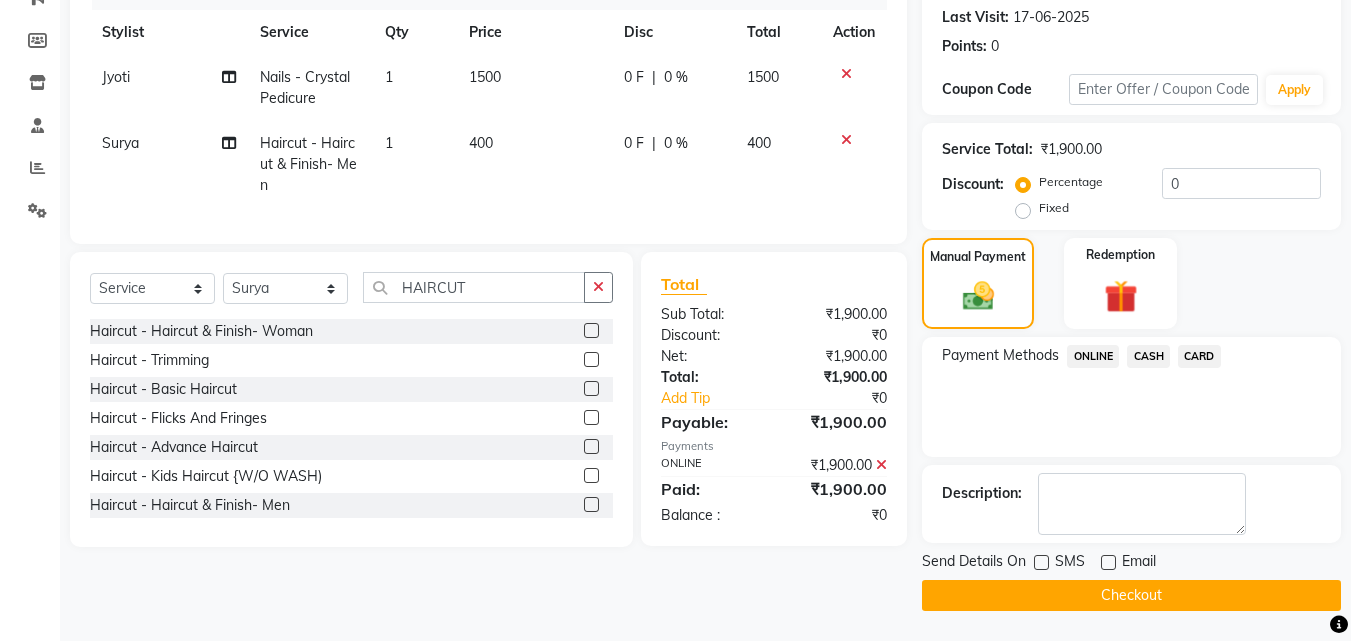 click on "Checkout" 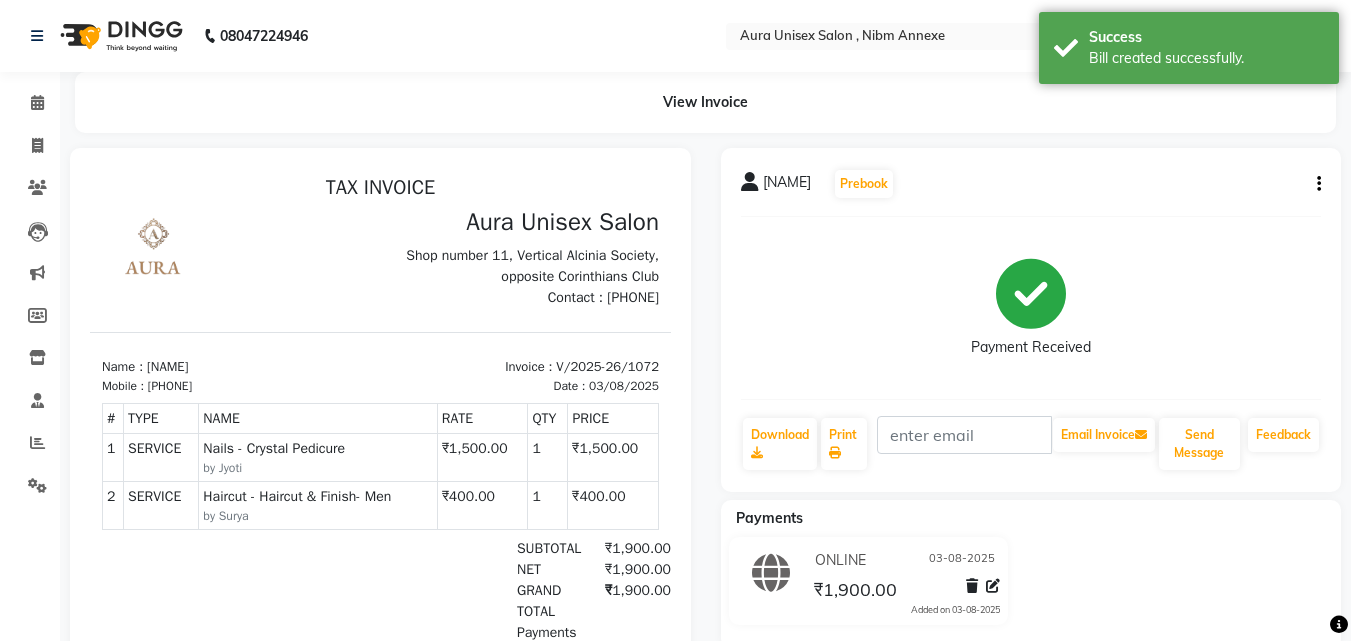scroll, scrollTop: 0, scrollLeft: 0, axis: both 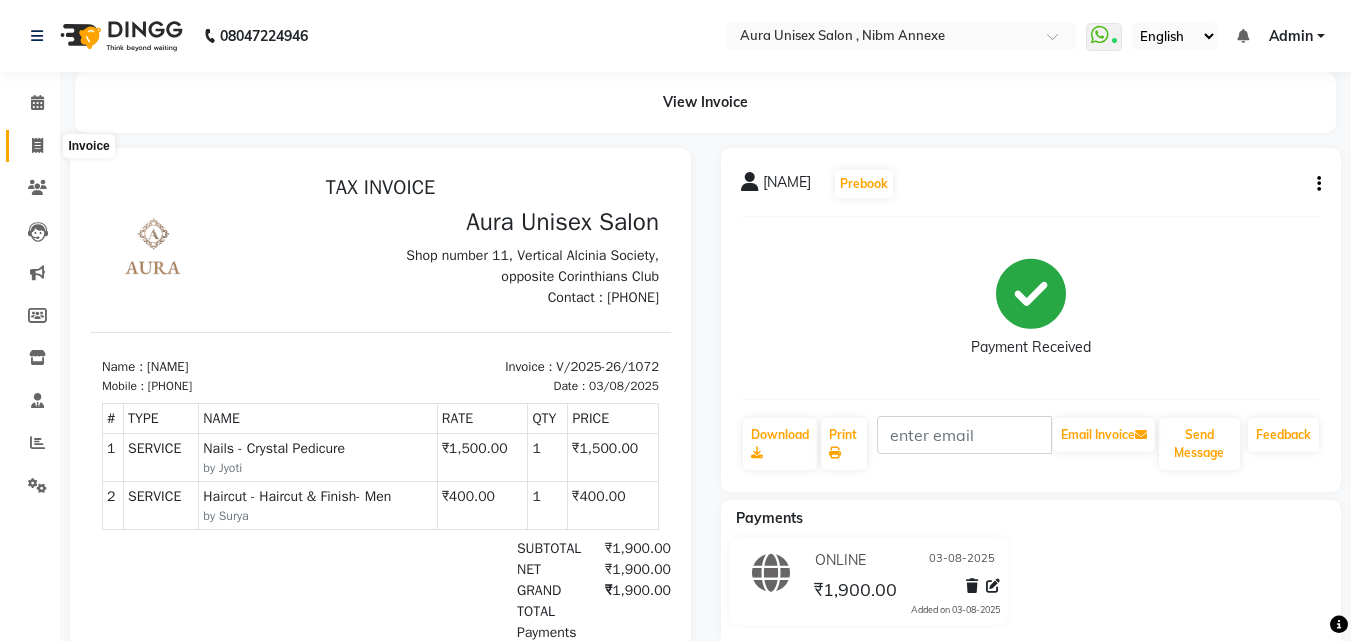 click 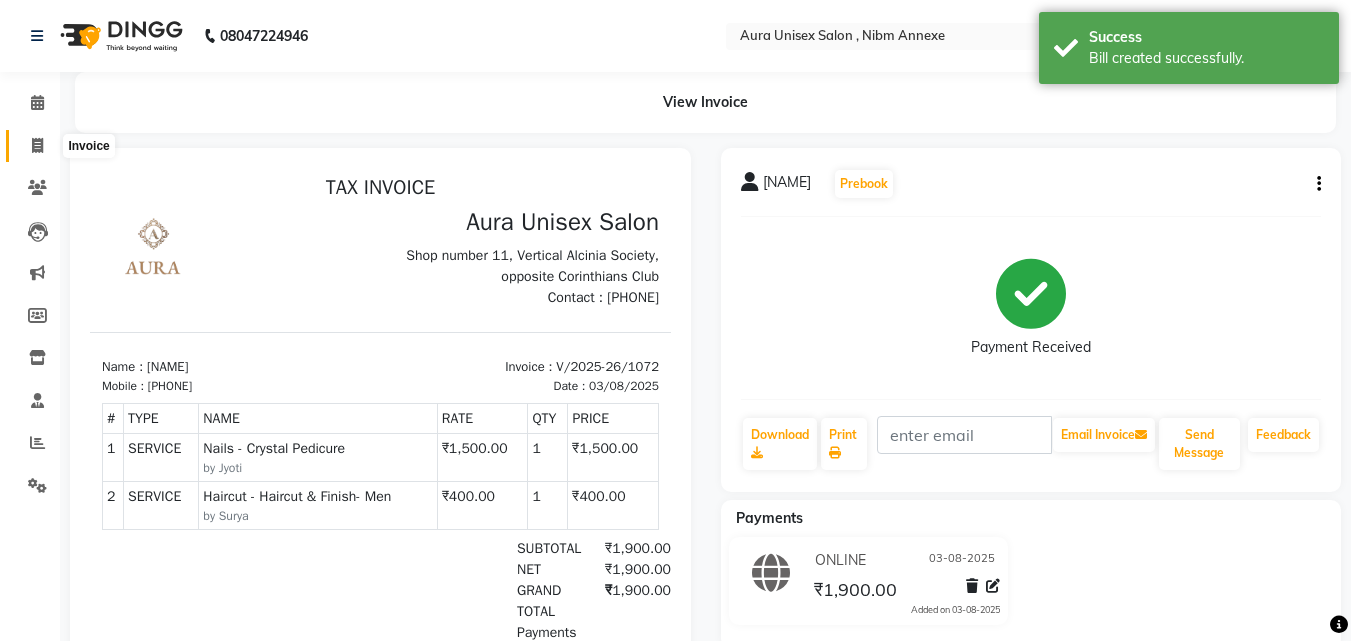 select on "823" 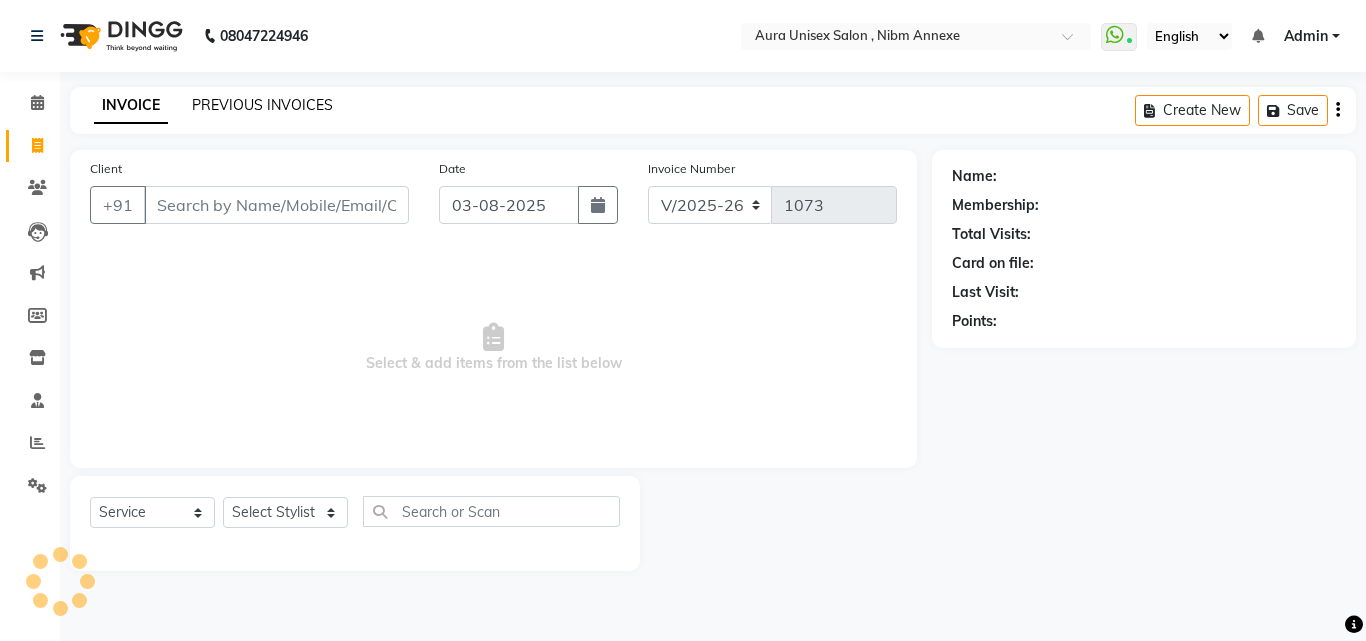 click on "PREVIOUS INVOICES" 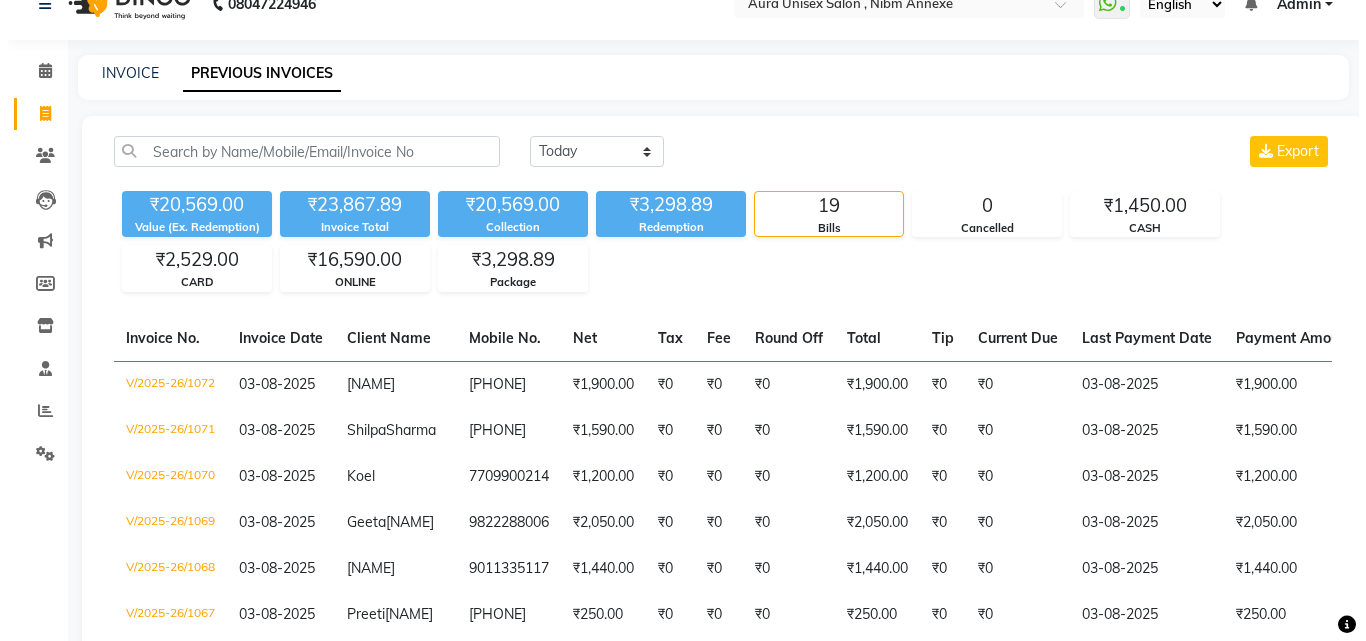 scroll, scrollTop: 0, scrollLeft: 0, axis: both 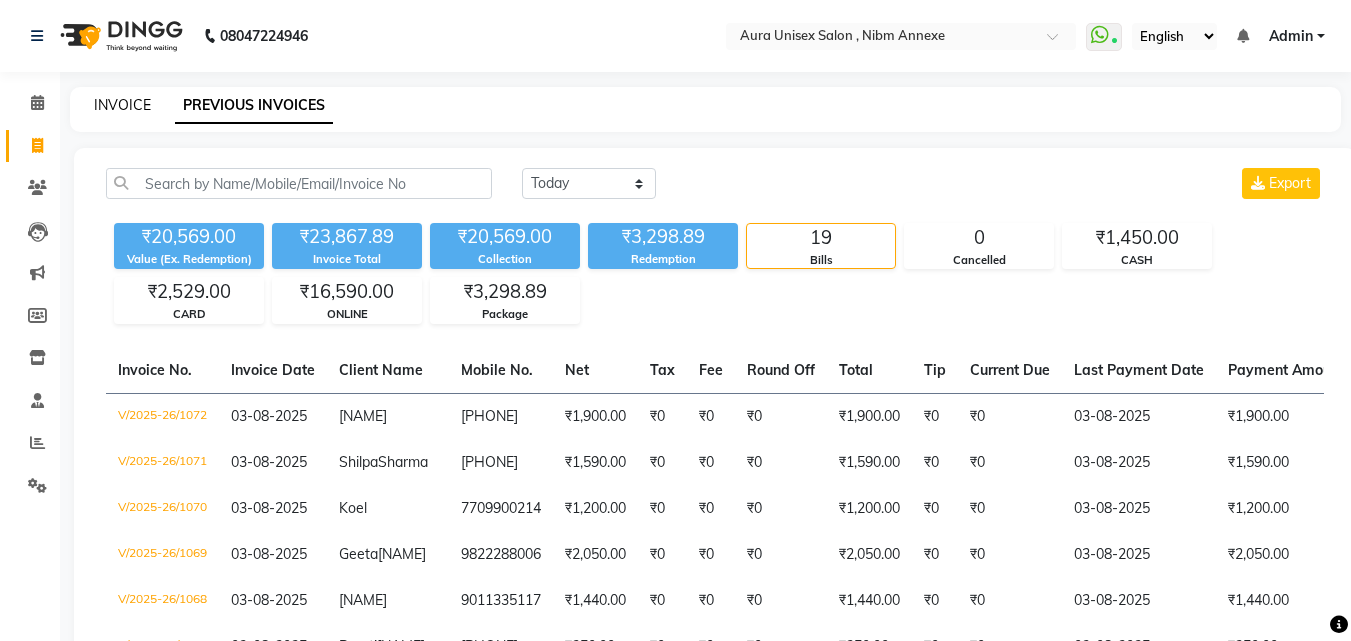 click on "INVOICE" 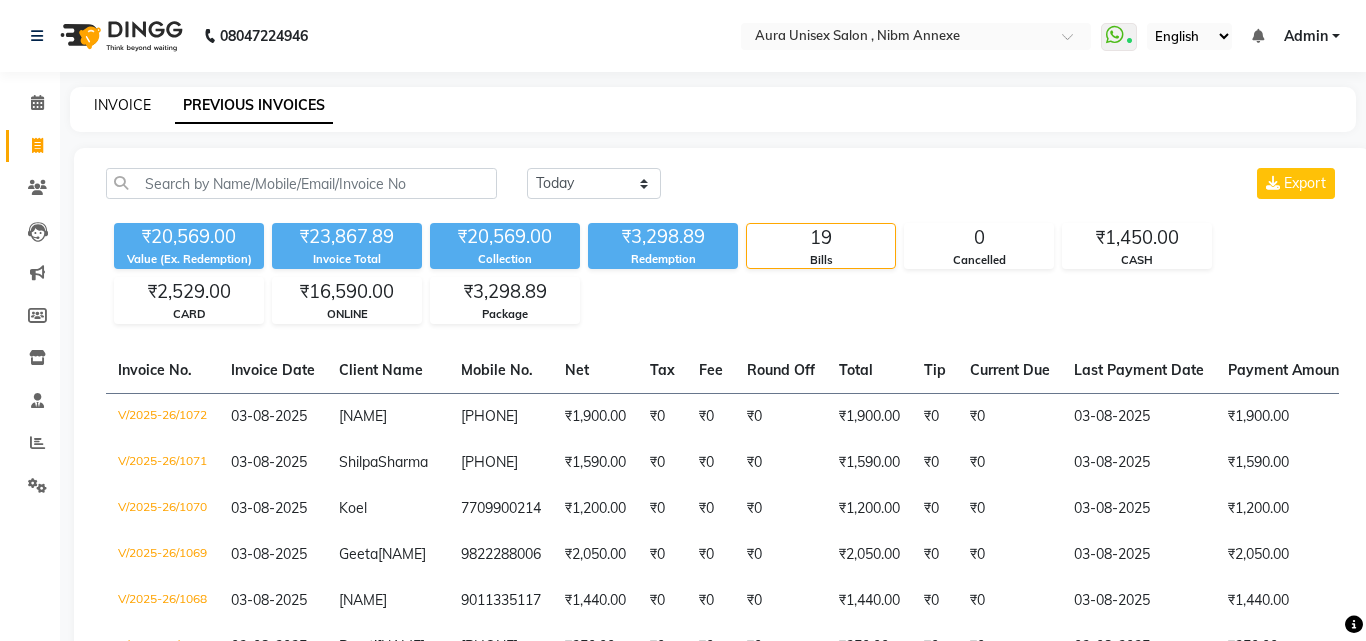 select on "service" 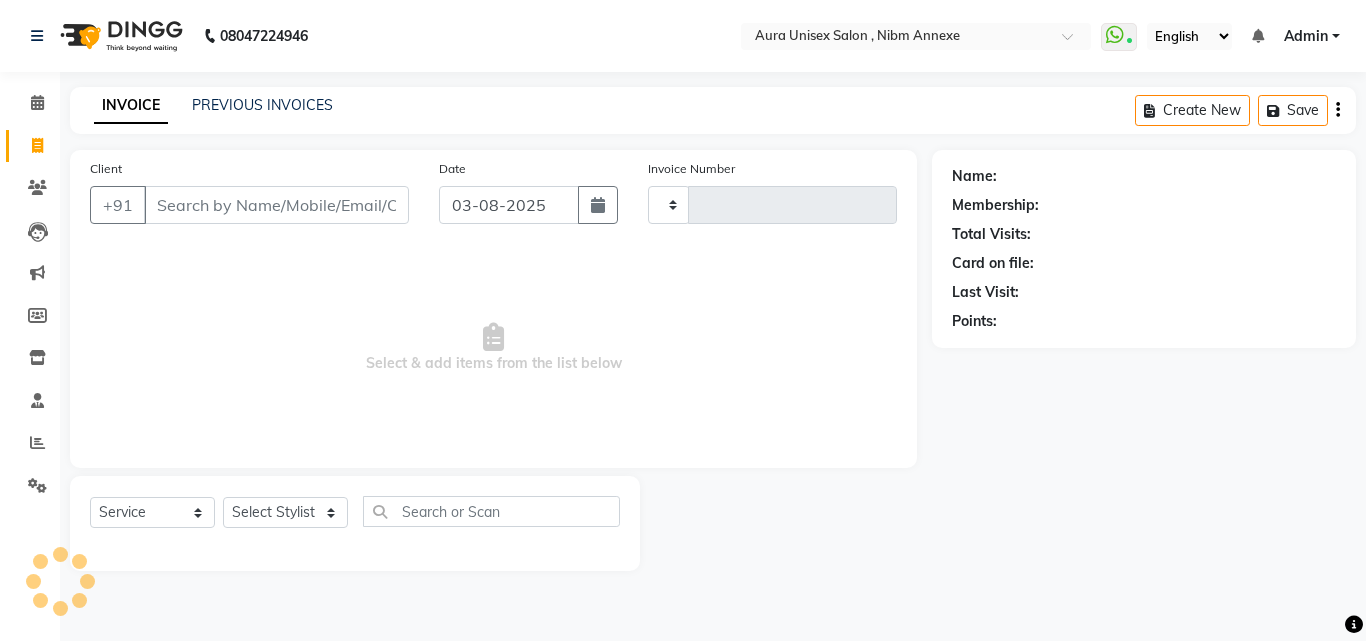 type on "1073" 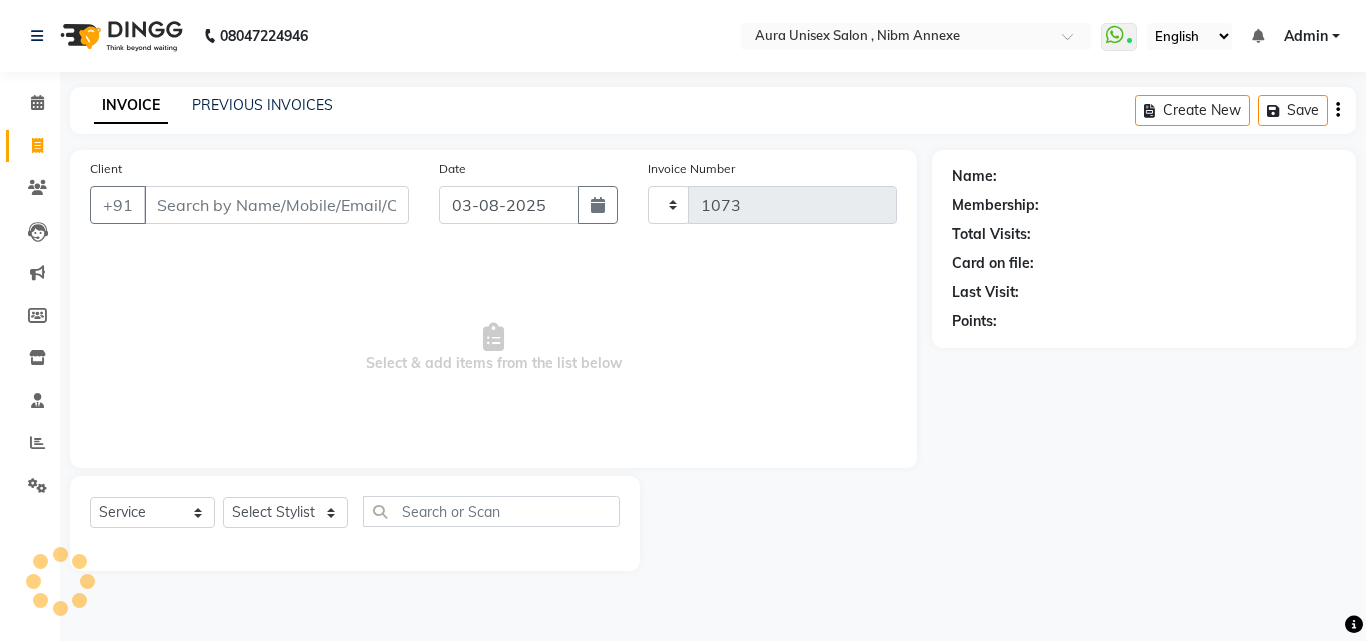 select on "823" 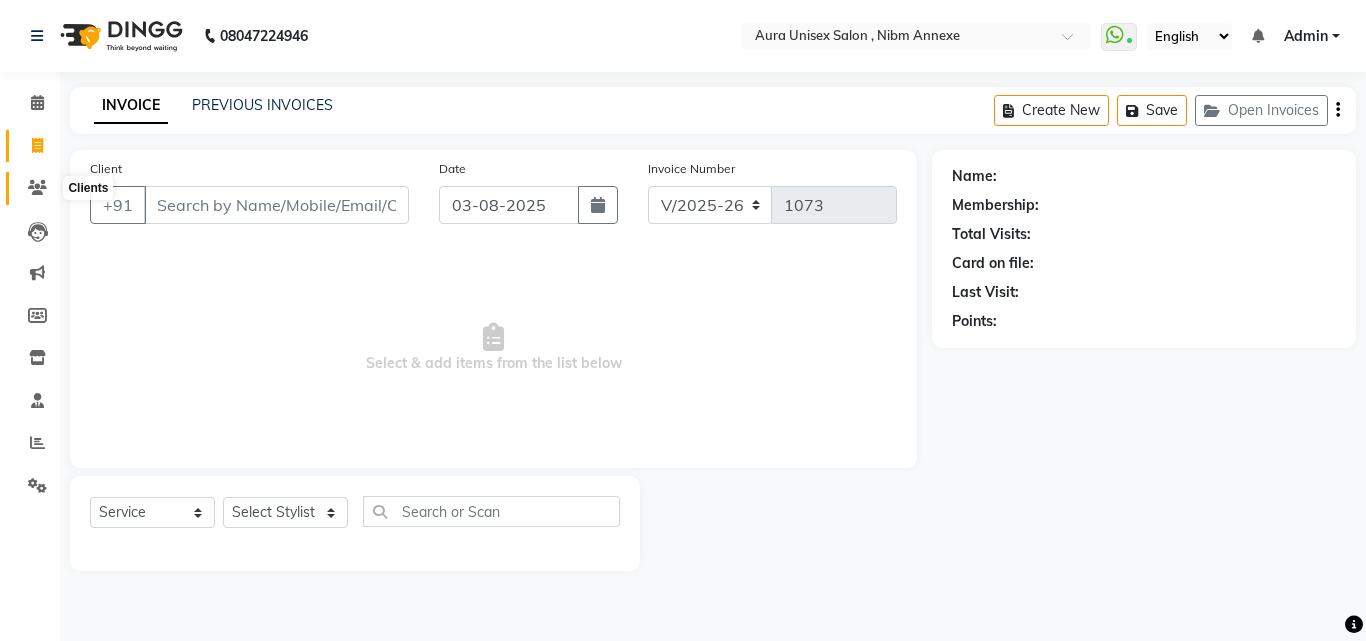 click 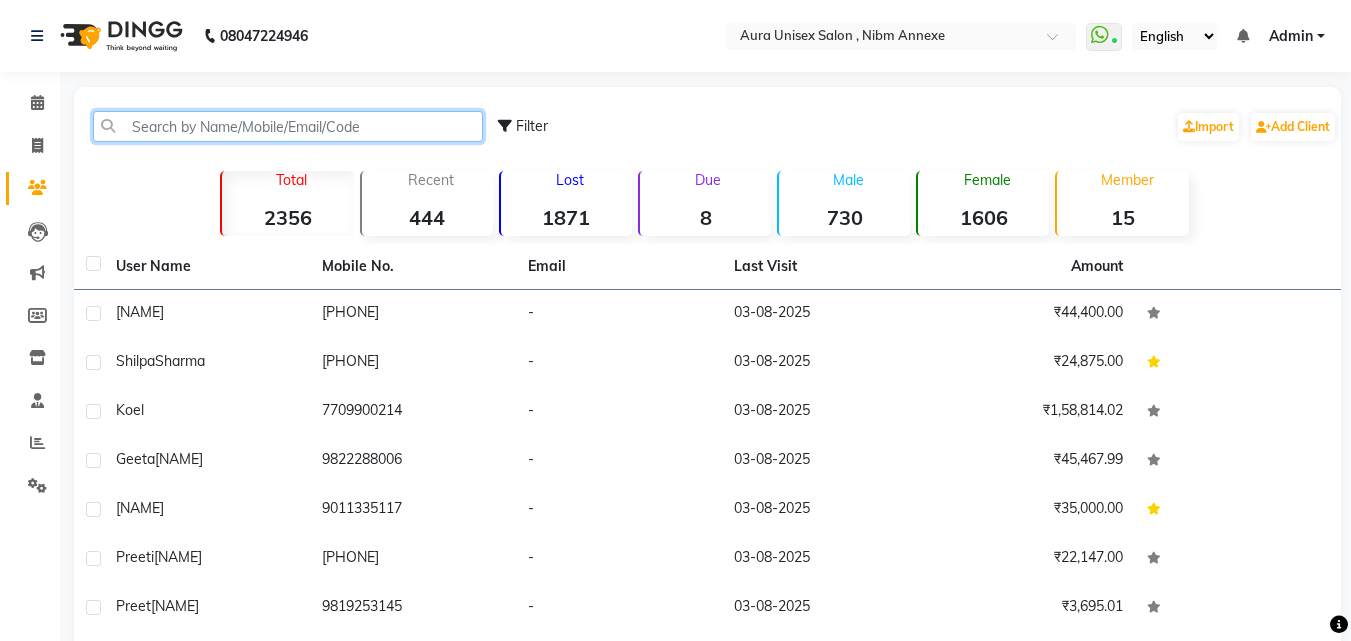 click 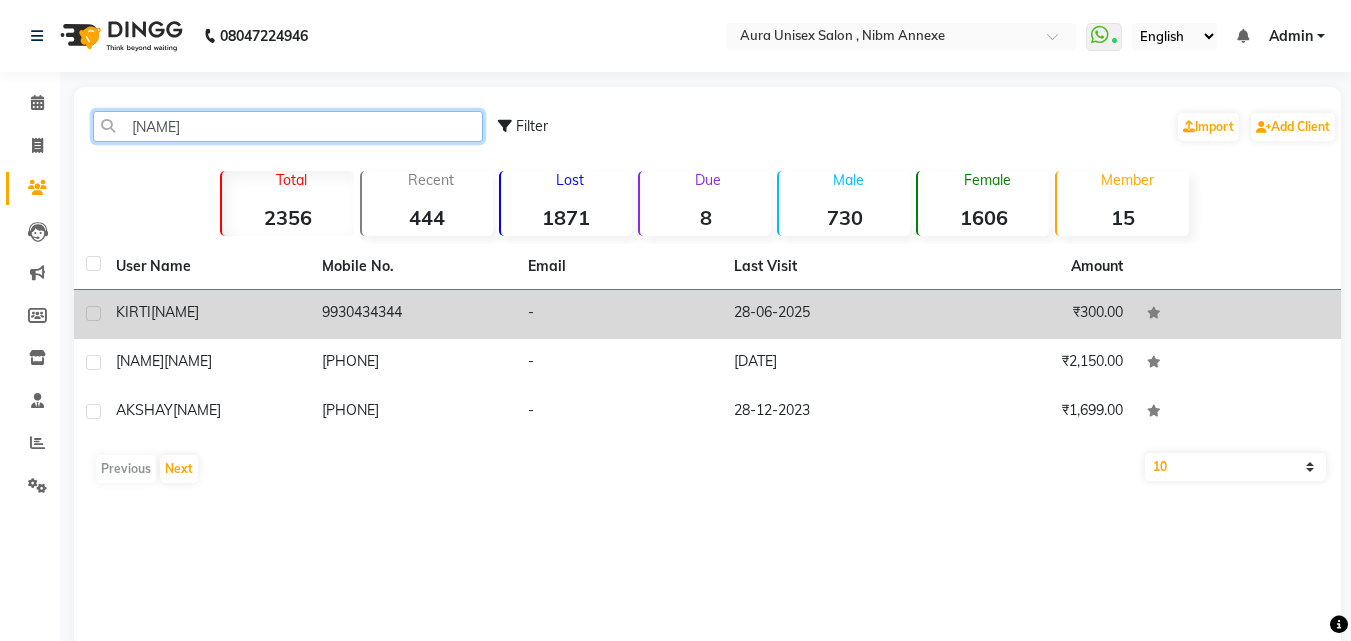 type on "[NAME]" 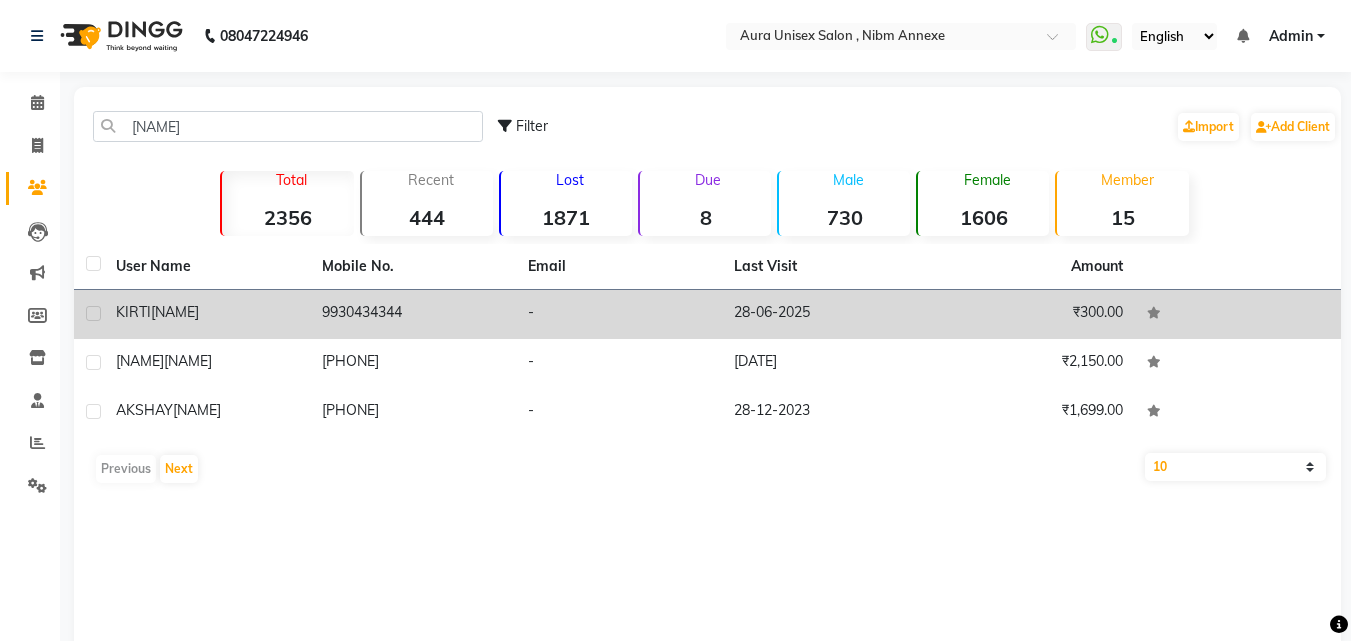 click on "-" 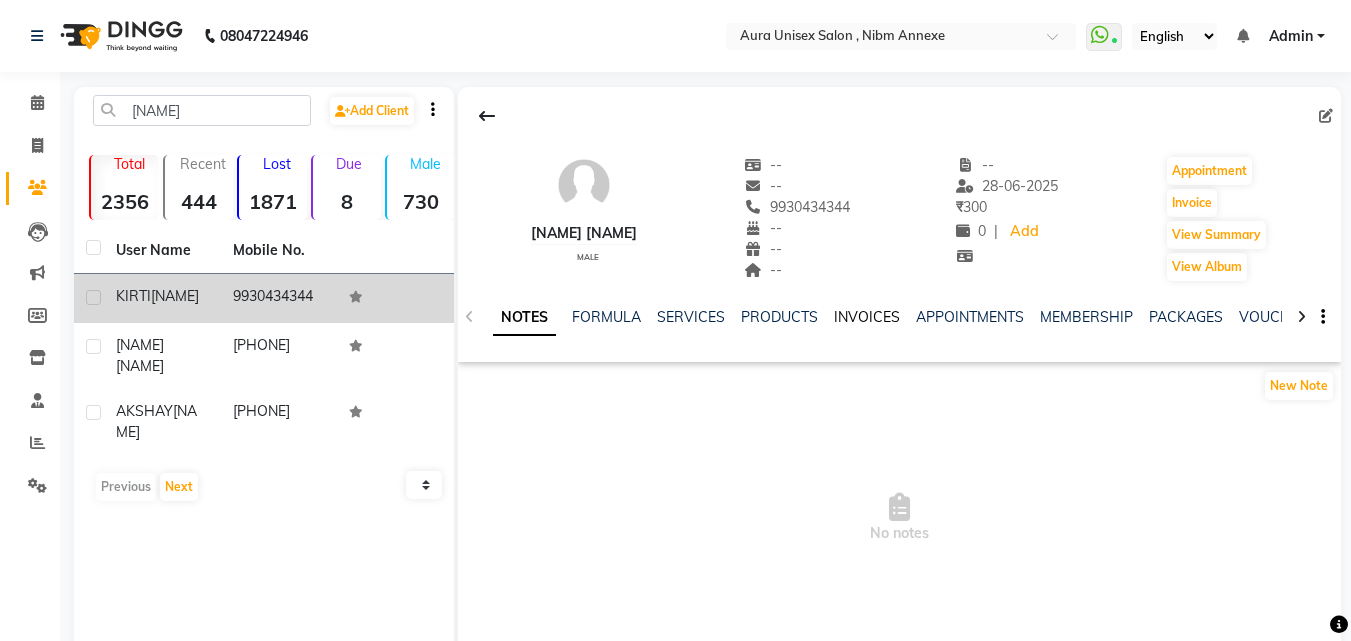 click on "INVOICES" 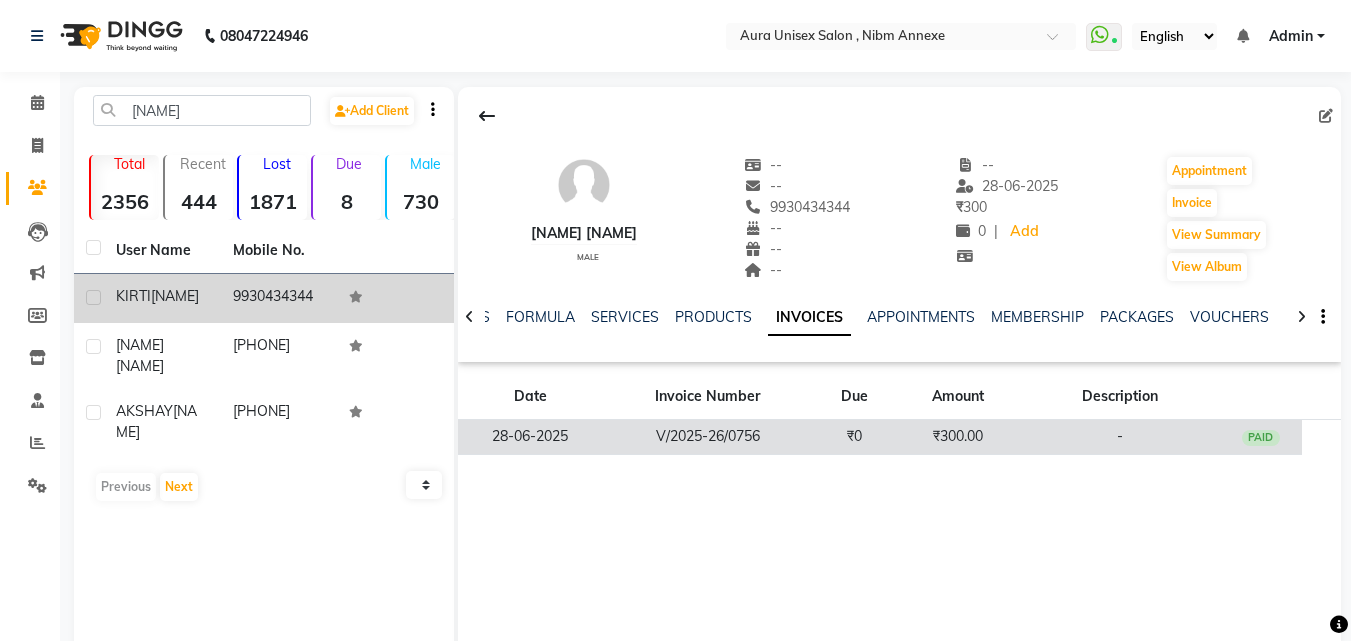 click on "₹0" 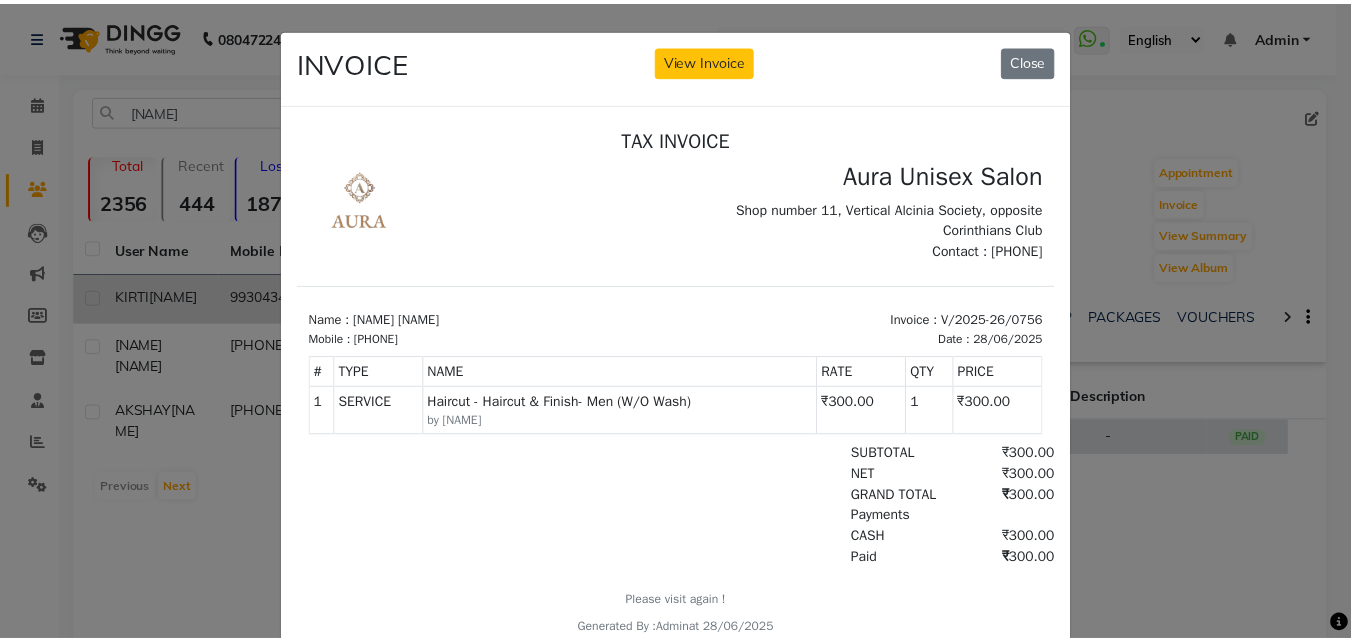 scroll, scrollTop: 0, scrollLeft: 0, axis: both 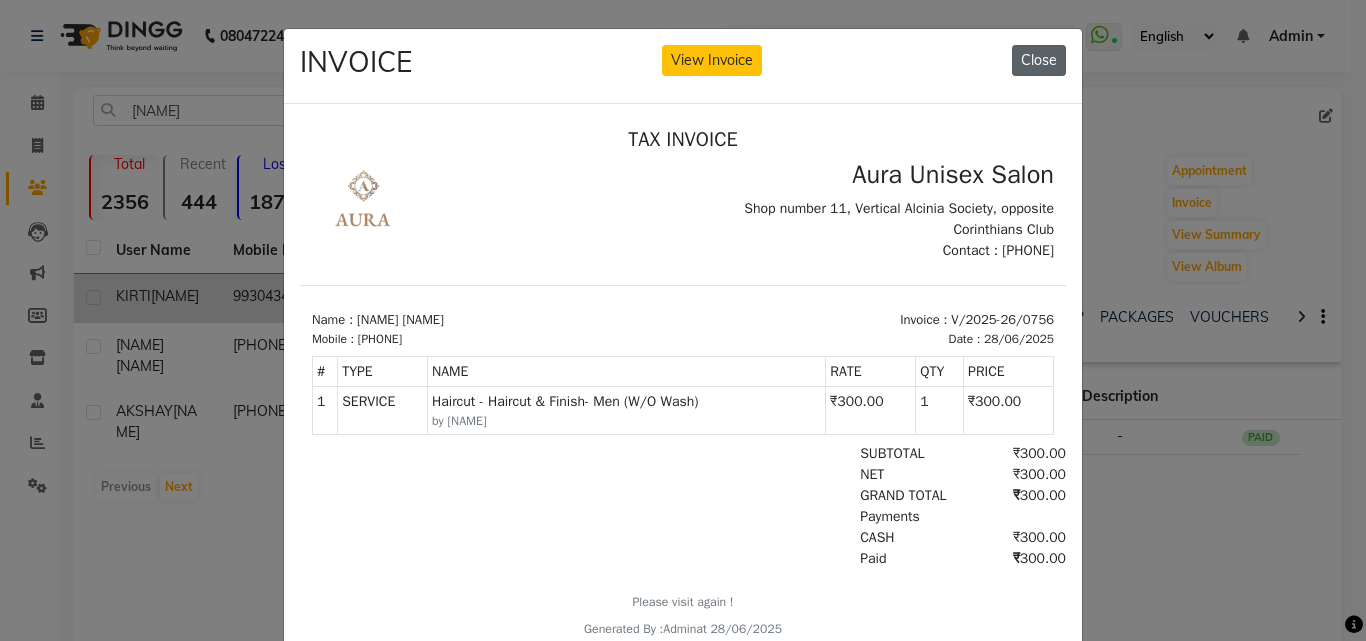 click on "Close" 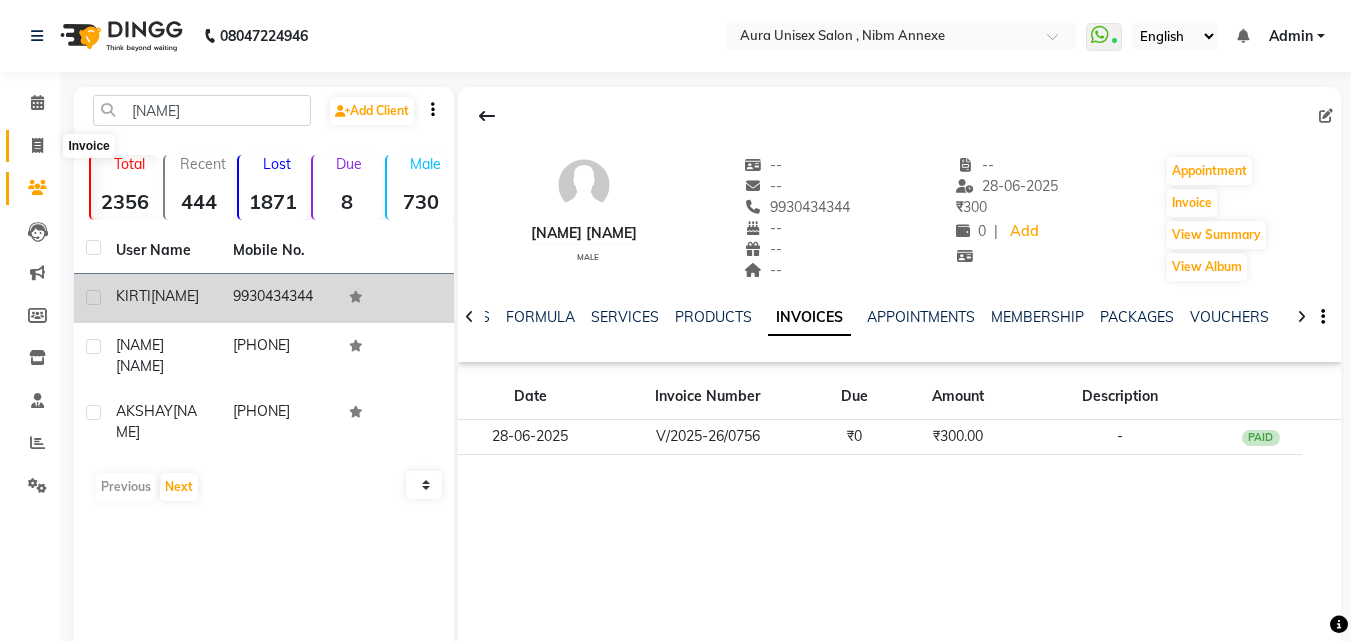 click 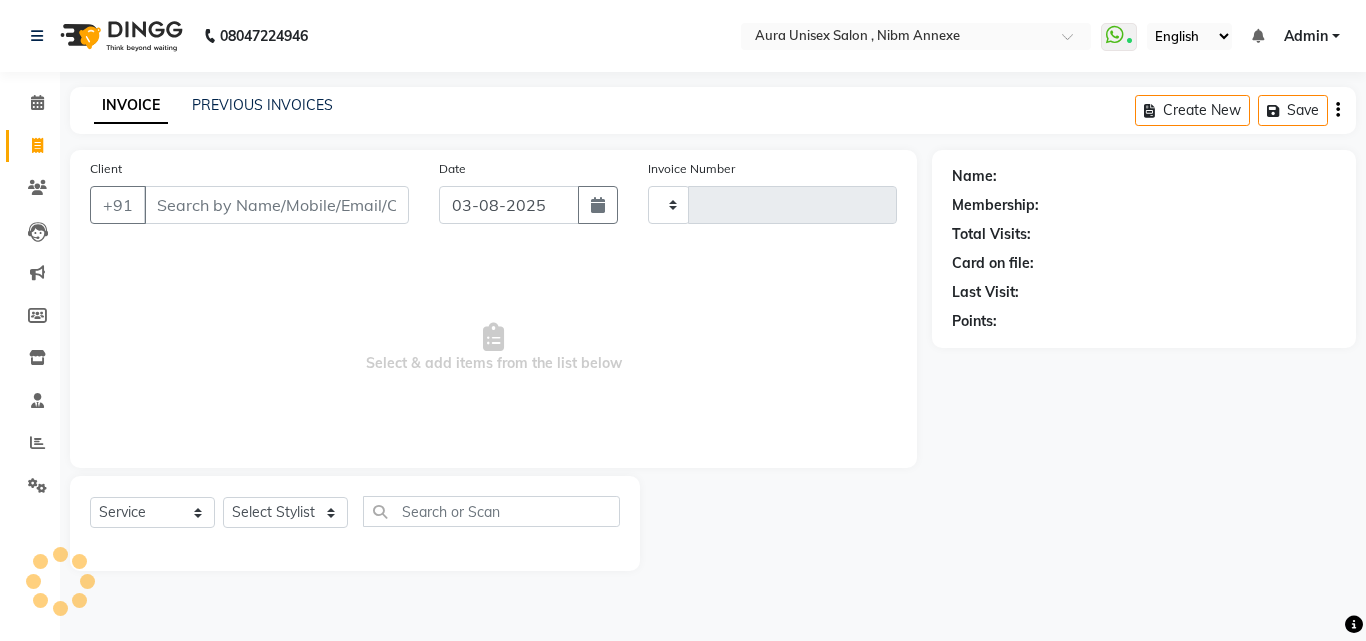 type on "1073" 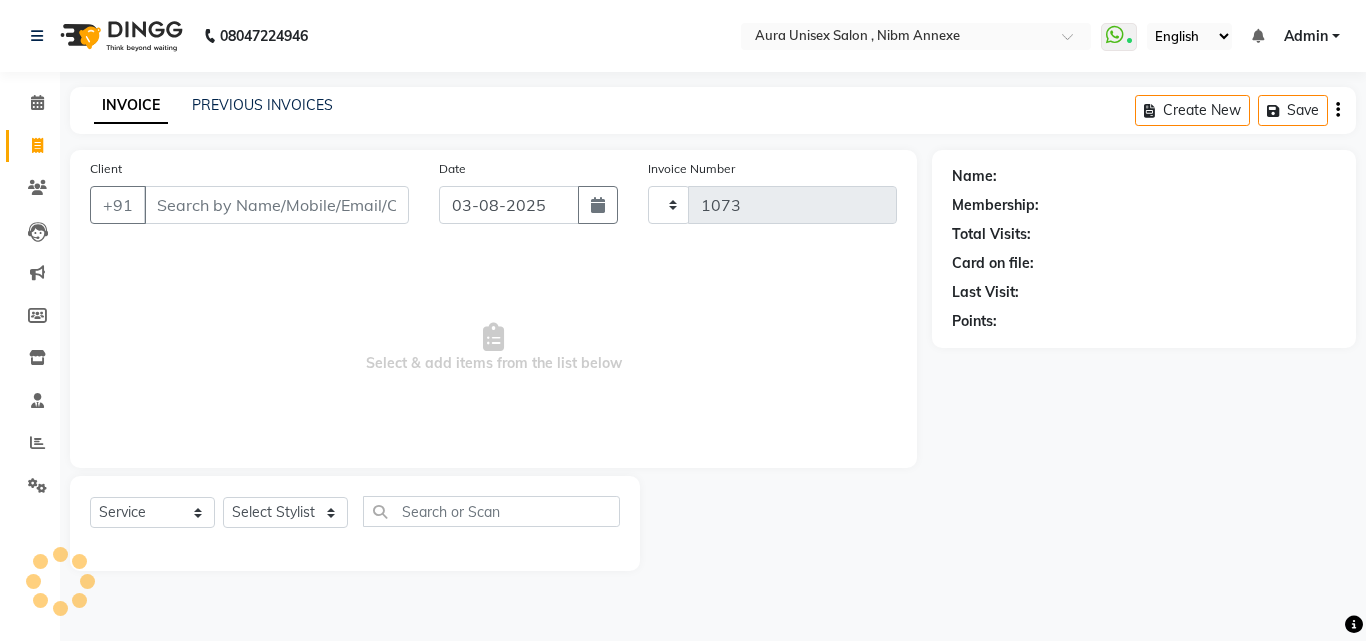 select on "823" 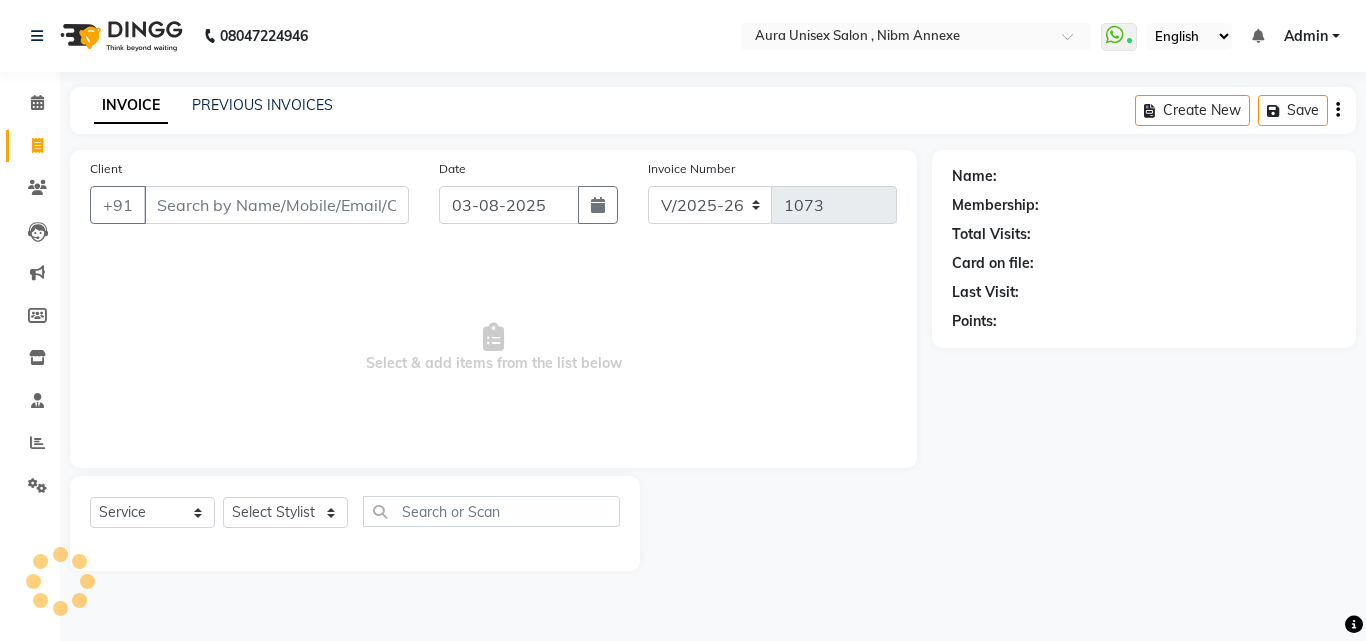click on "INVOICE PREVIOUS INVOICES" 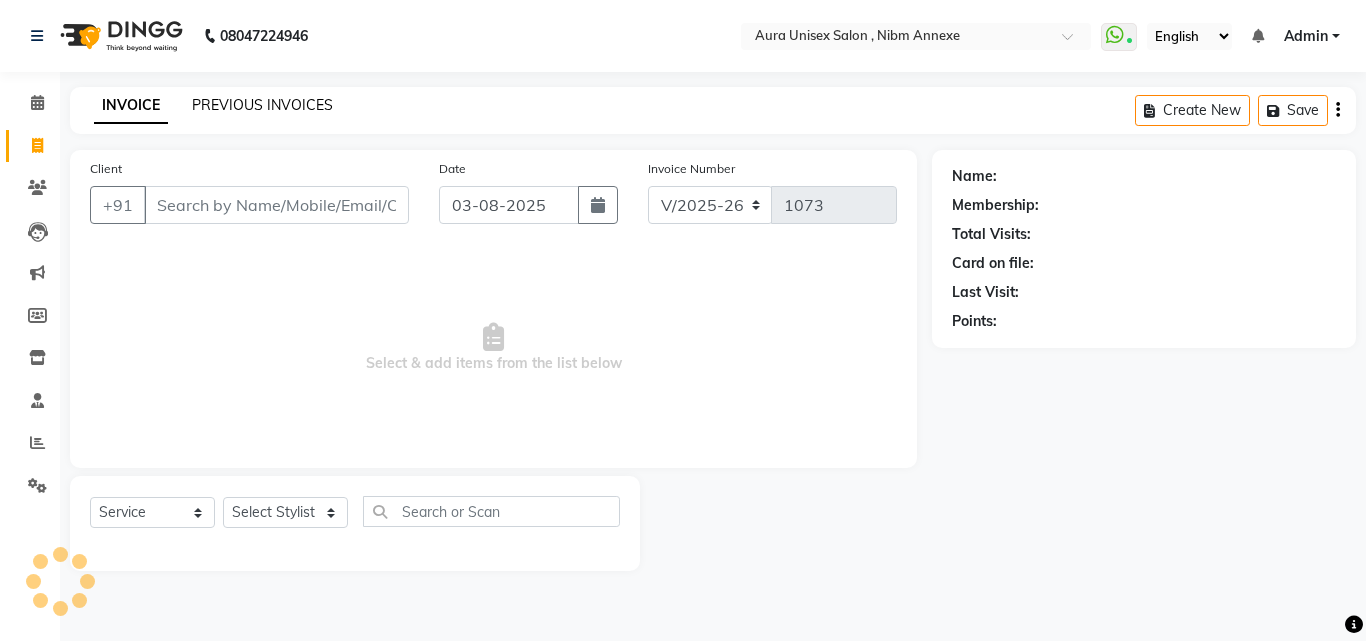 click on "PREVIOUS INVOICES" 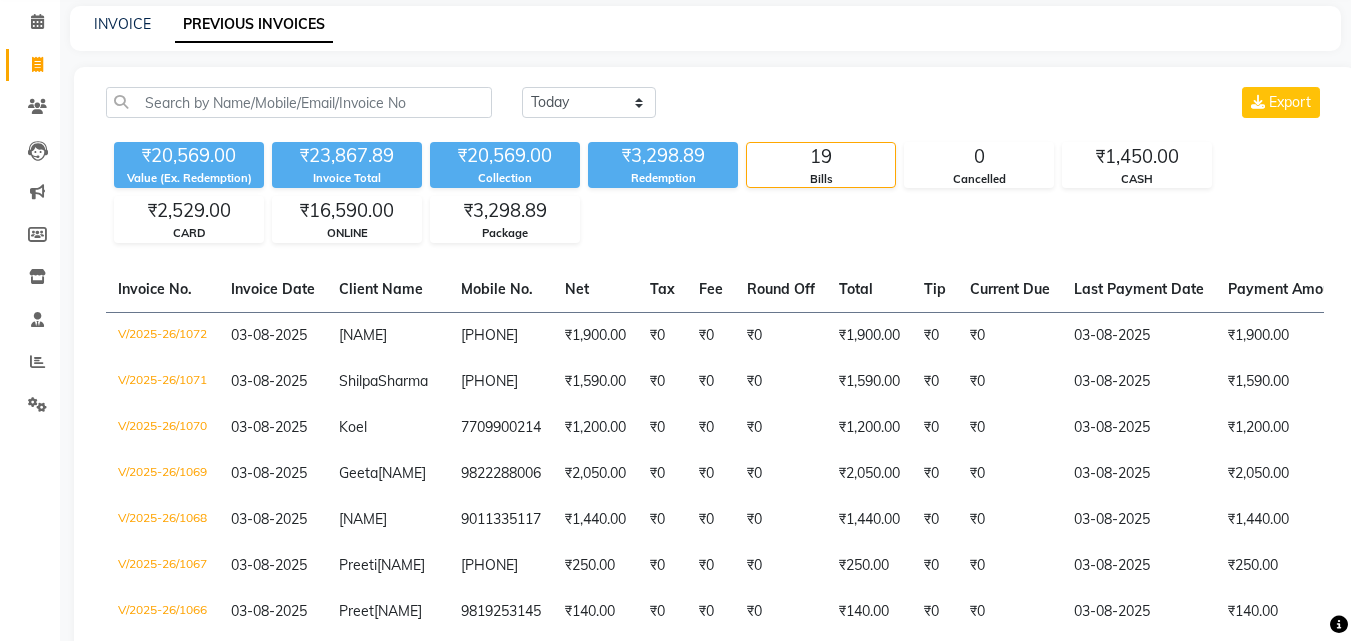 scroll, scrollTop: 0, scrollLeft: 0, axis: both 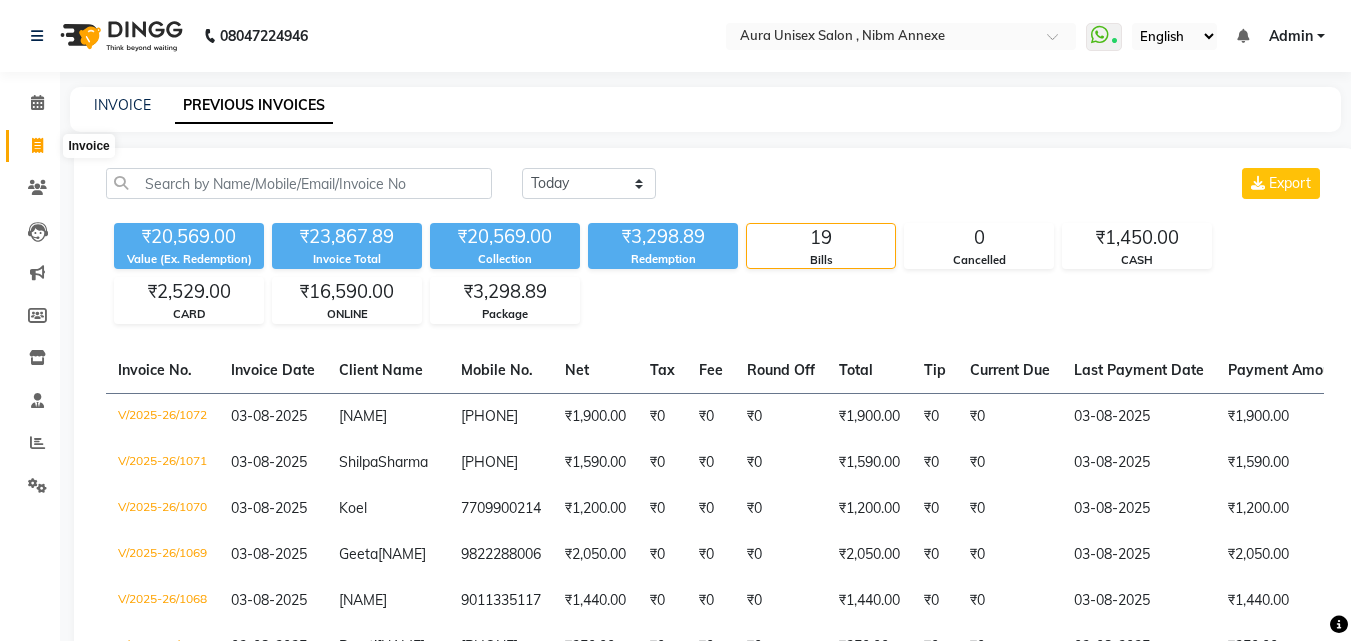 click 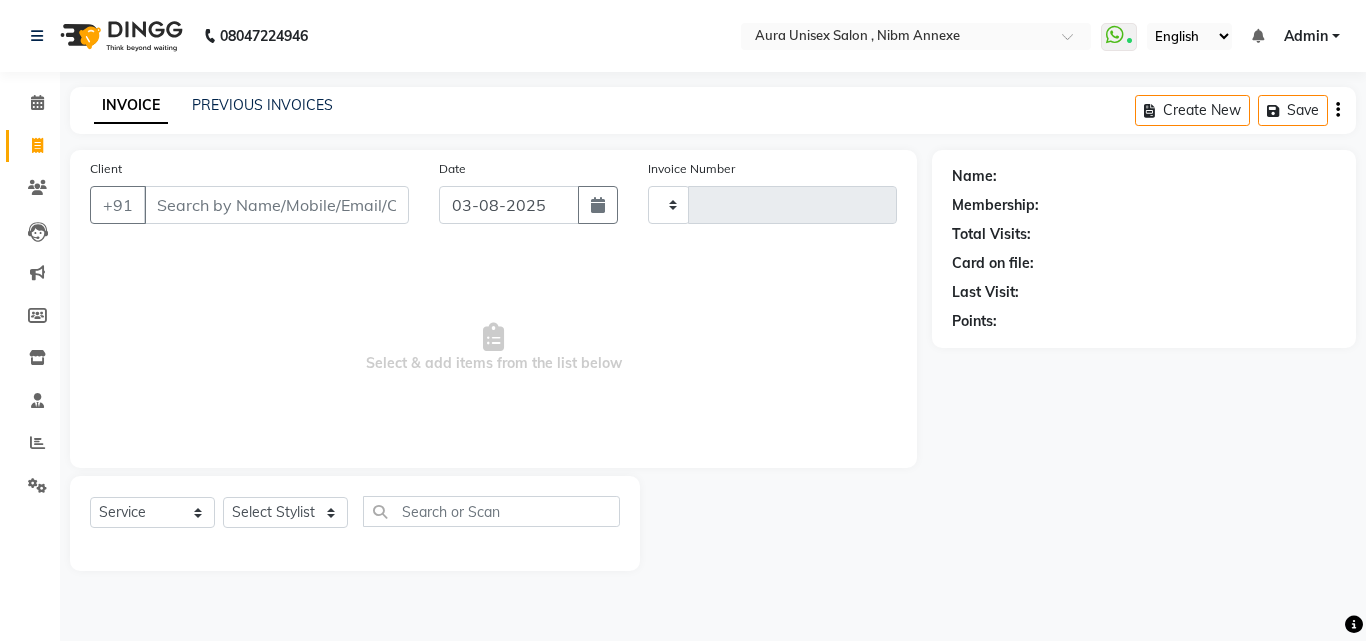 type on "1073" 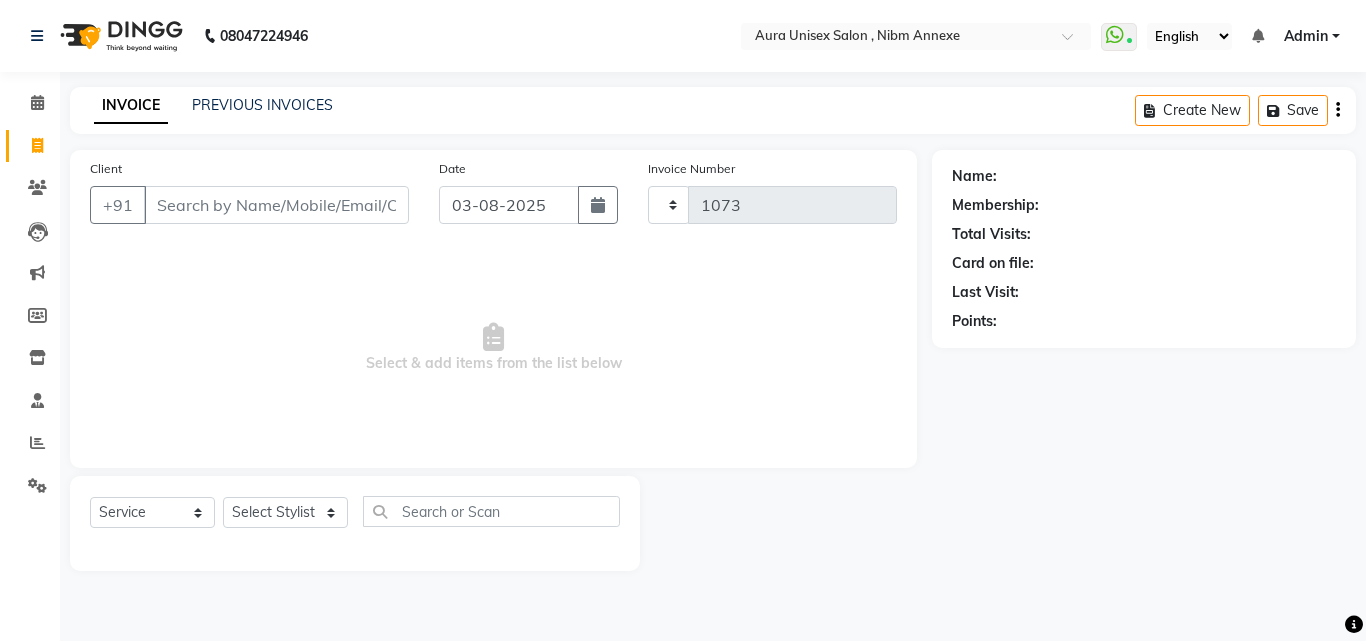 select on "823" 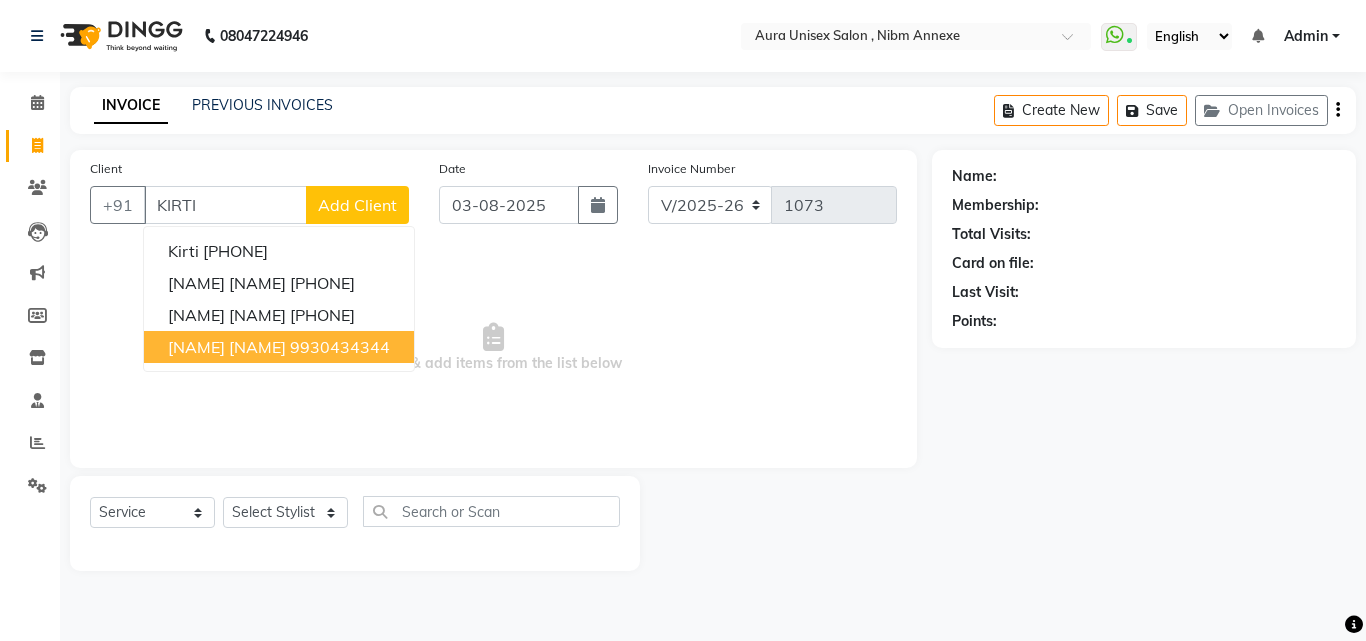 click on "[NAME] [NAME]" at bounding box center (227, 347) 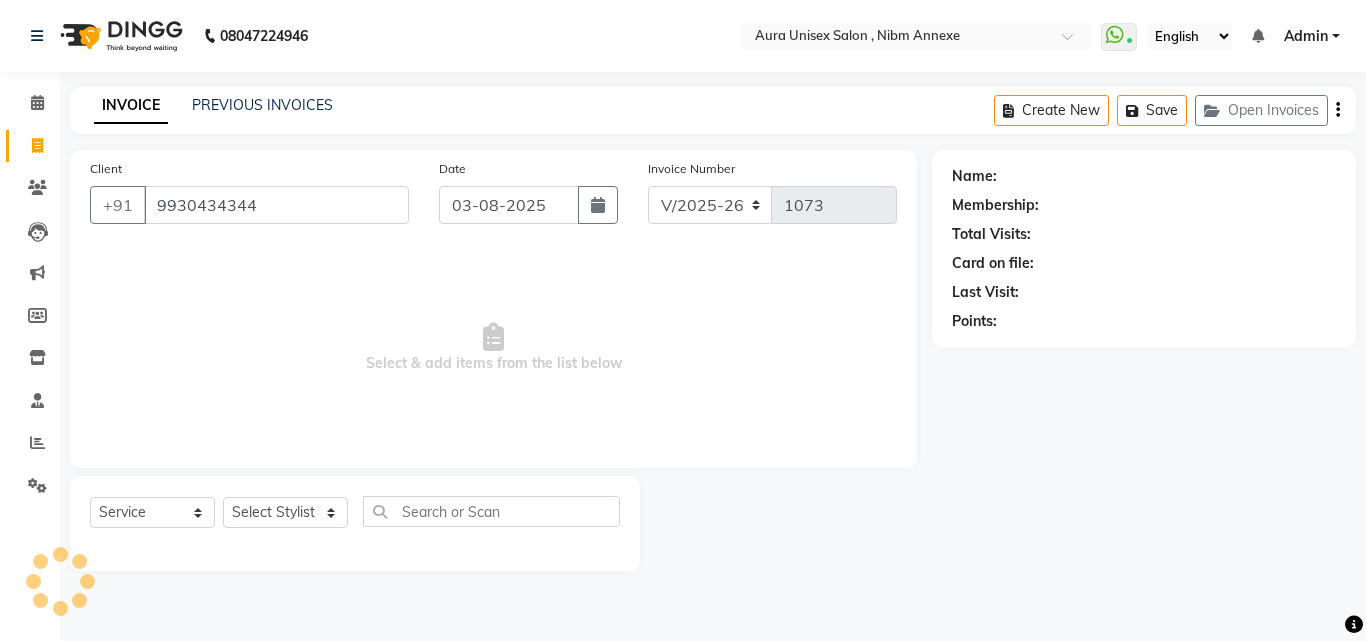type on "9930434344" 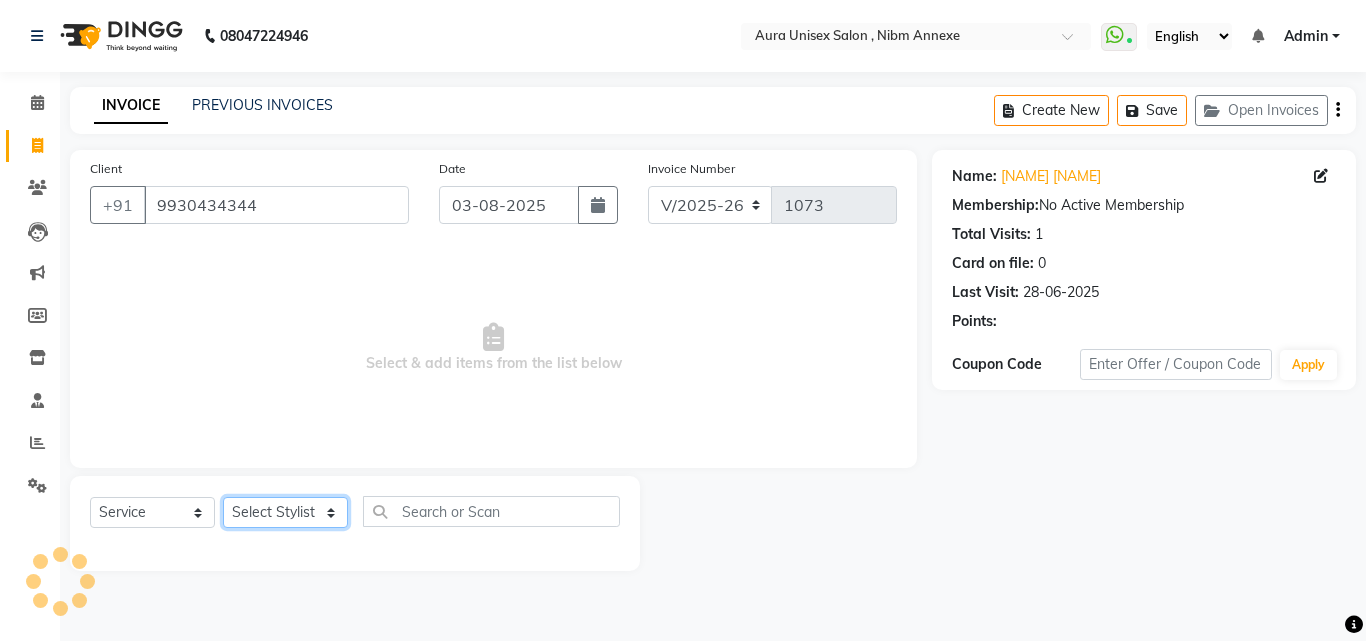 click on "Select Stylist Jasleen Jyoti Surya Tejaswini" 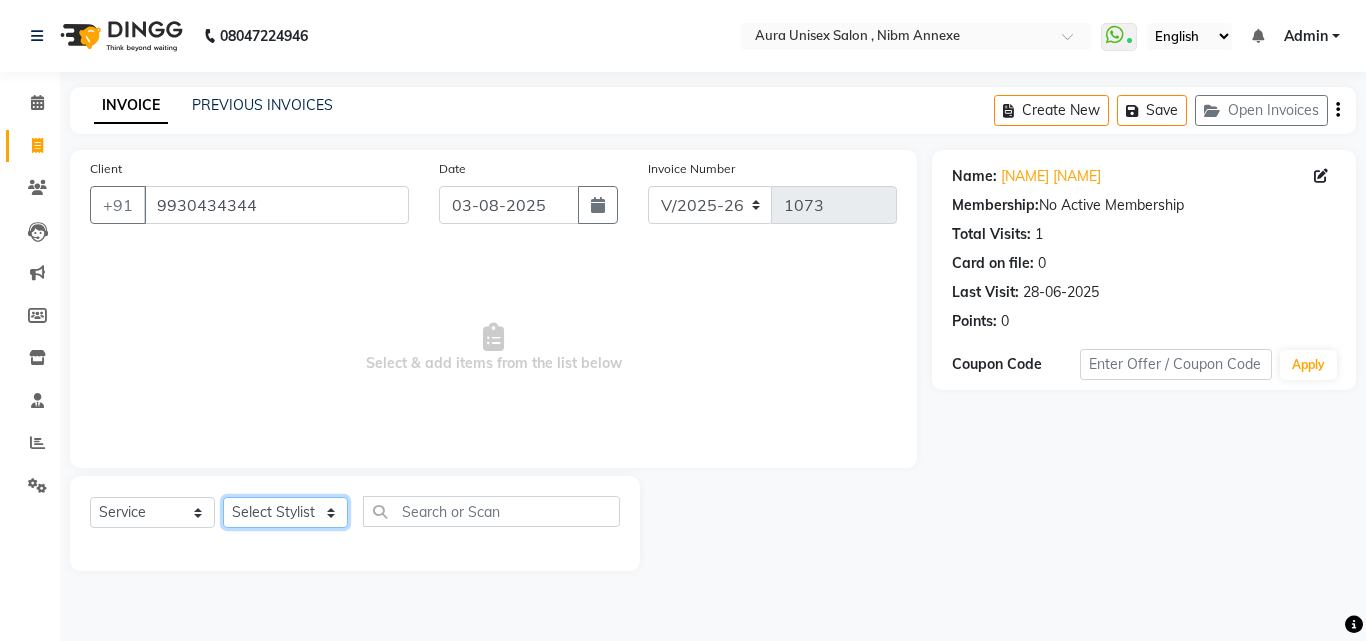 select on "69638" 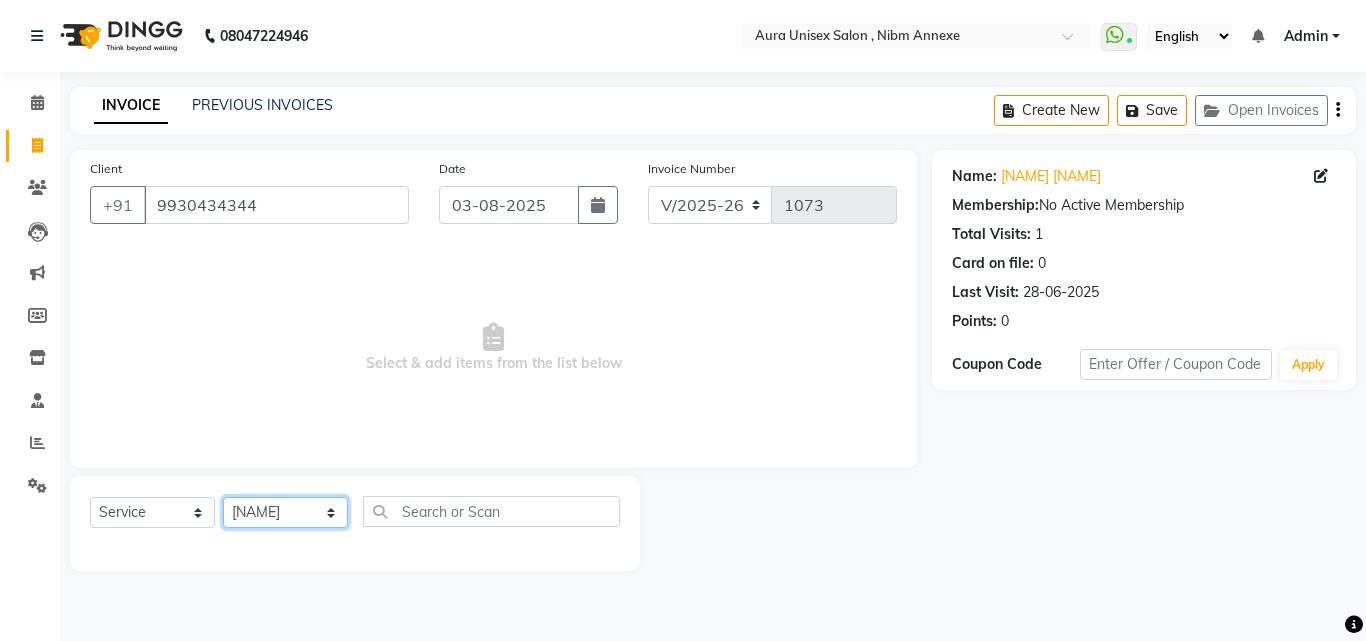 click on "Select Stylist Jasleen Jyoti Surya Tejaswini" 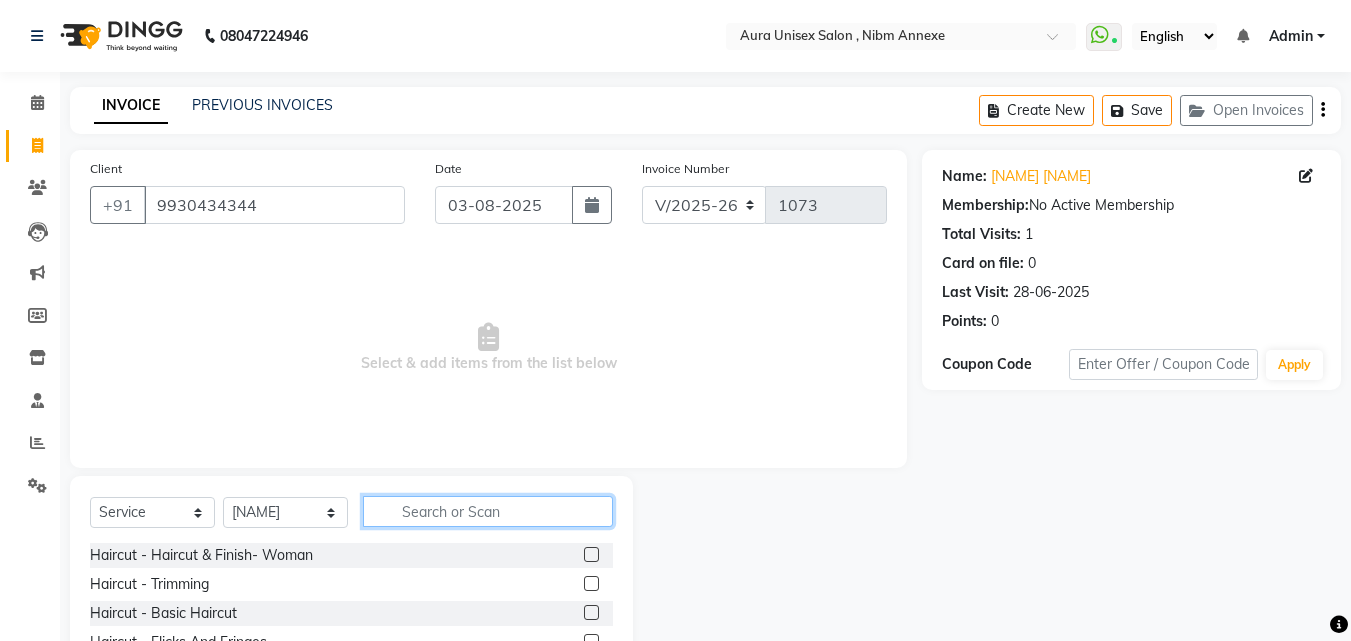 drag, startPoint x: 409, startPoint y: 512, endPoint x: 380, endPoint y: 526, distance: 32.202484 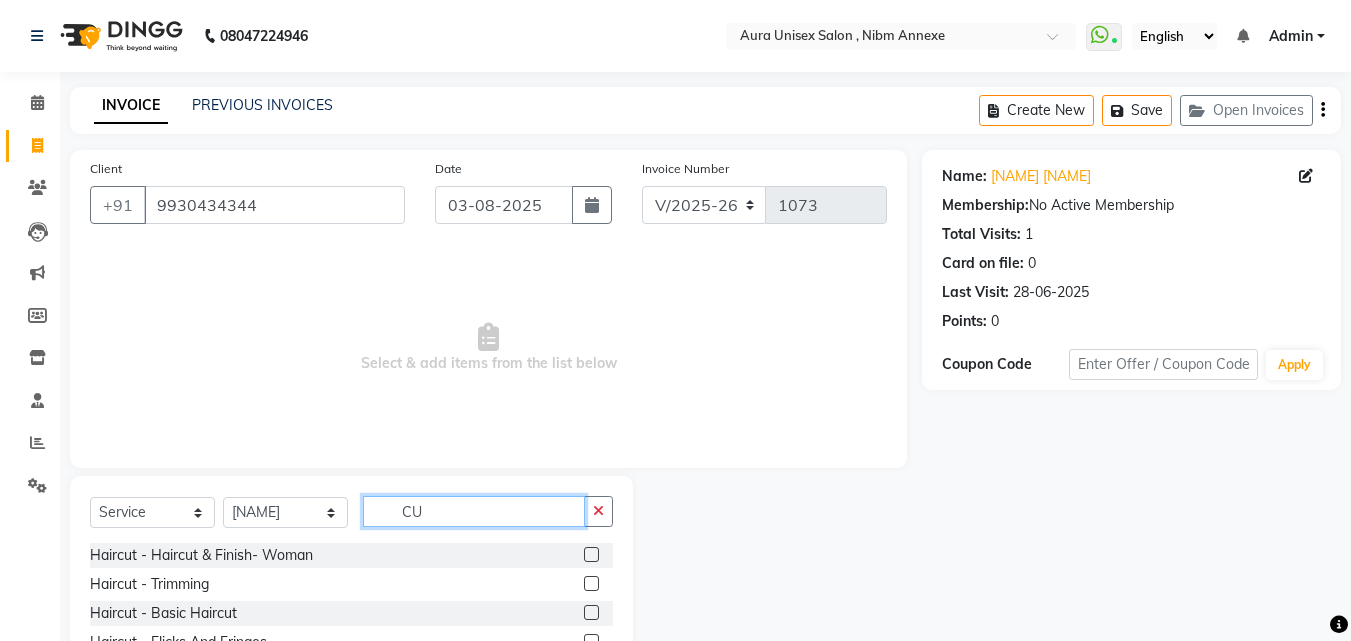 type on "C" 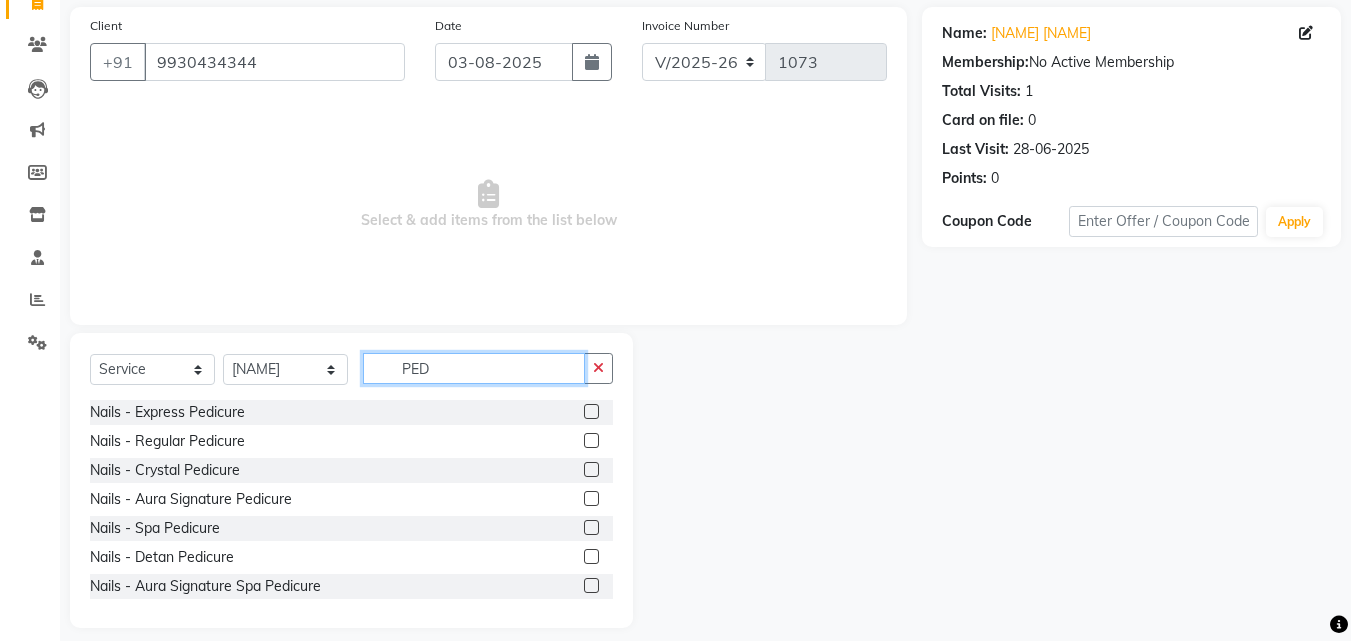 scroll, scrollTop: 160, scrollLeft: 0, axis: vertical 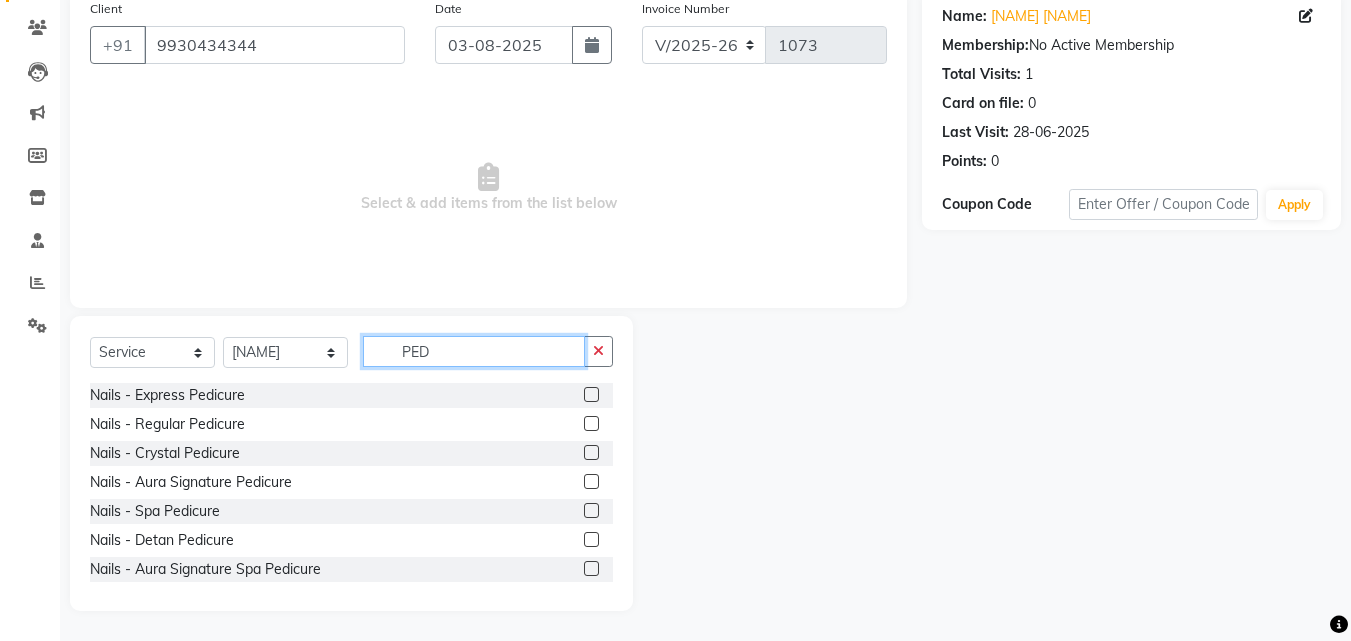 drag, startPoint x: 445, startPoint y: 343, endPoint x: 442, endPoint y: 356, distance: 13.341664 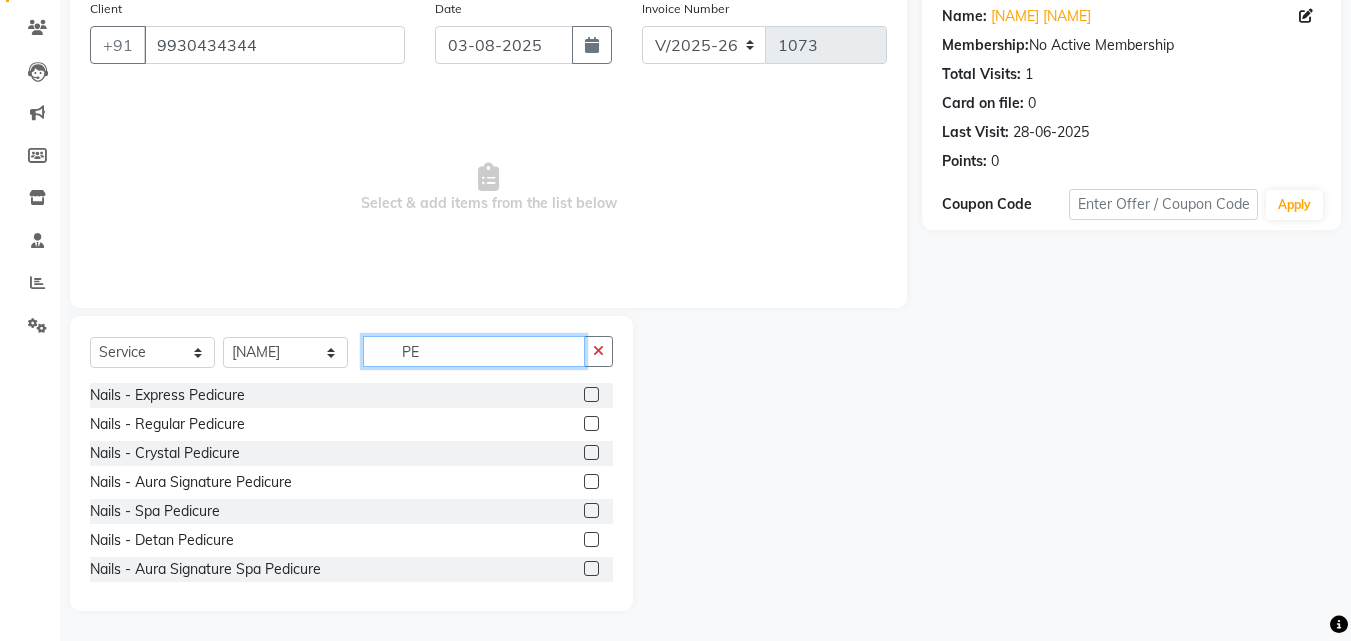type on "P" 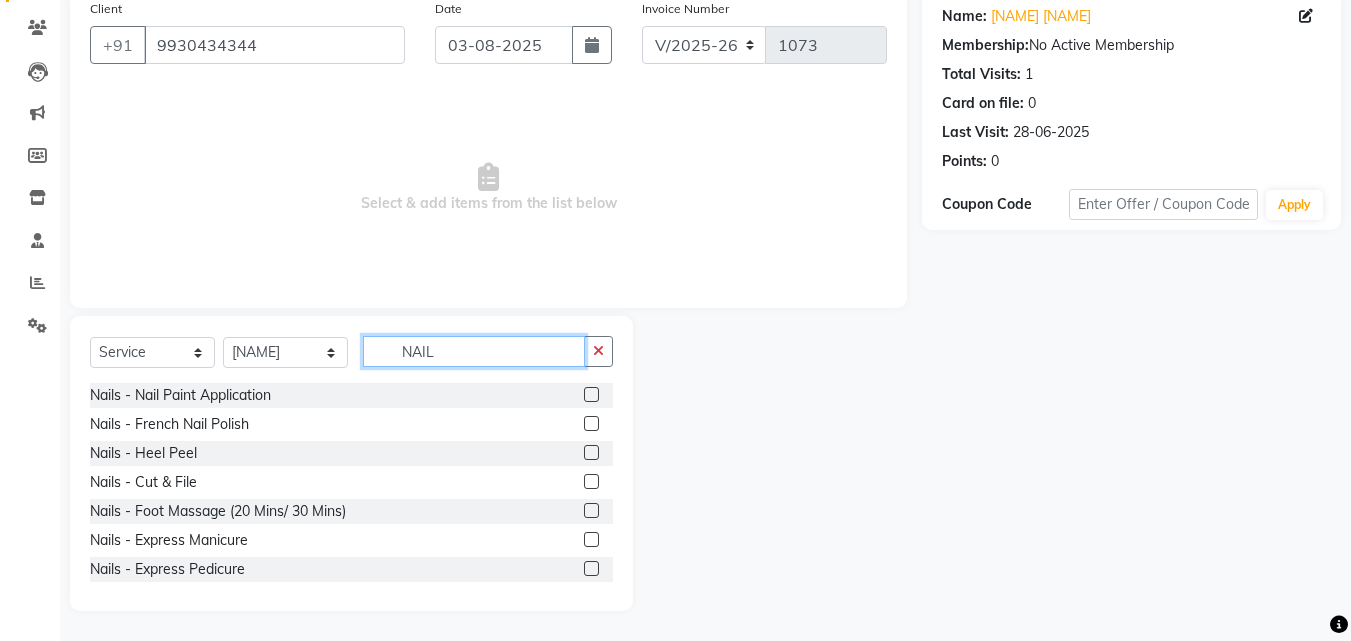 type on "NAIL" 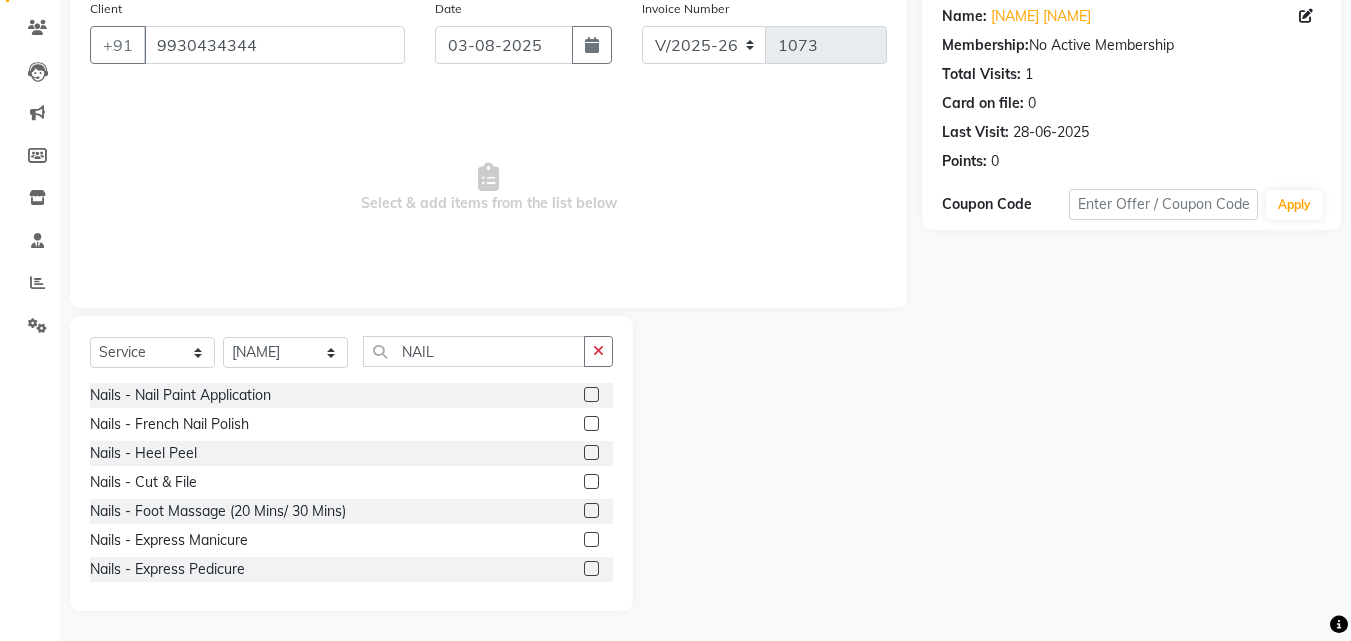 click 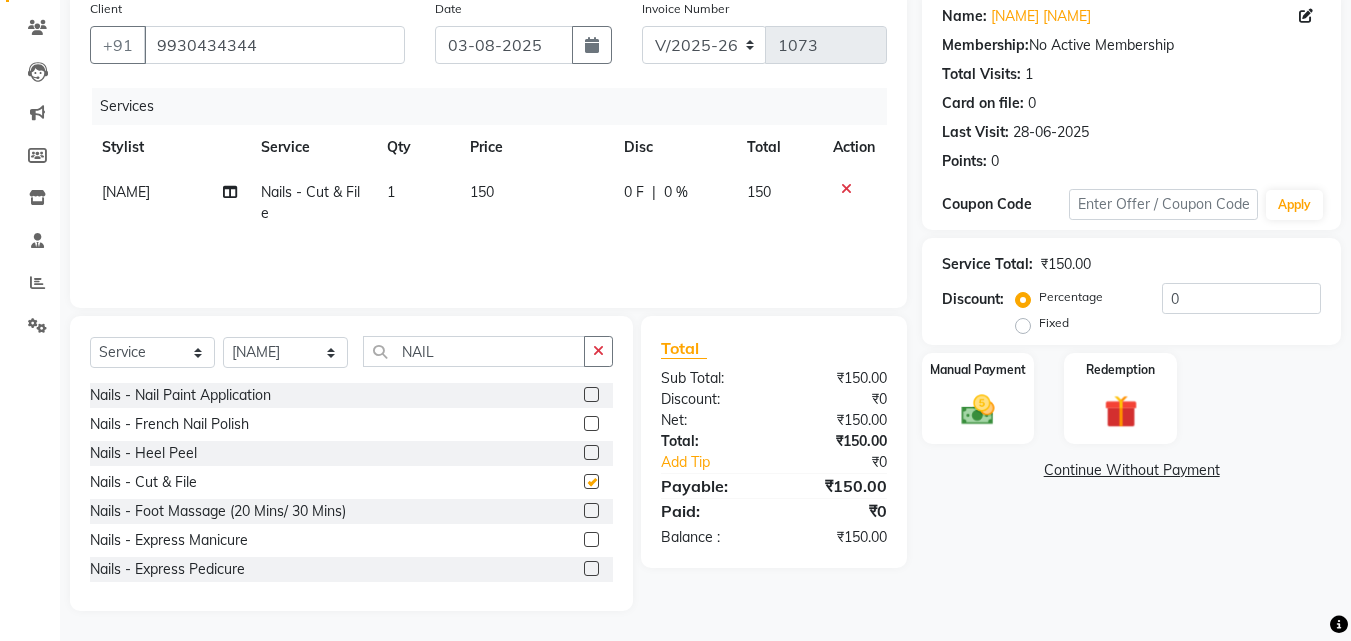 checkbox on "false" 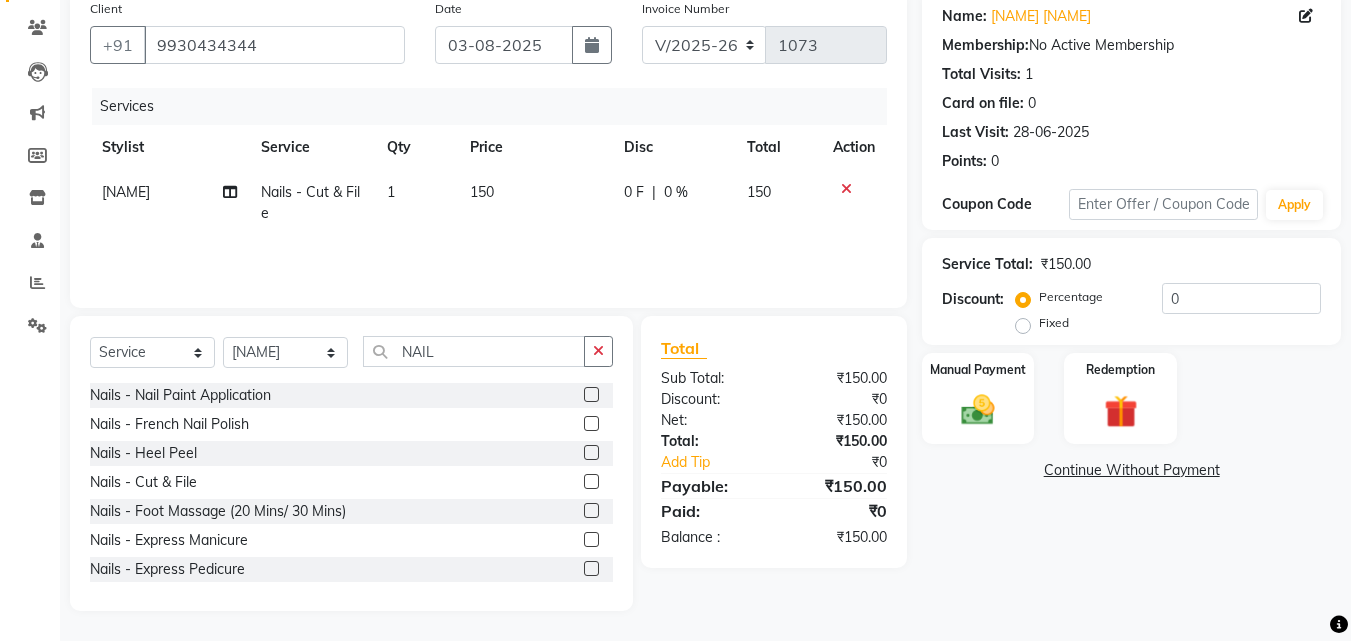 click on "1" 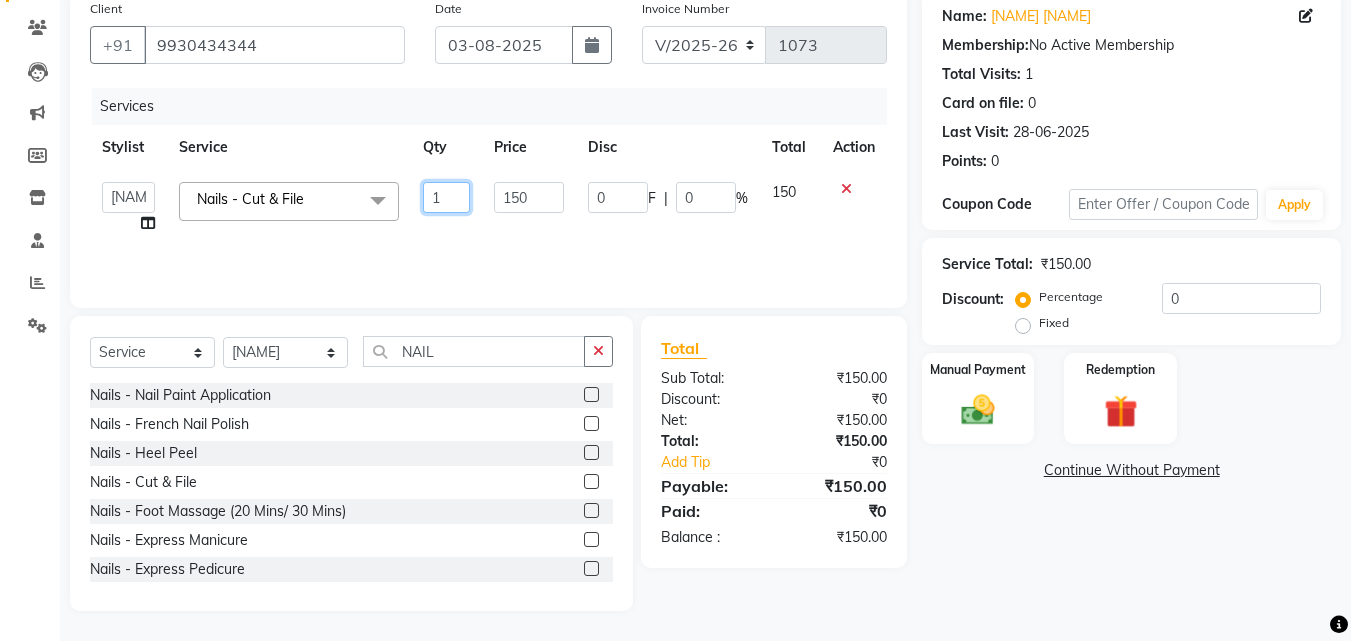 click on "1" 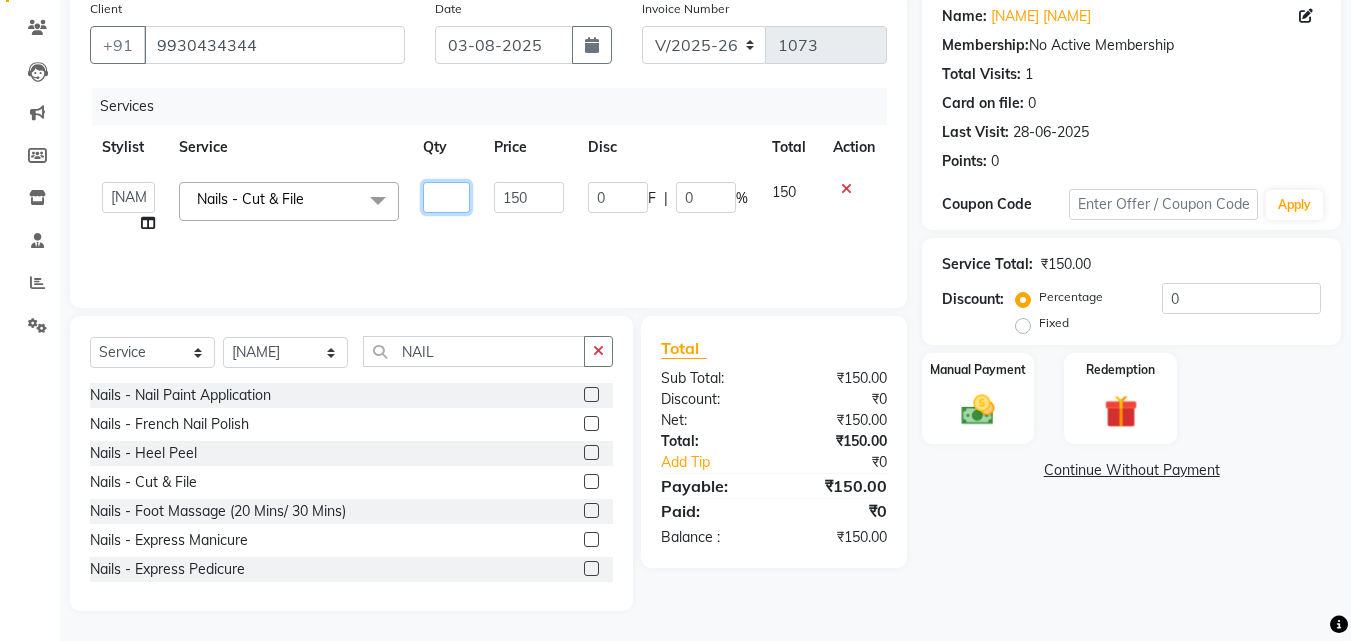 type on "2" 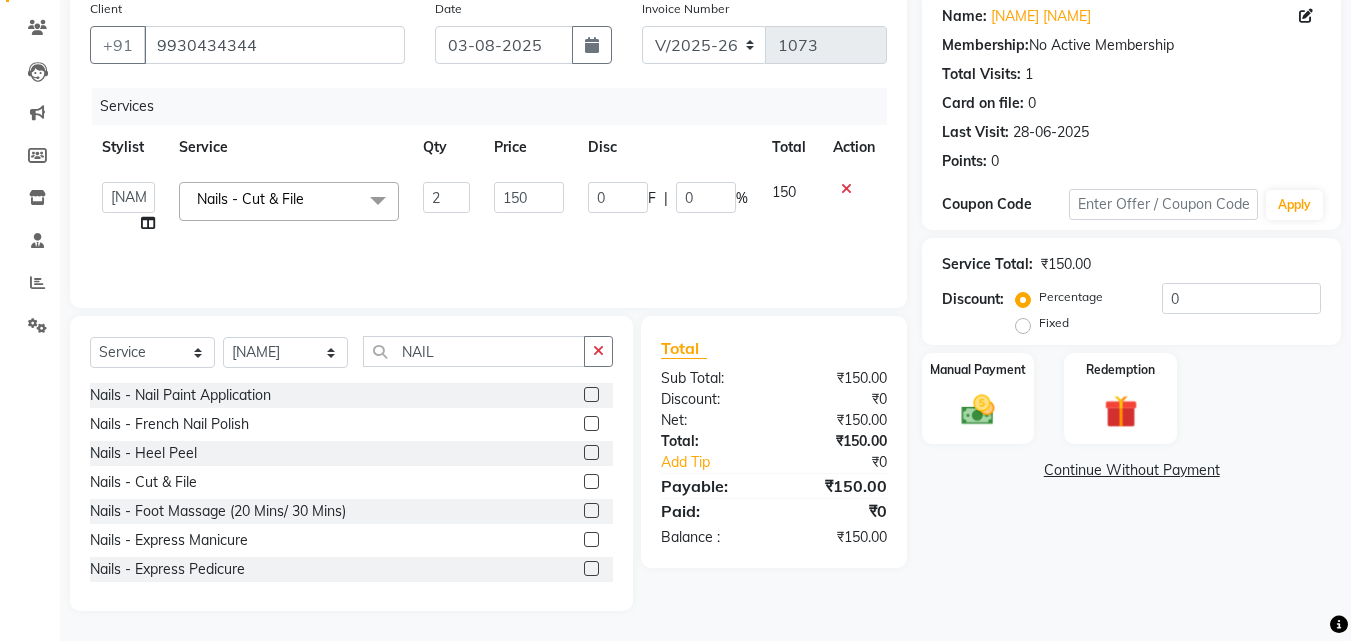 click 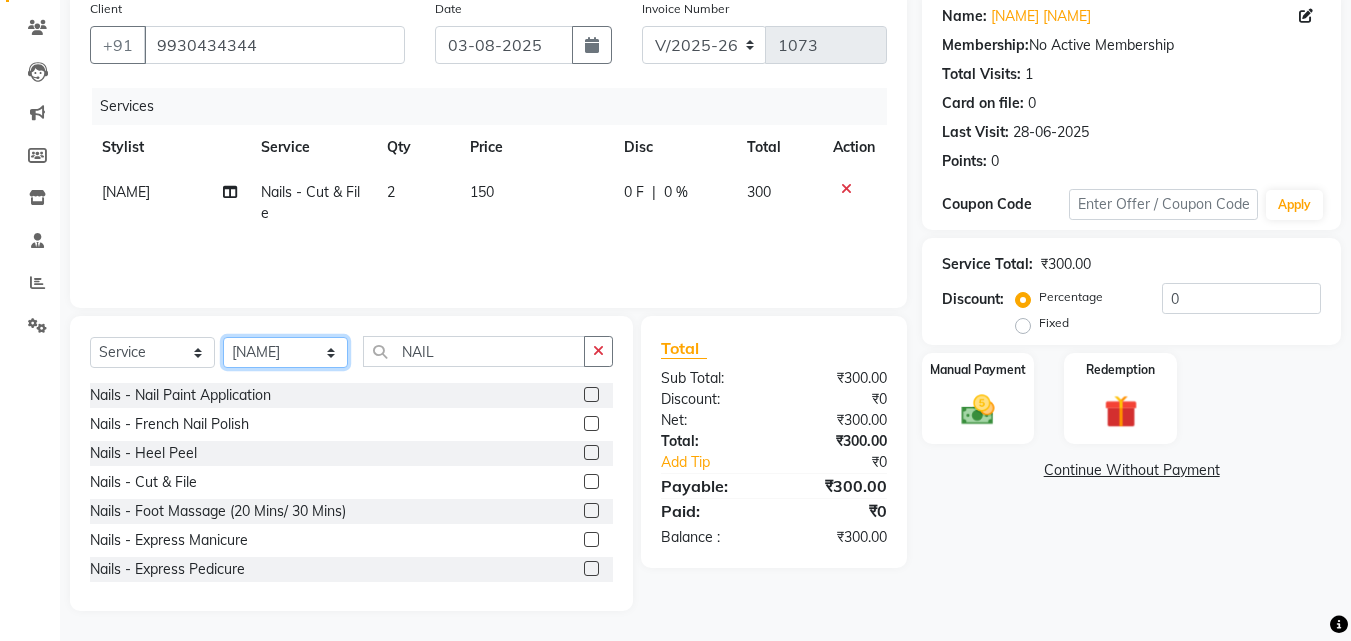 click on "Select Stylist Jasleen Jyoti Surya Tejaswini" 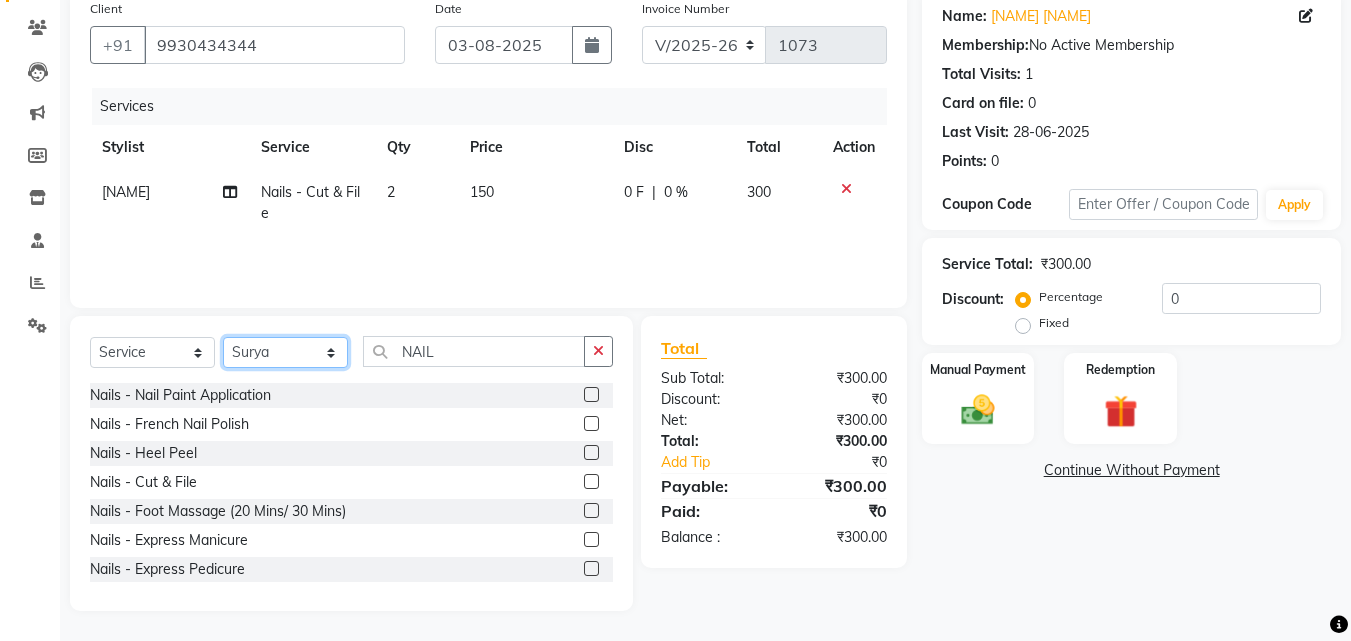 click on "Select Stylist Jasleen Jyoti Surya Tejaswini" 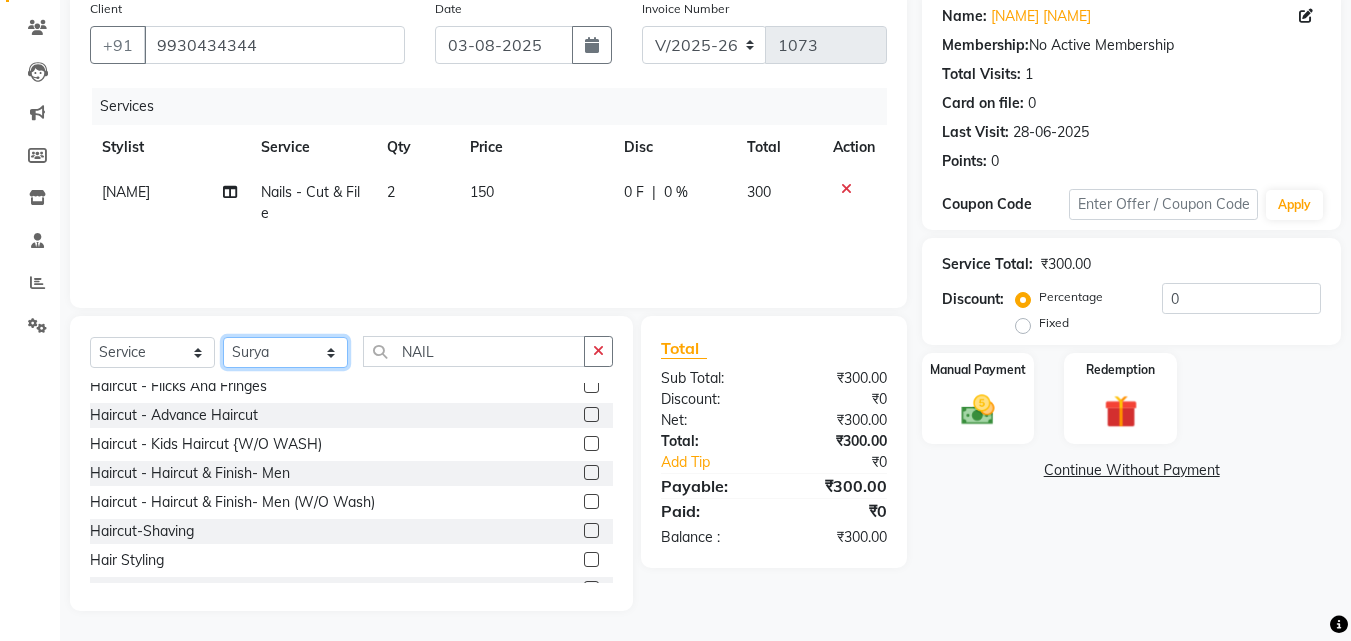 scroll, scrollTop: 100, scrollLeft: 0, axis: vertical 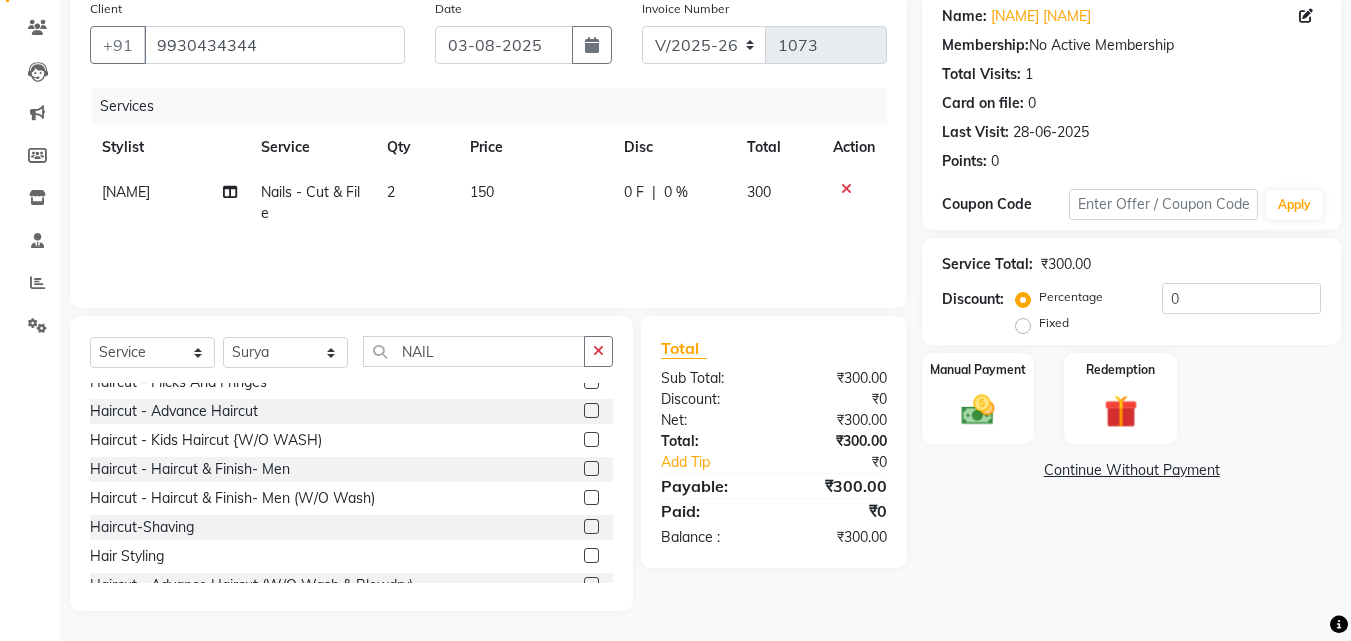 click 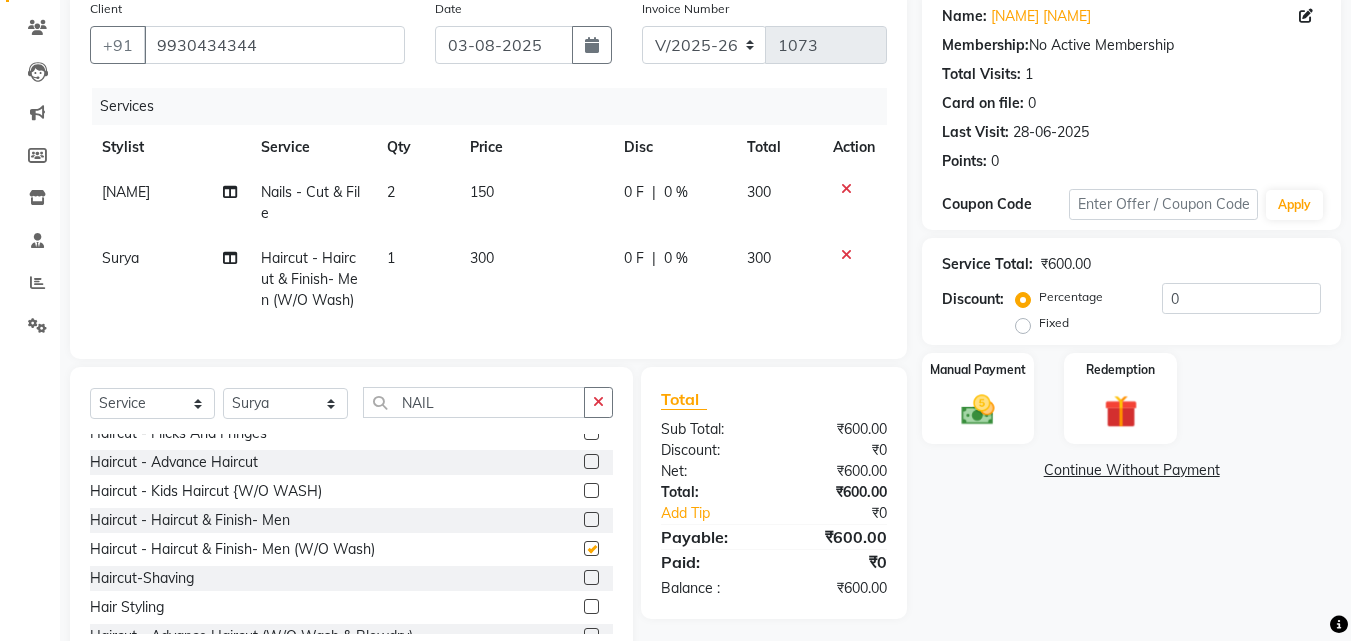 checkbox on "false" 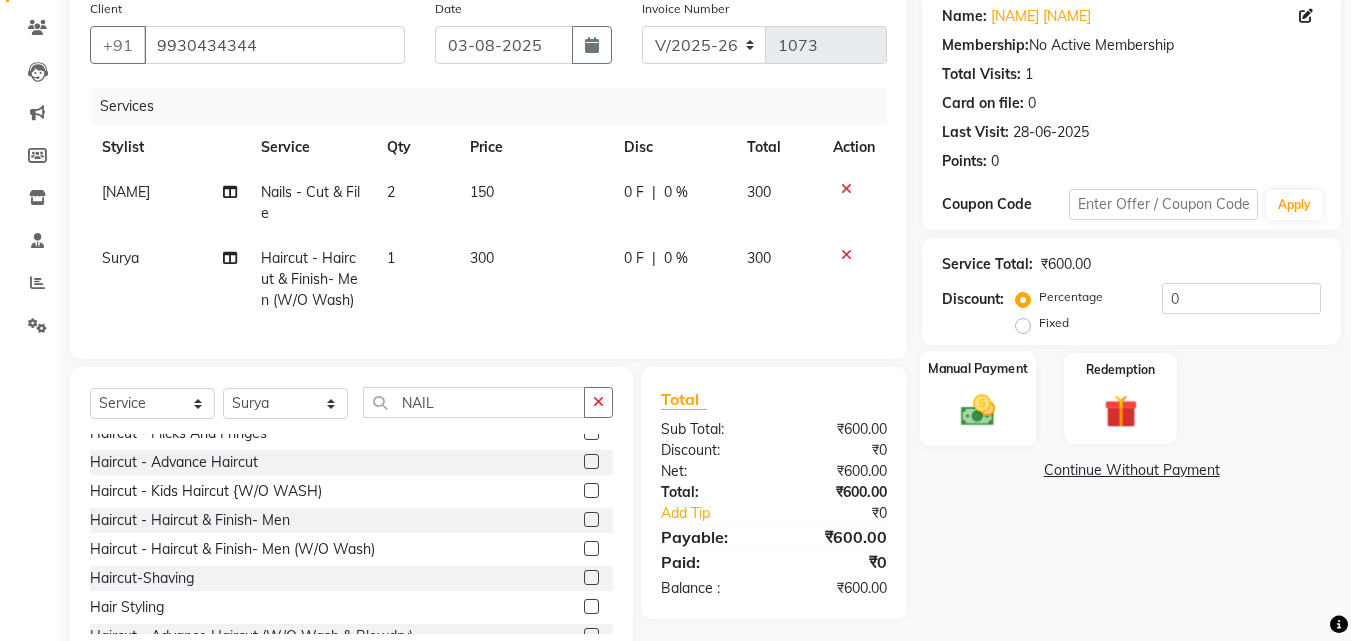 click 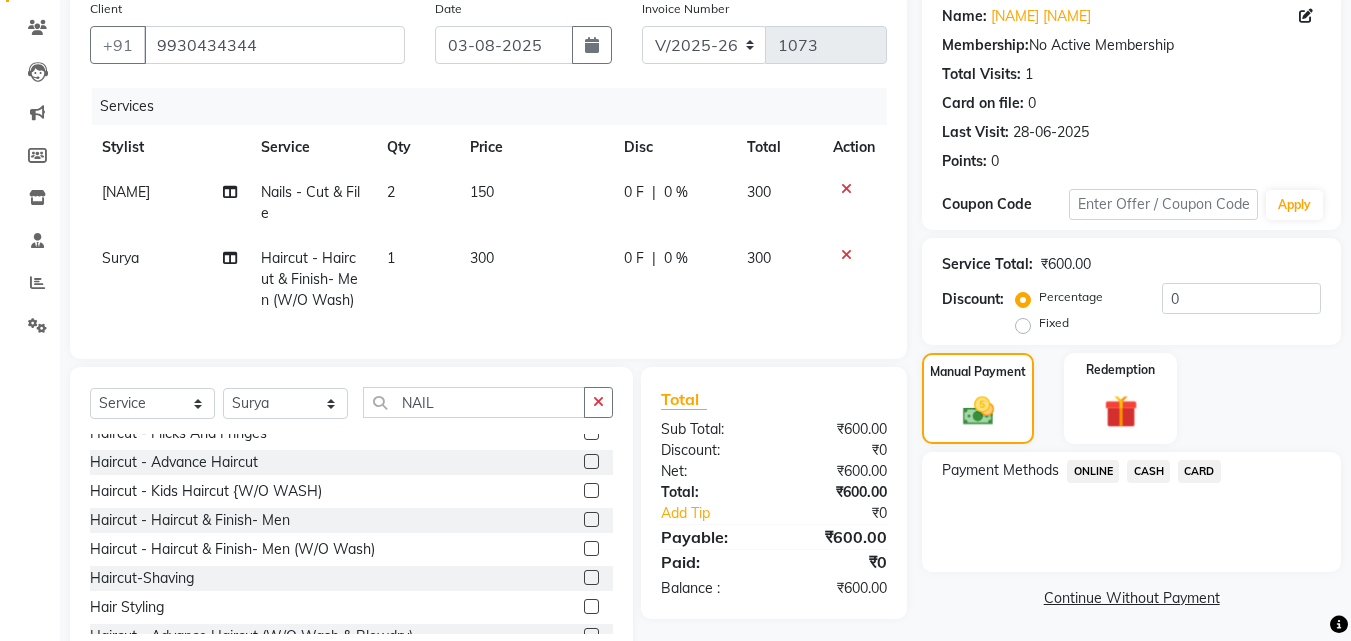 click on "CASH" 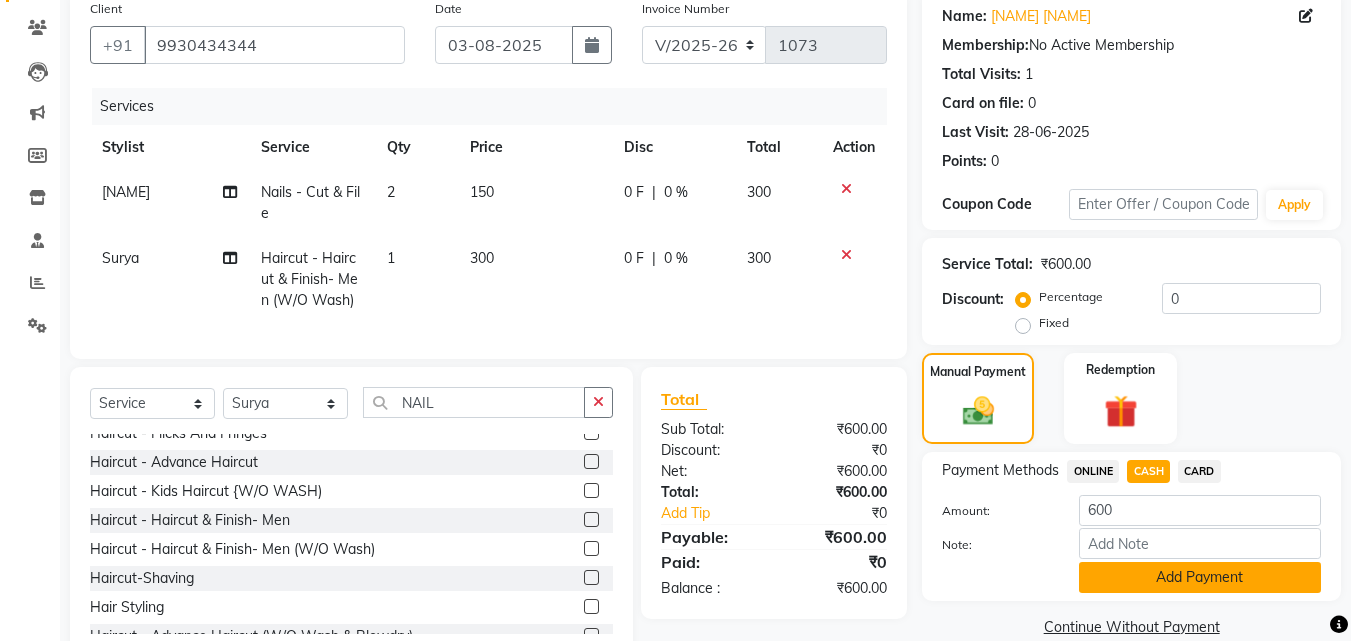 click on "Add Payment" 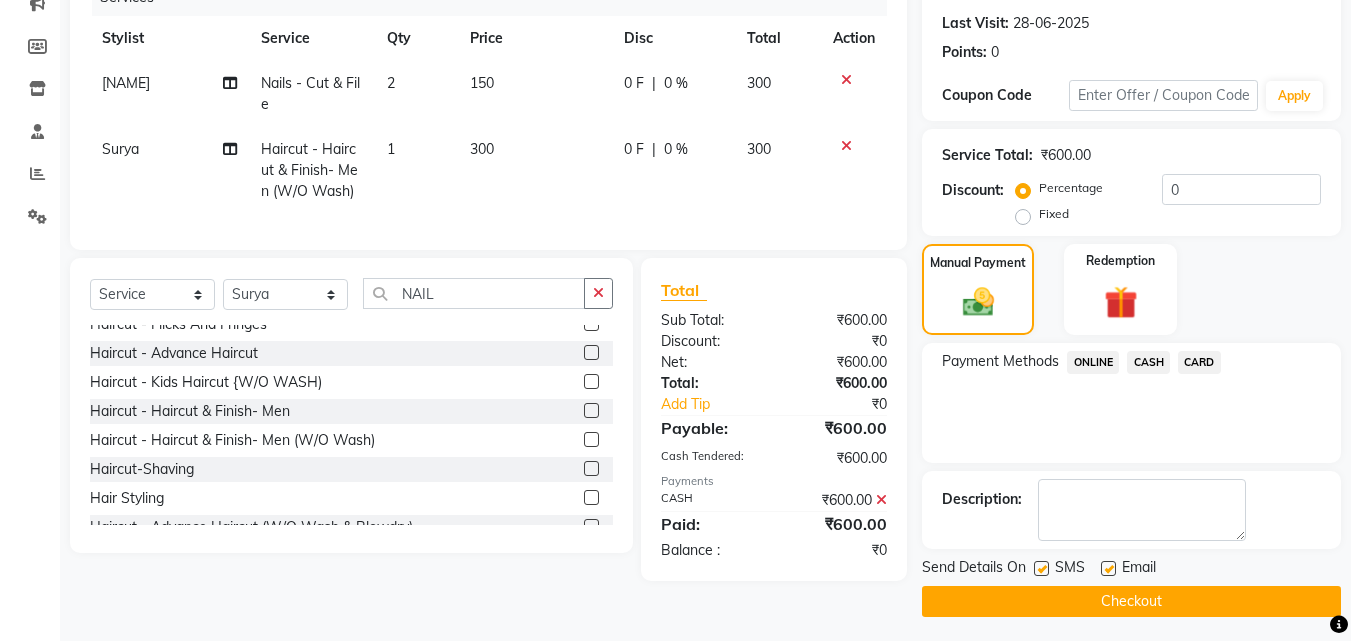 scroll, scrollTop: 275, scrollLeft: 0, axis: vertical 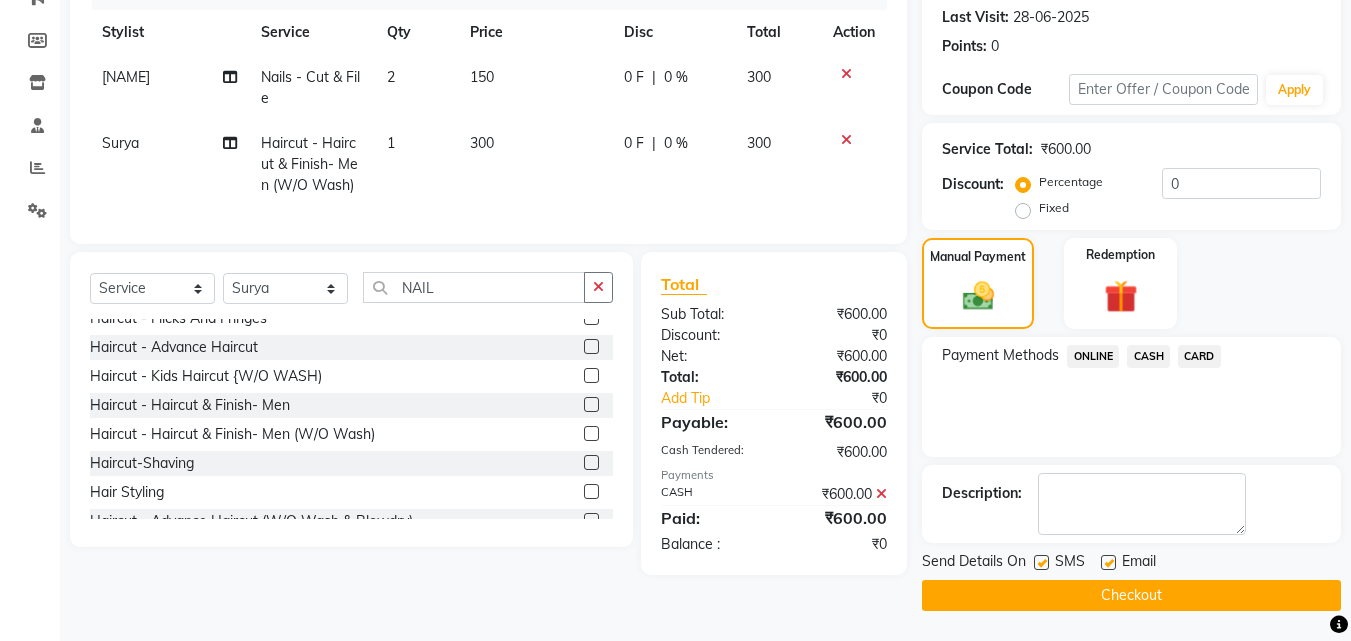 click 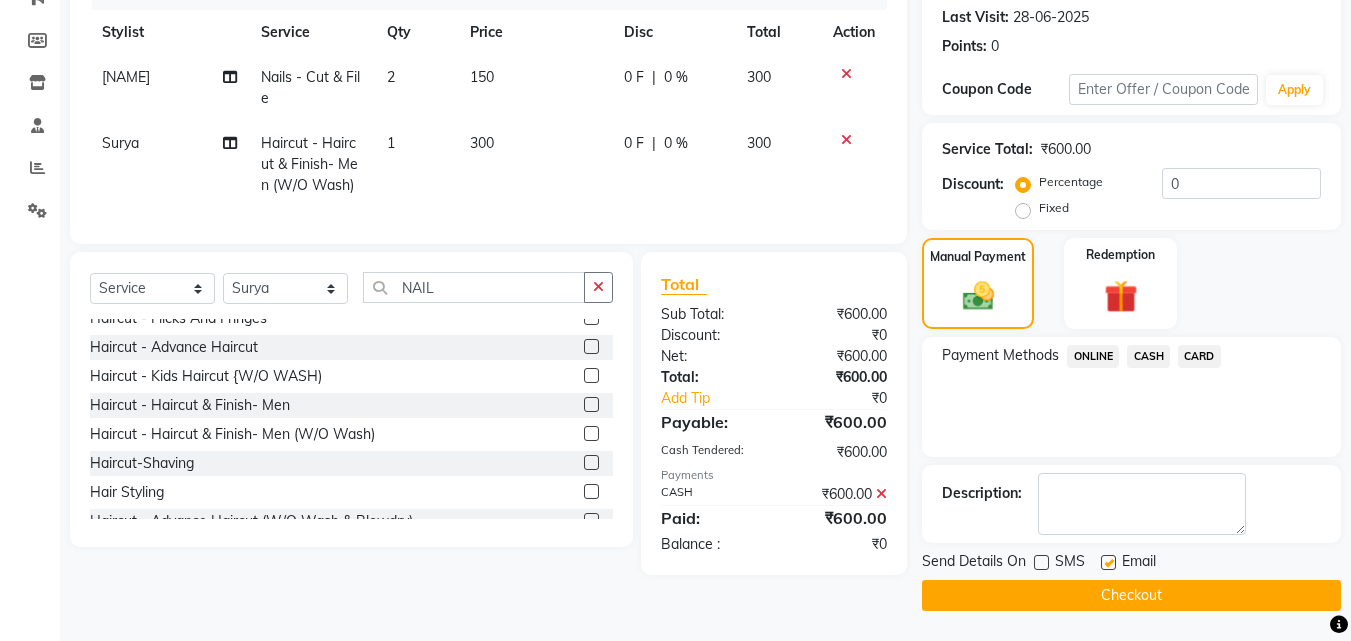 click 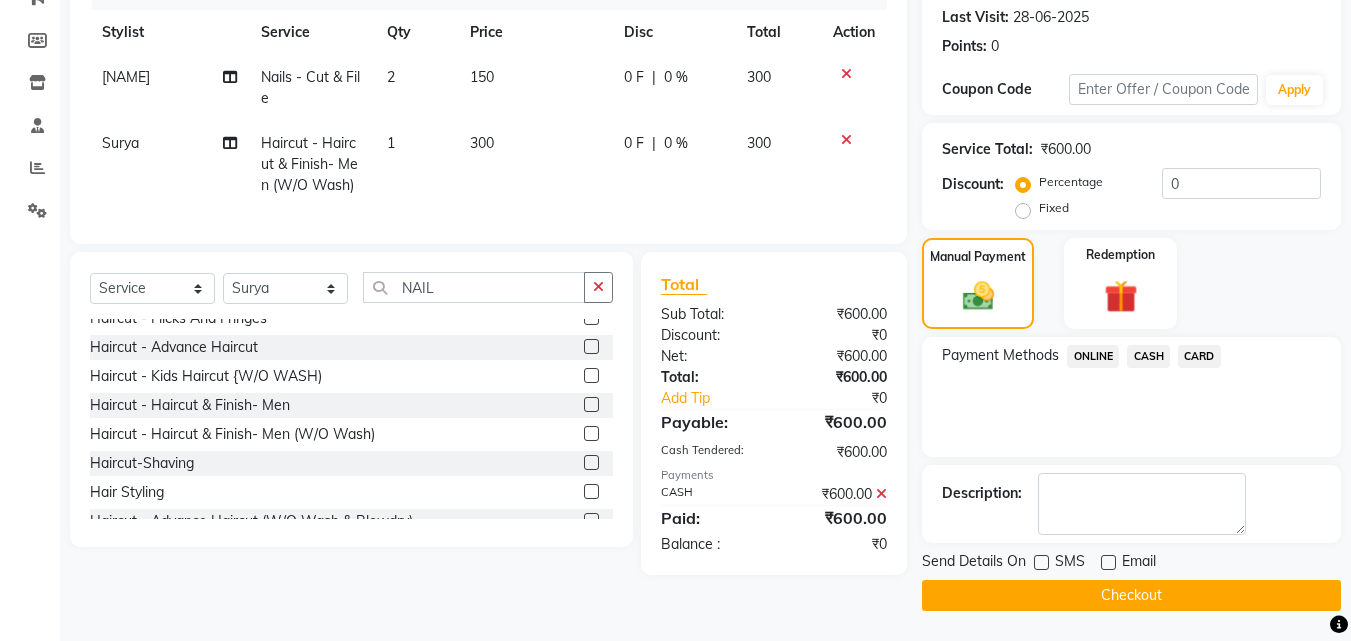 click on "Checkout" 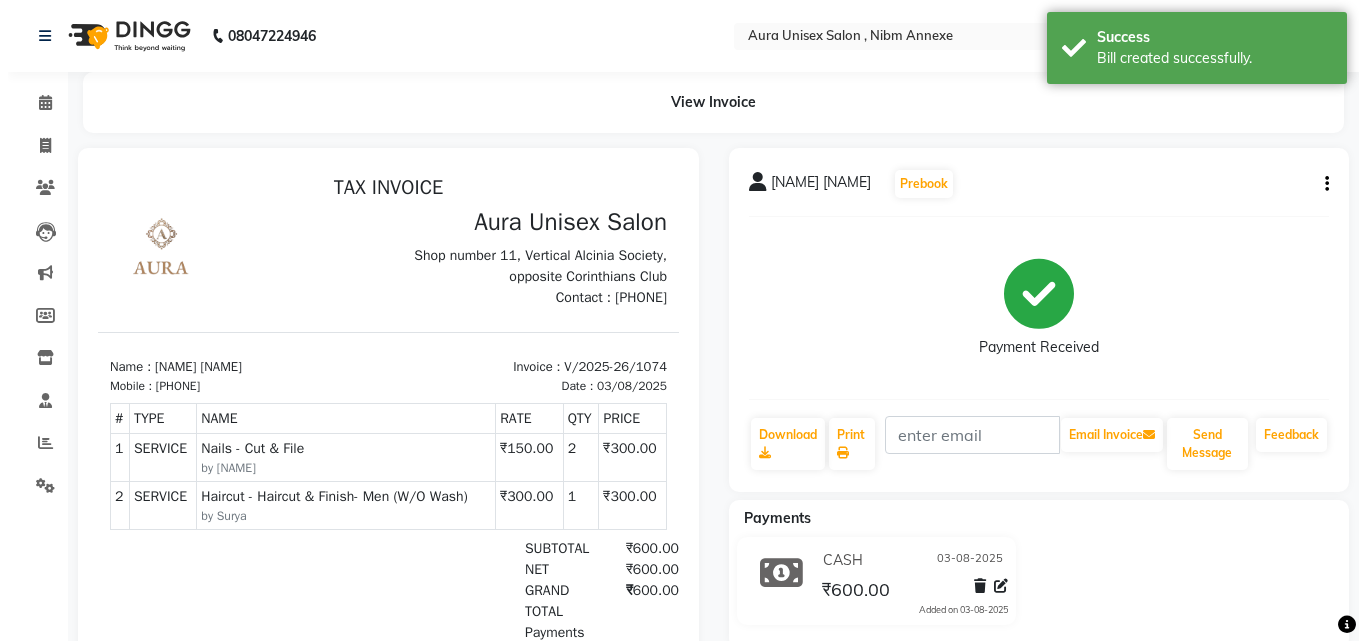 scroll, scrollTop: 0, scrollLeft: 0, axis: both 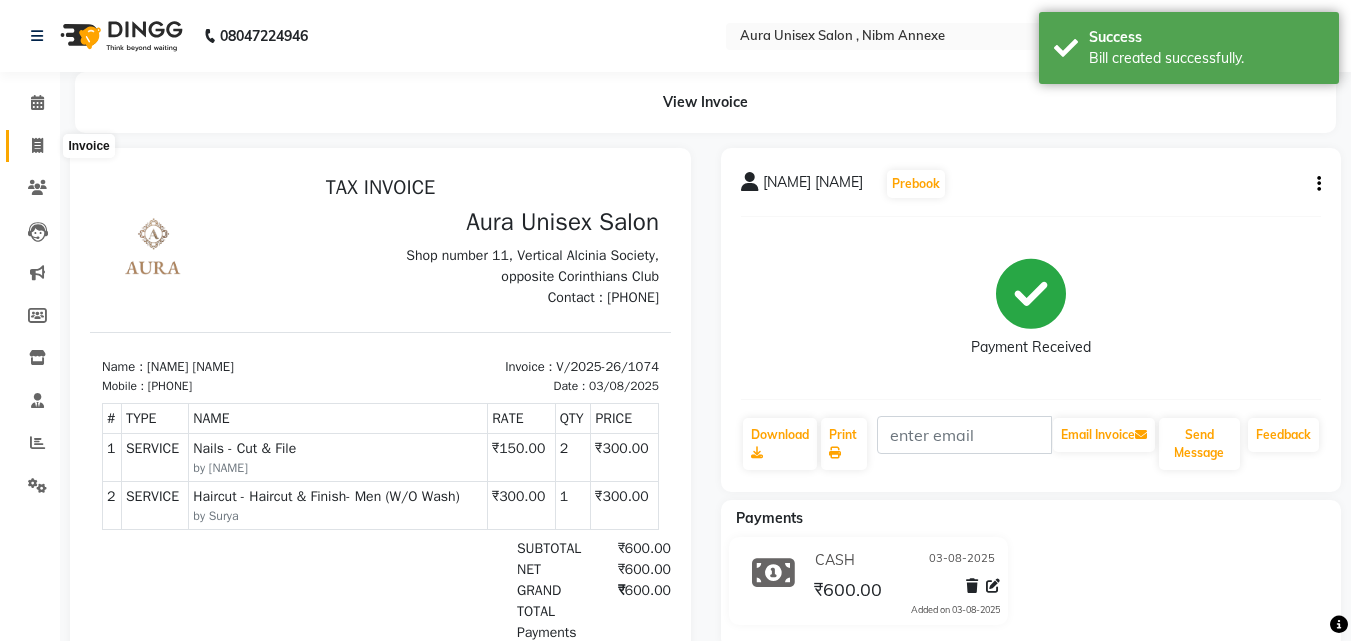 click 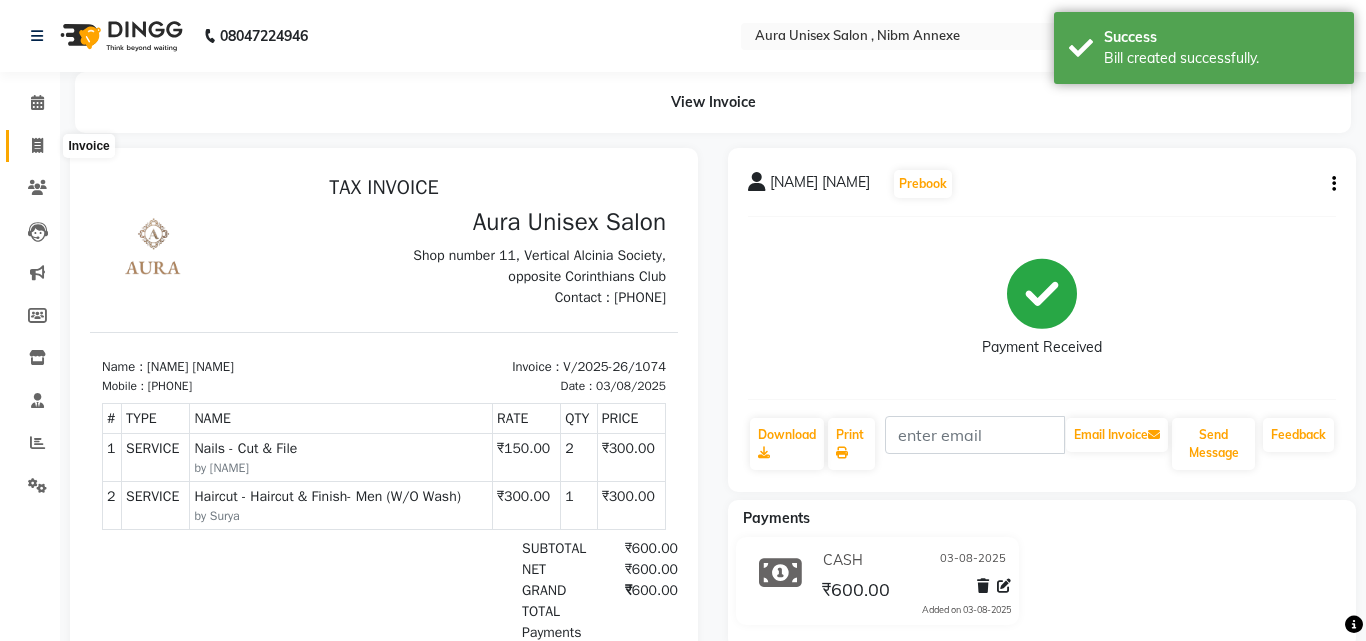 select on "service" 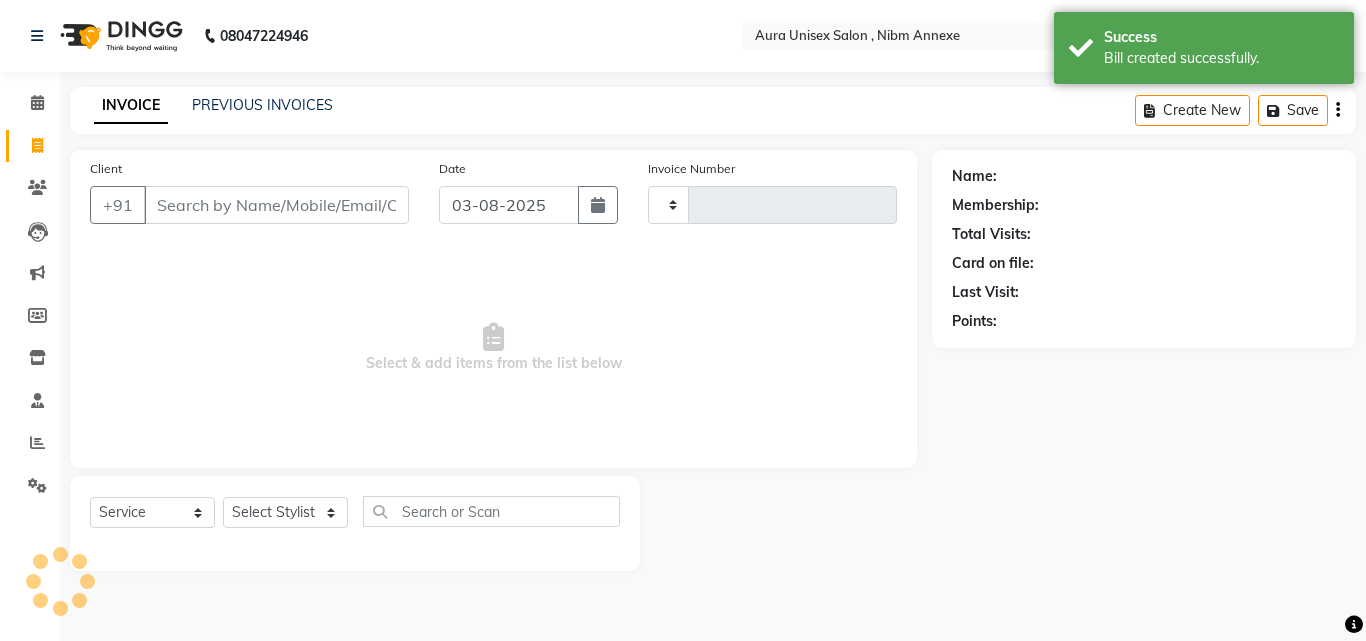 type on "1075" 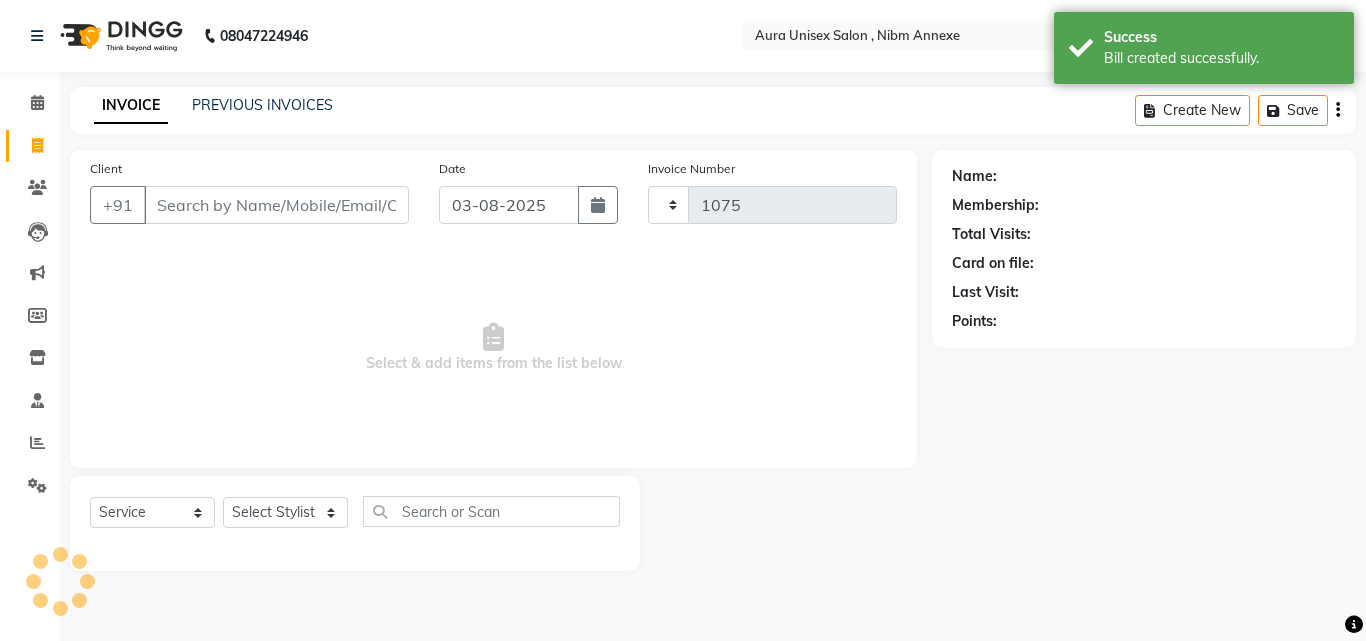 select on "823" 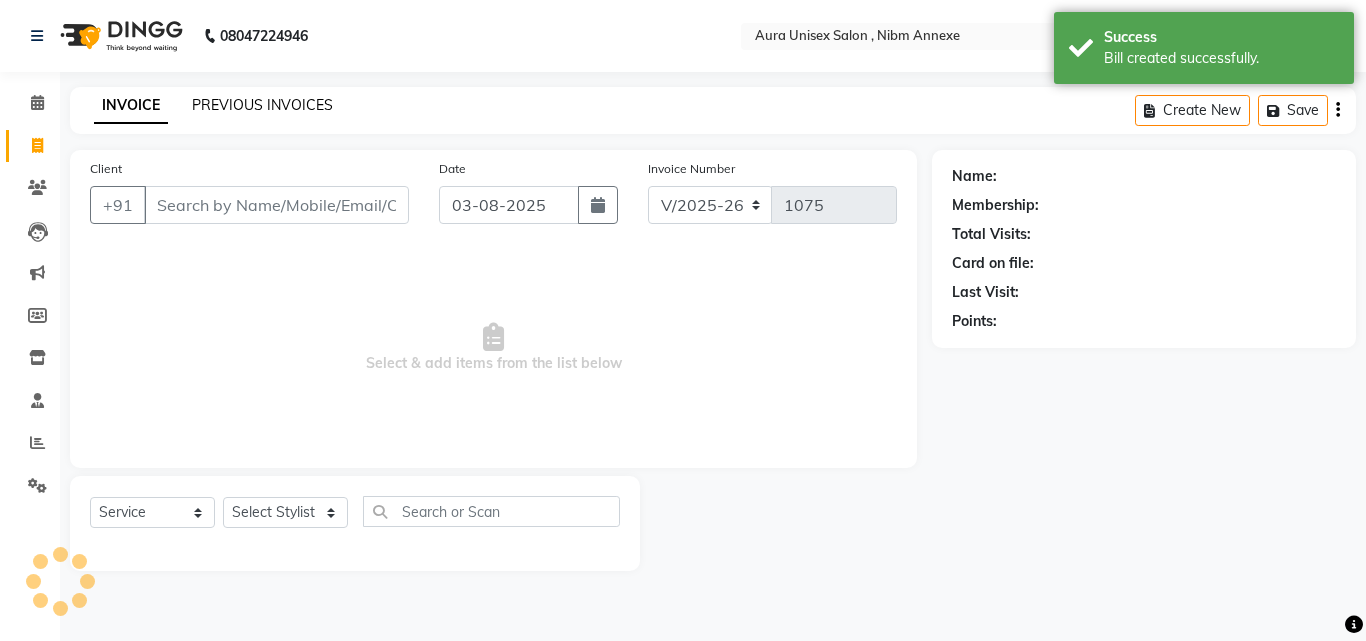 click on "PREVIOUS INVOICES" 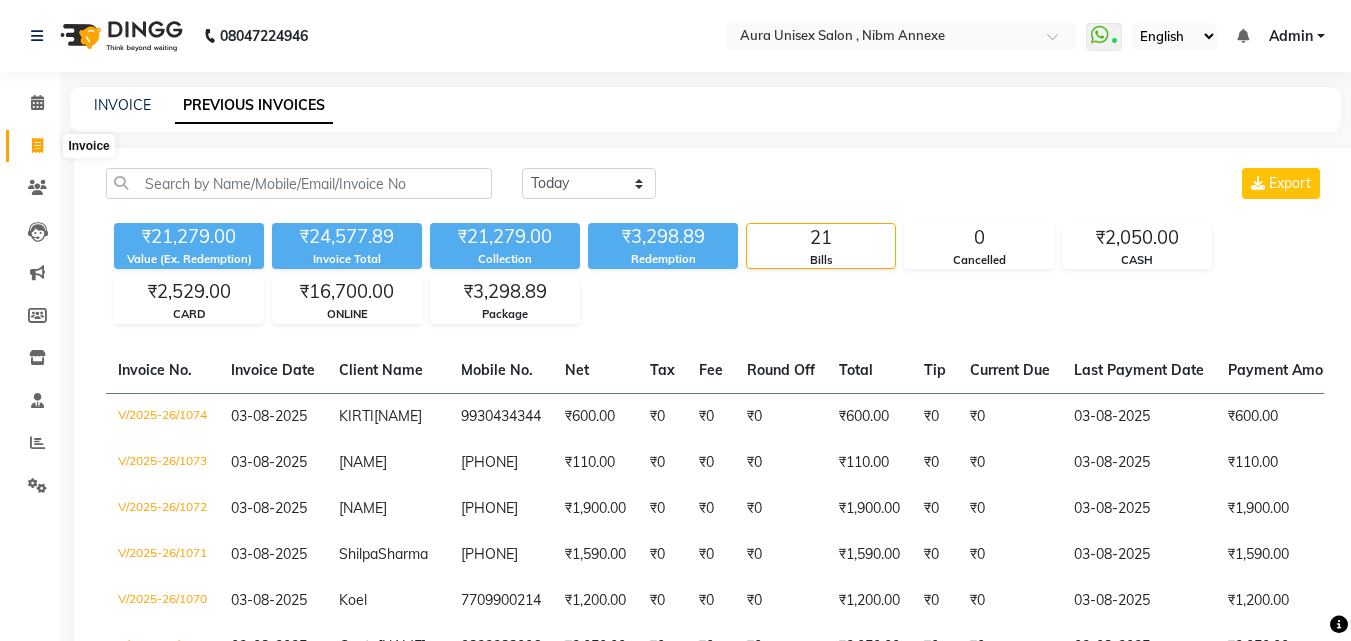 click 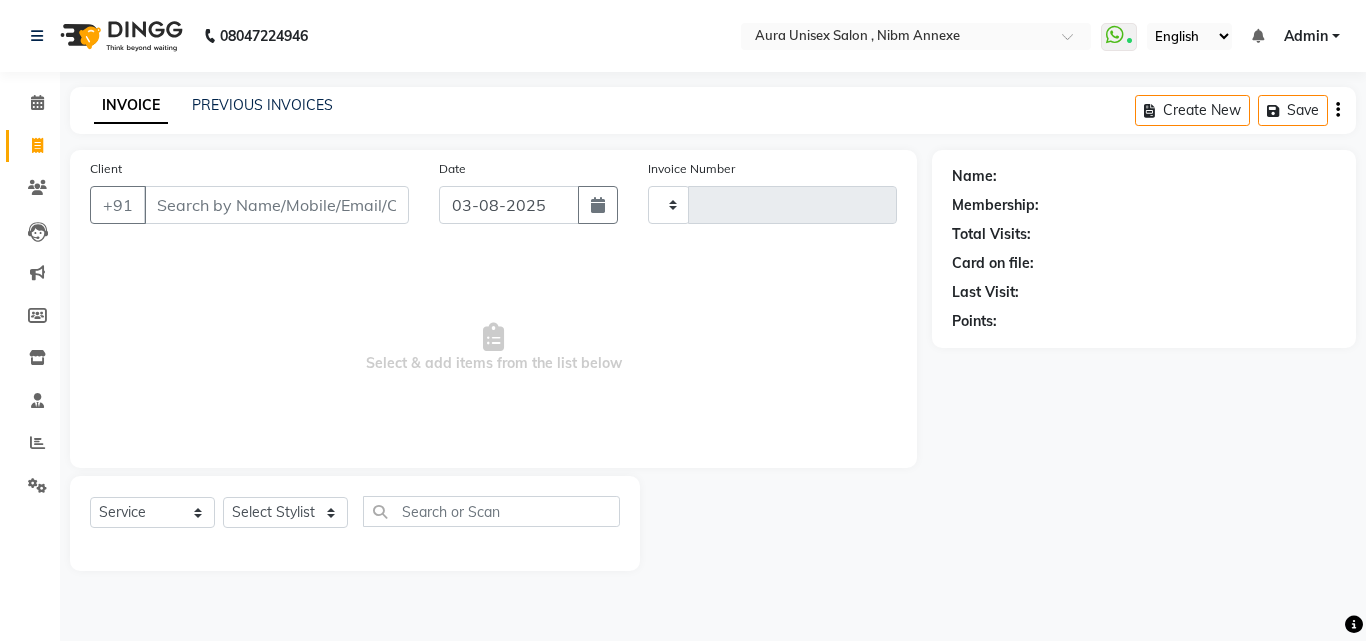 type on "1075" 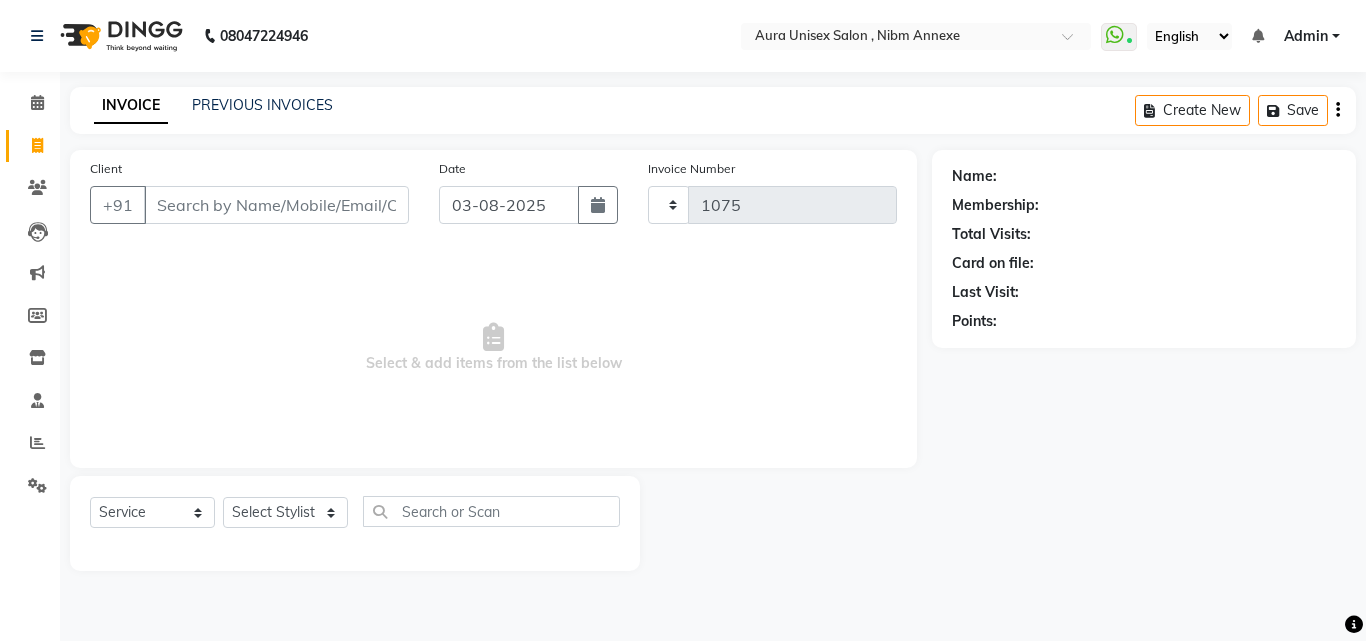 select on "823" 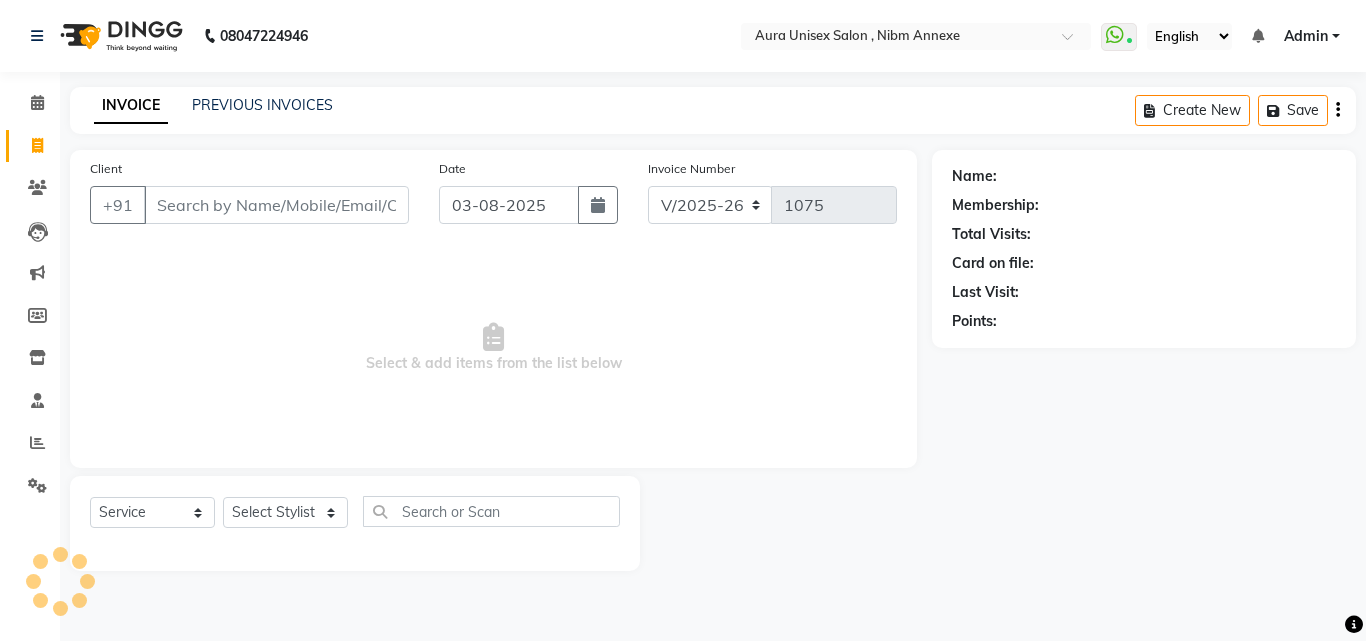drag, startPoint x: 36, startPoint y: 138, endPoint x: 167, endPoint y: 209, distance: 149.00336 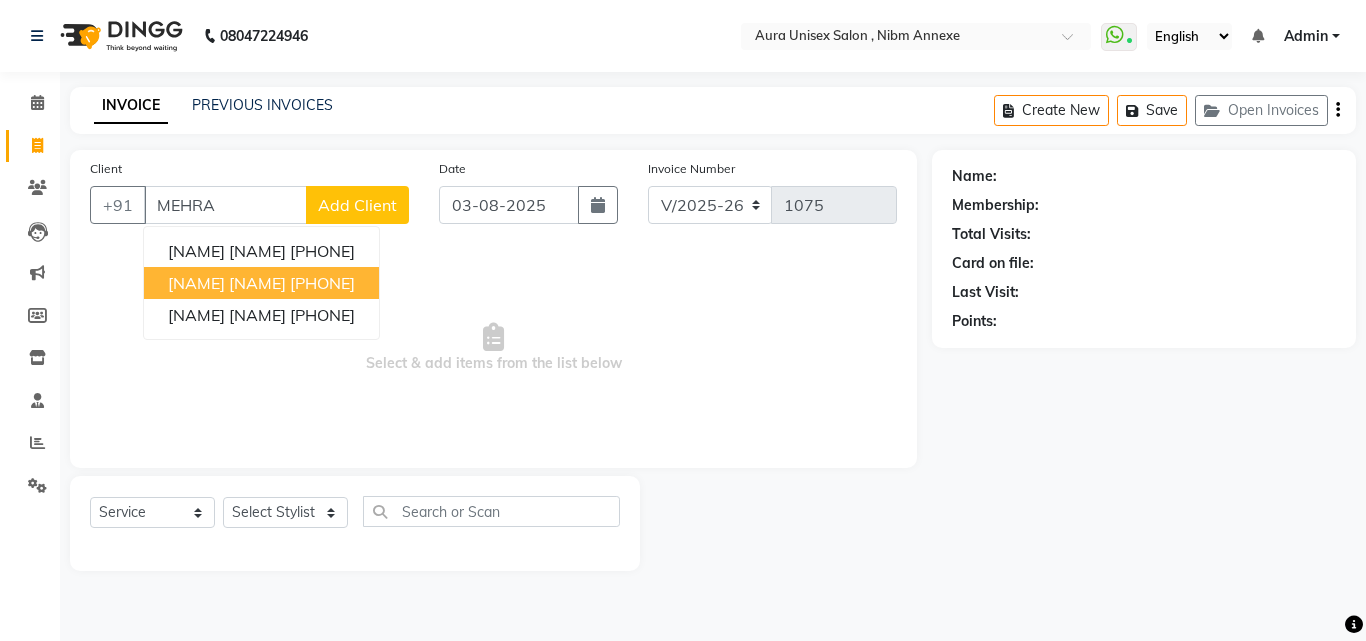 click on "[NAME] [NAME]" at bounding box center (227, 283) 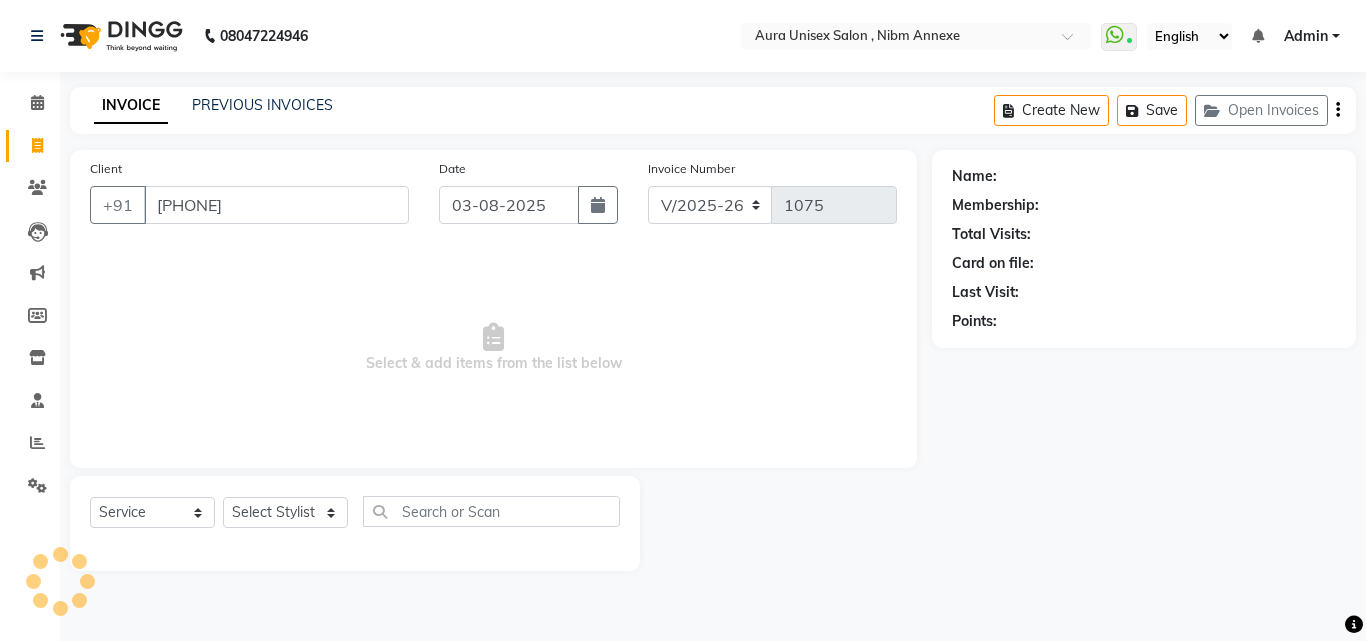 type on "[PHONE]" 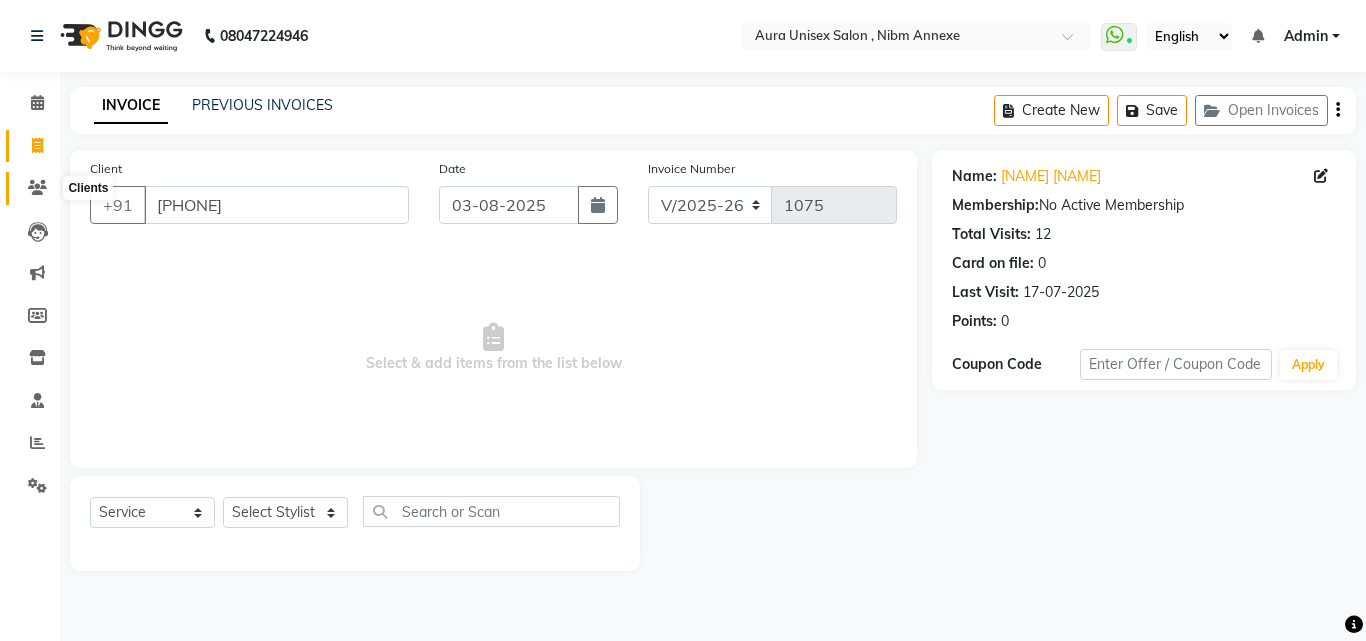 click 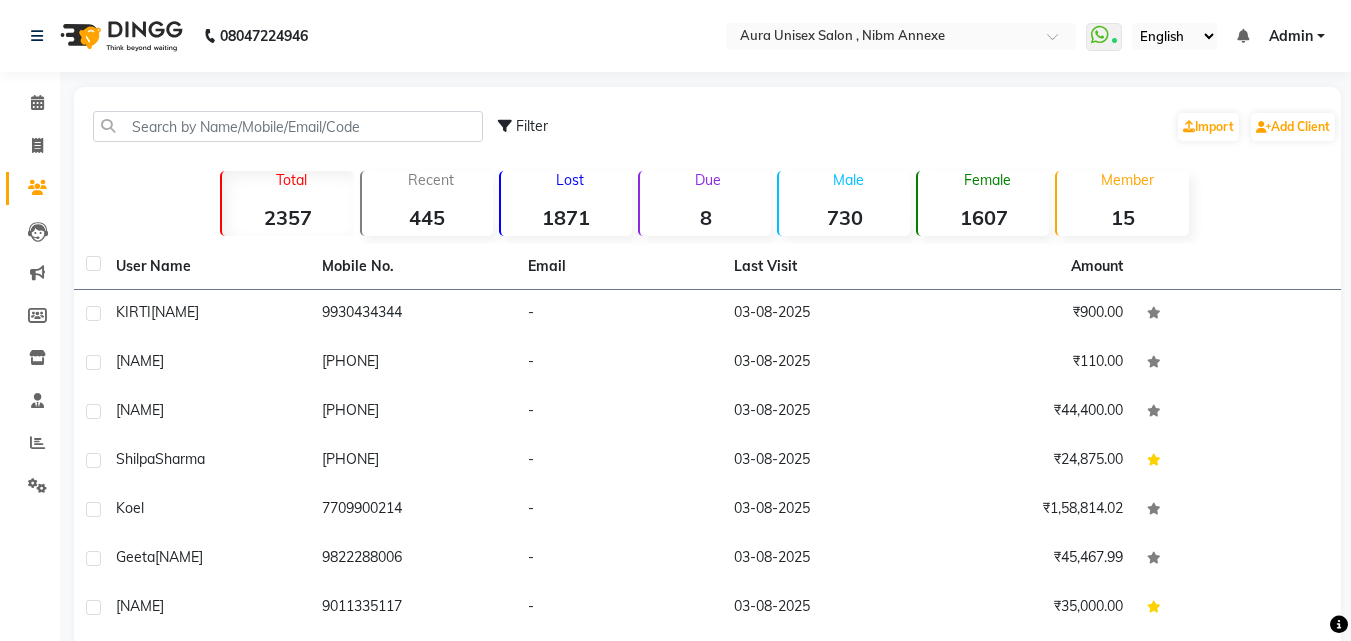 click on "Filter  Import   Add Client" 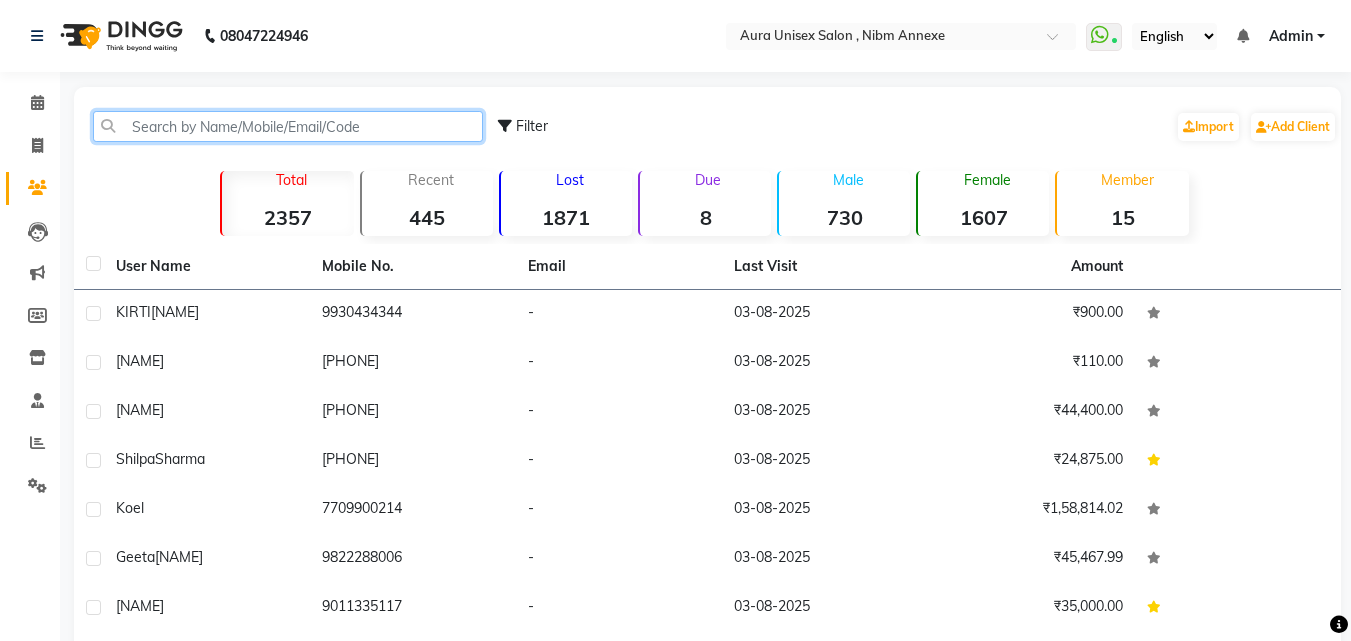 click 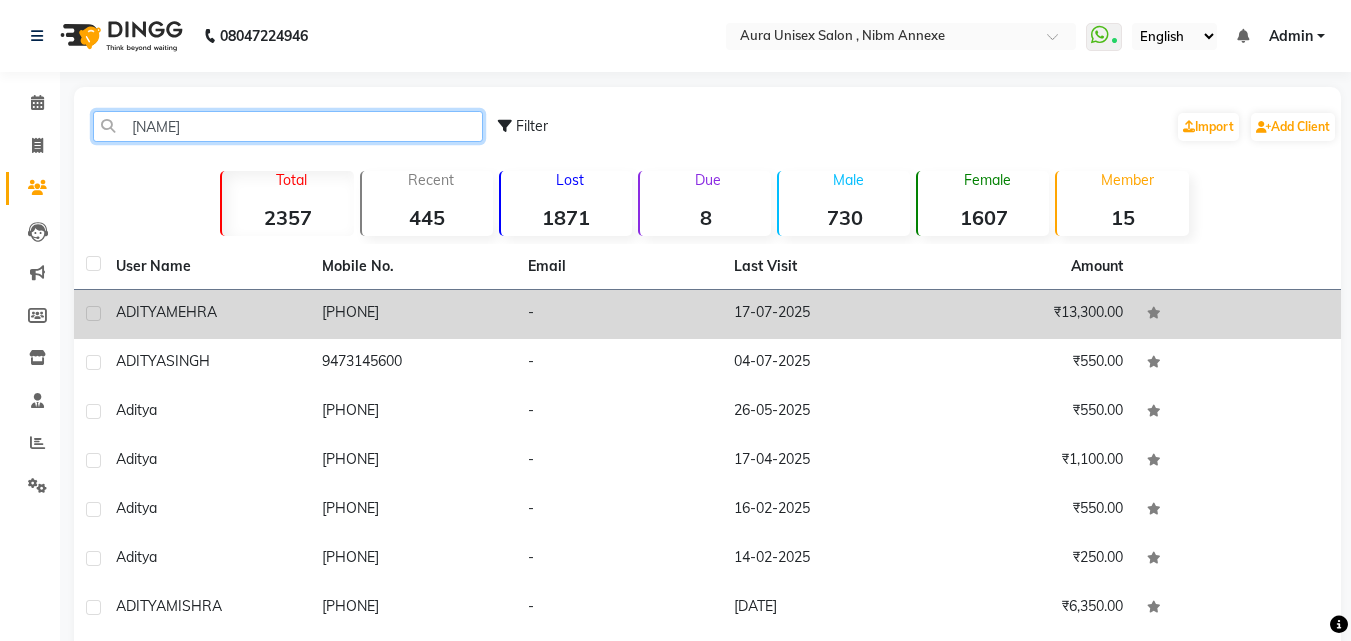 type on "[NAME]" 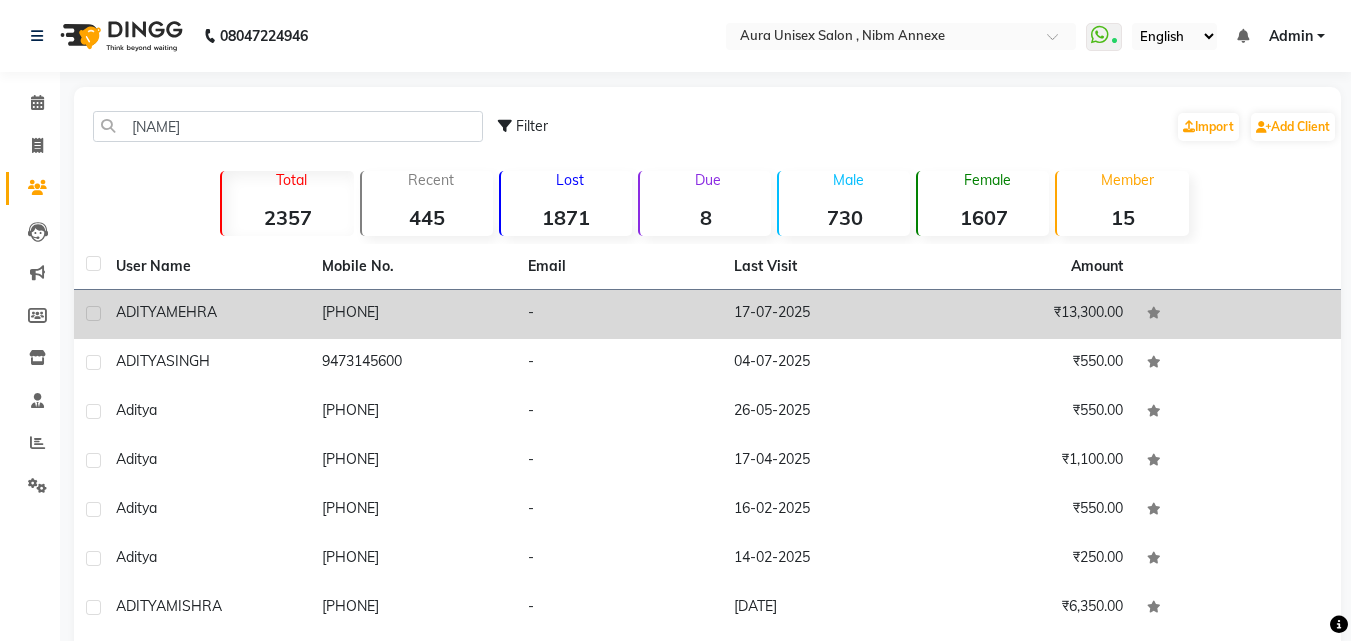 click on "[PHONE]" 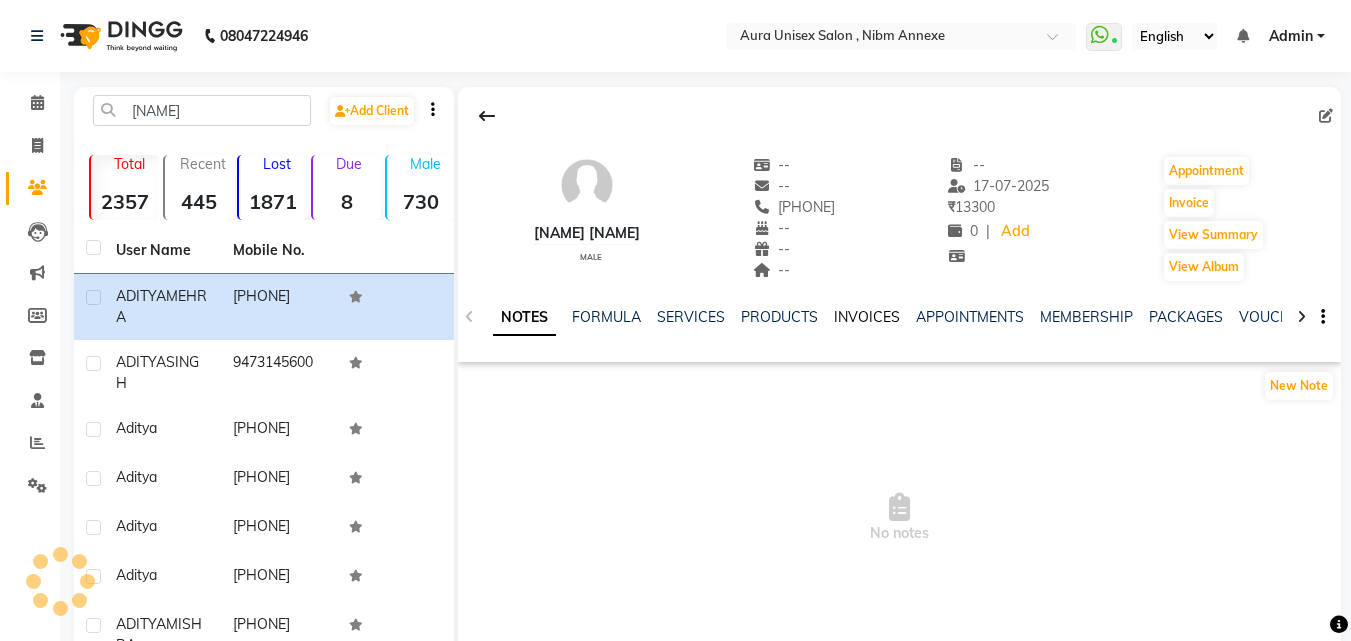 click on "INVOICES" 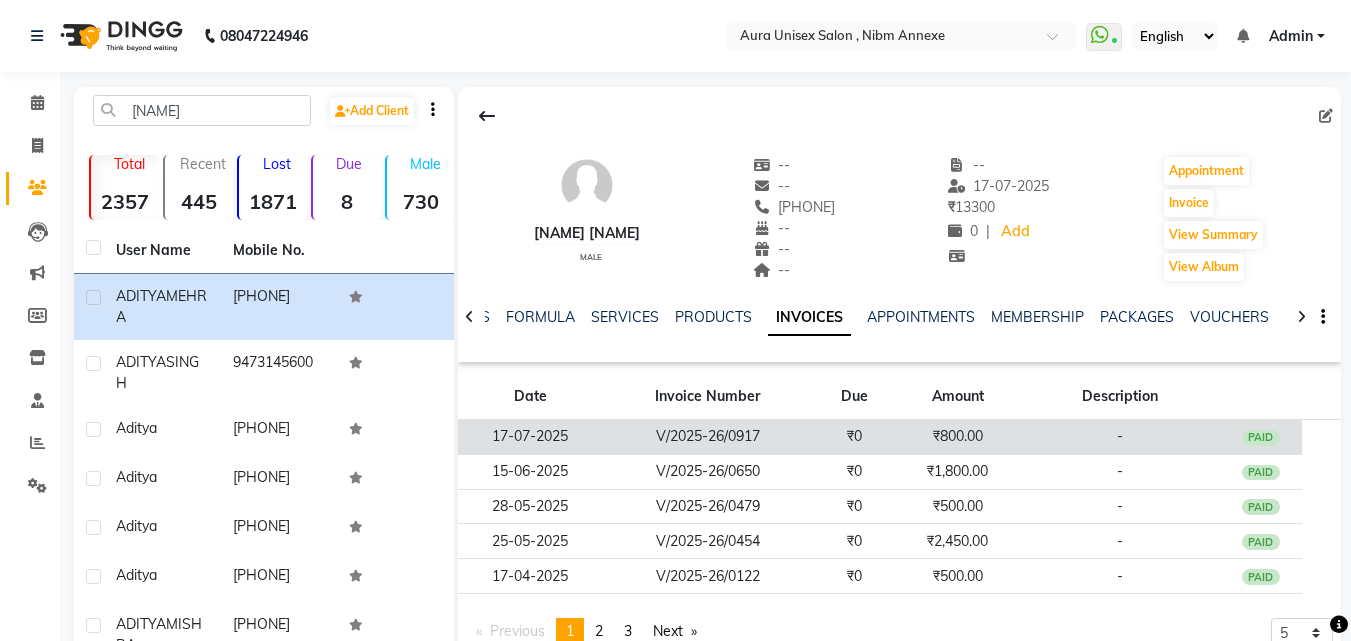 click on "₹800.00" 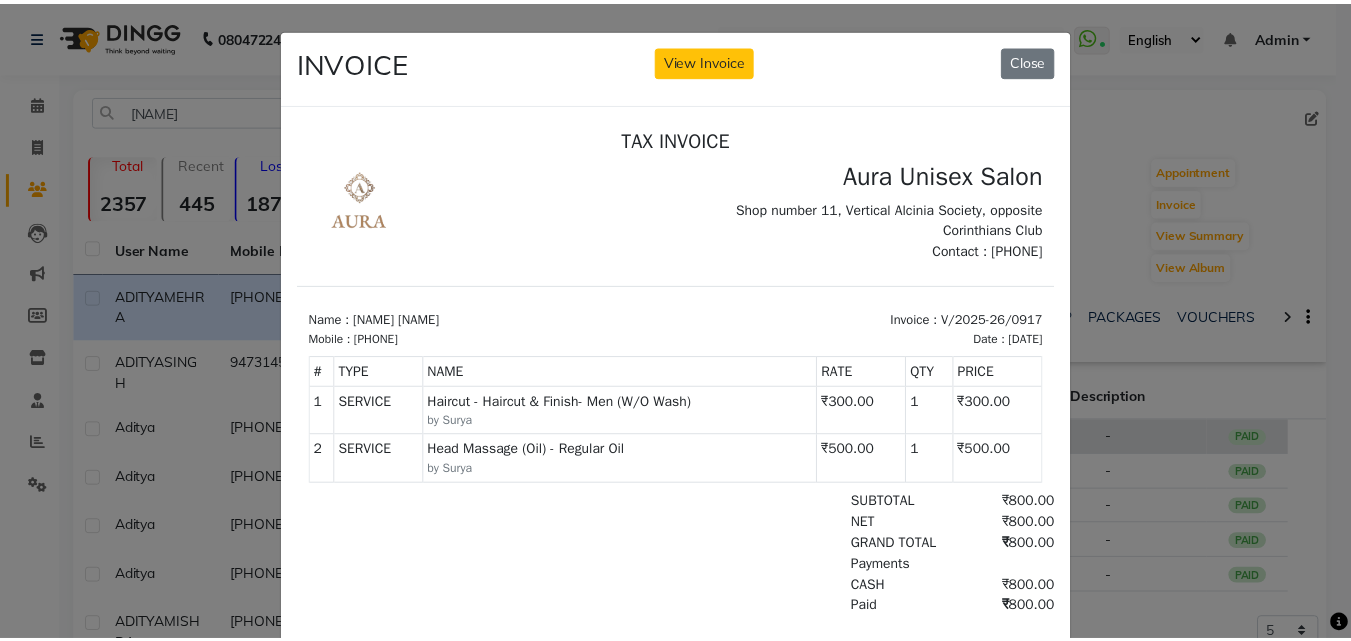 scroll, scrollTop: 0, scrollLeft: 0, axis: both 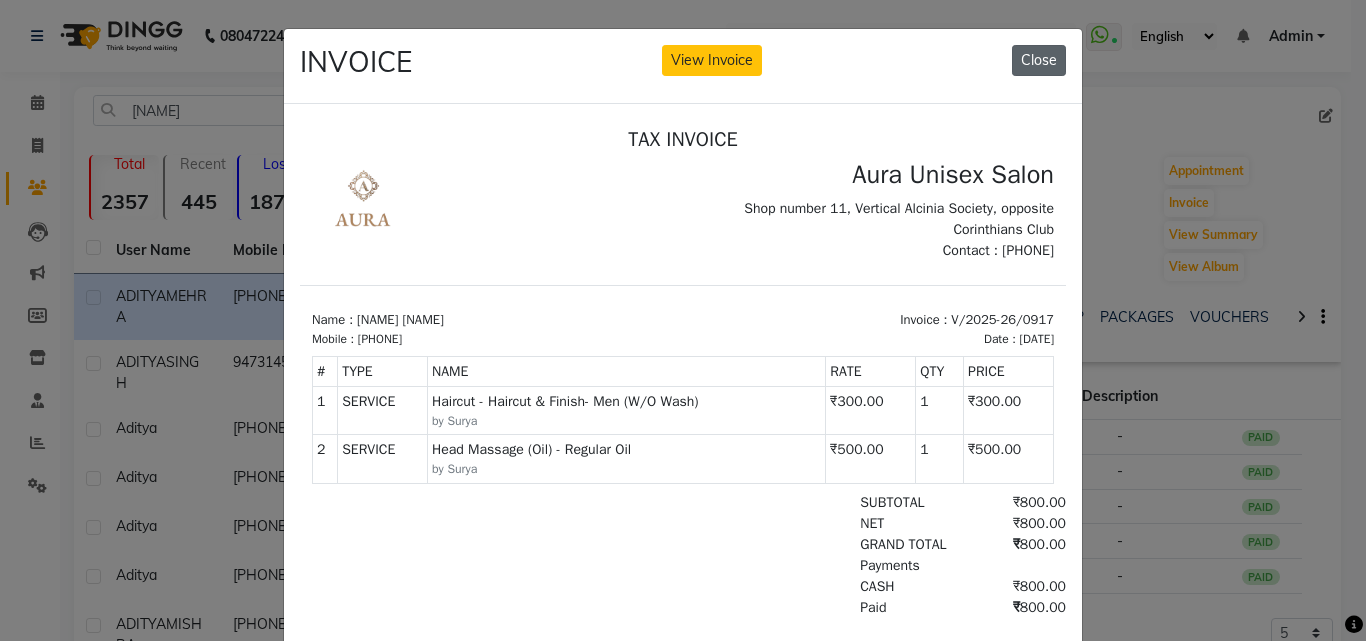 click on "Close" 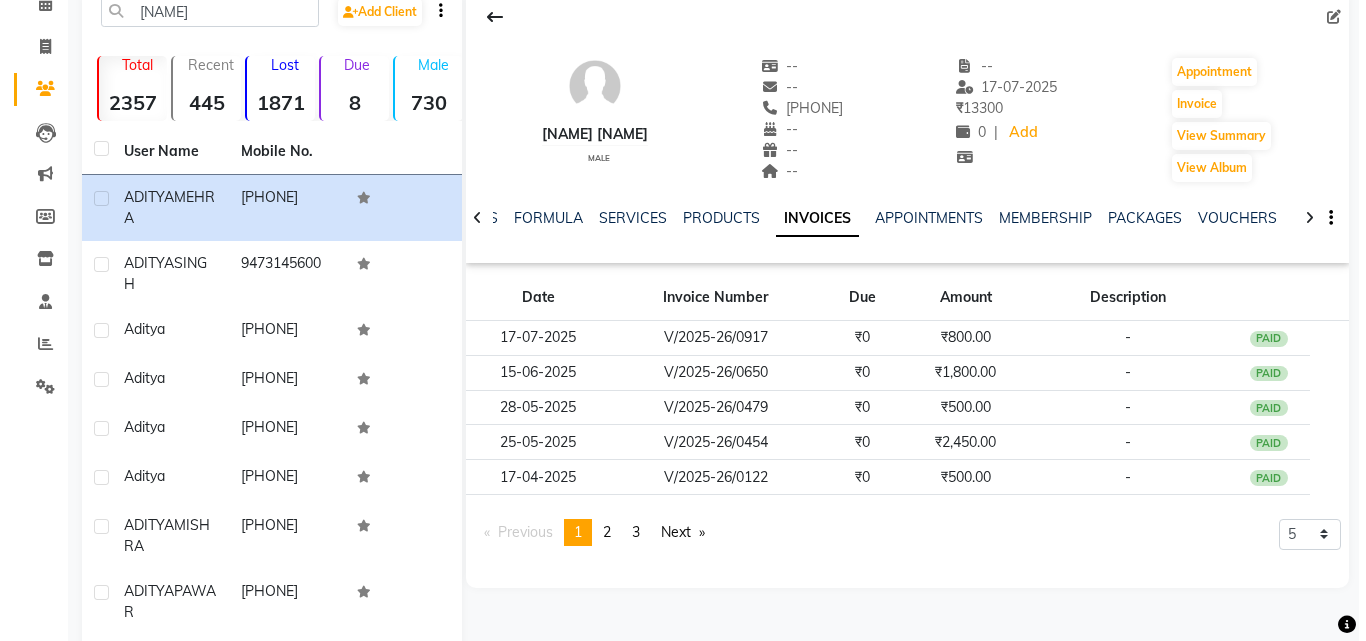 scroll, scrollTop: 100, scrollLeft: 0, axis: vertical 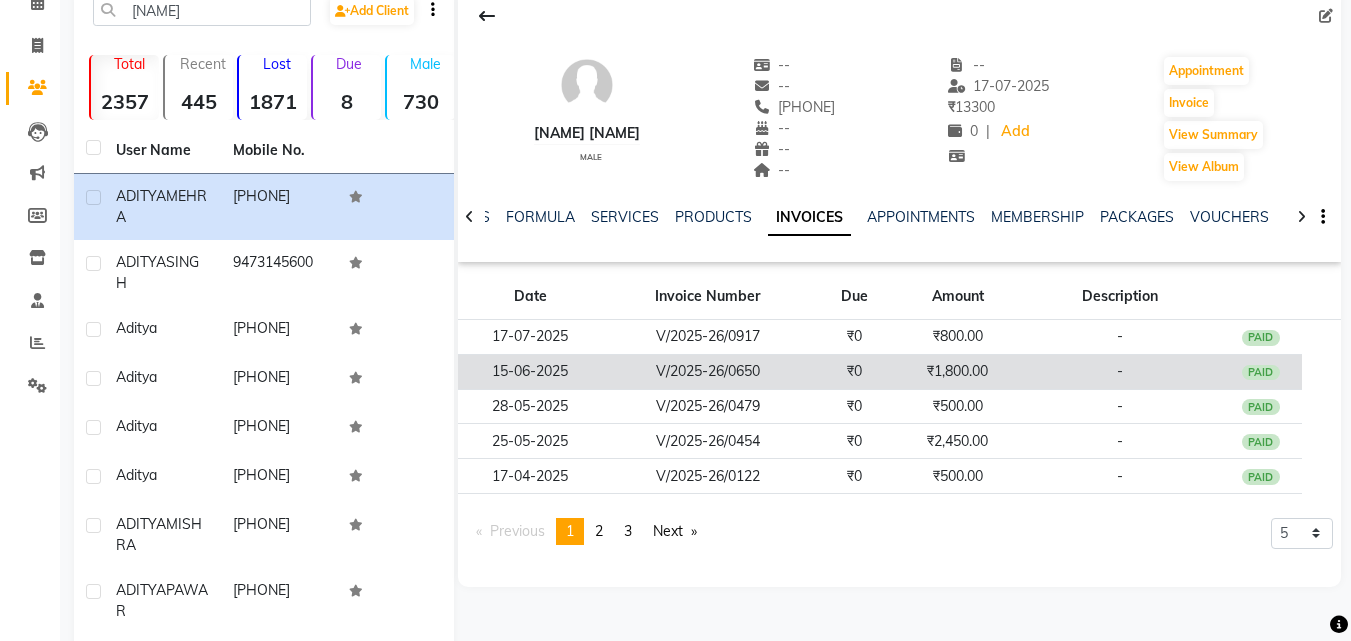 click on "₹1,800.00" 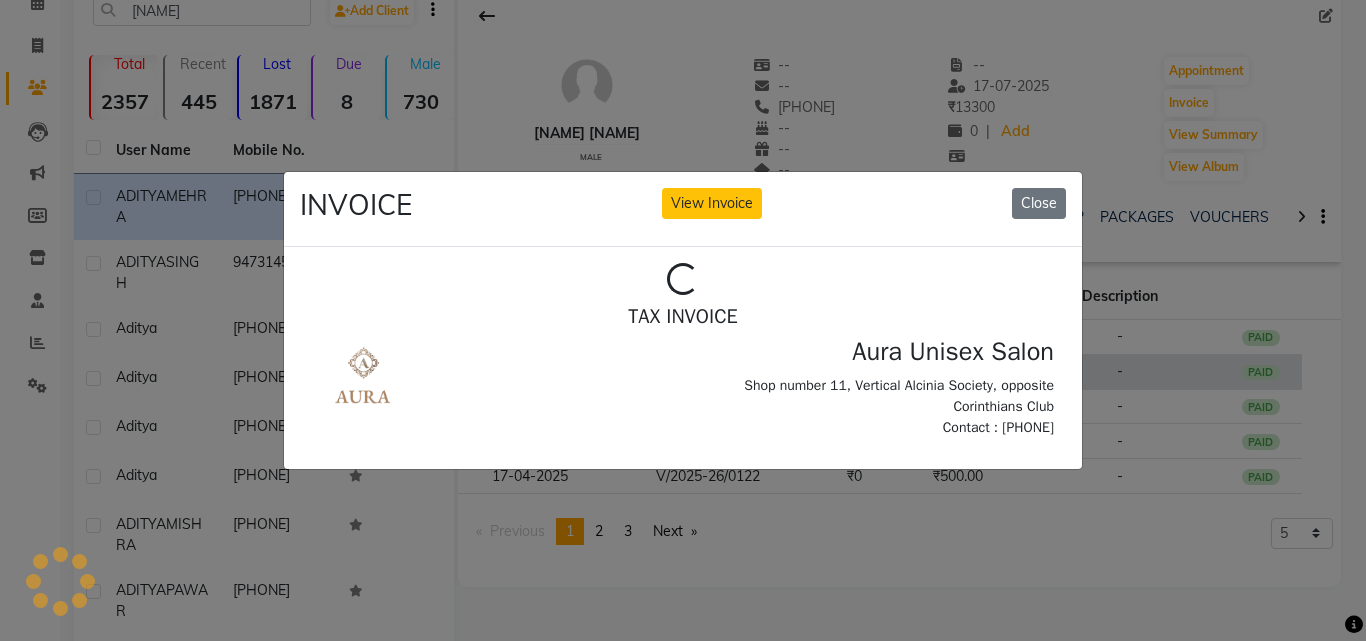 scroll, scrollTop: 0, scrollLeft: 0, axis: both 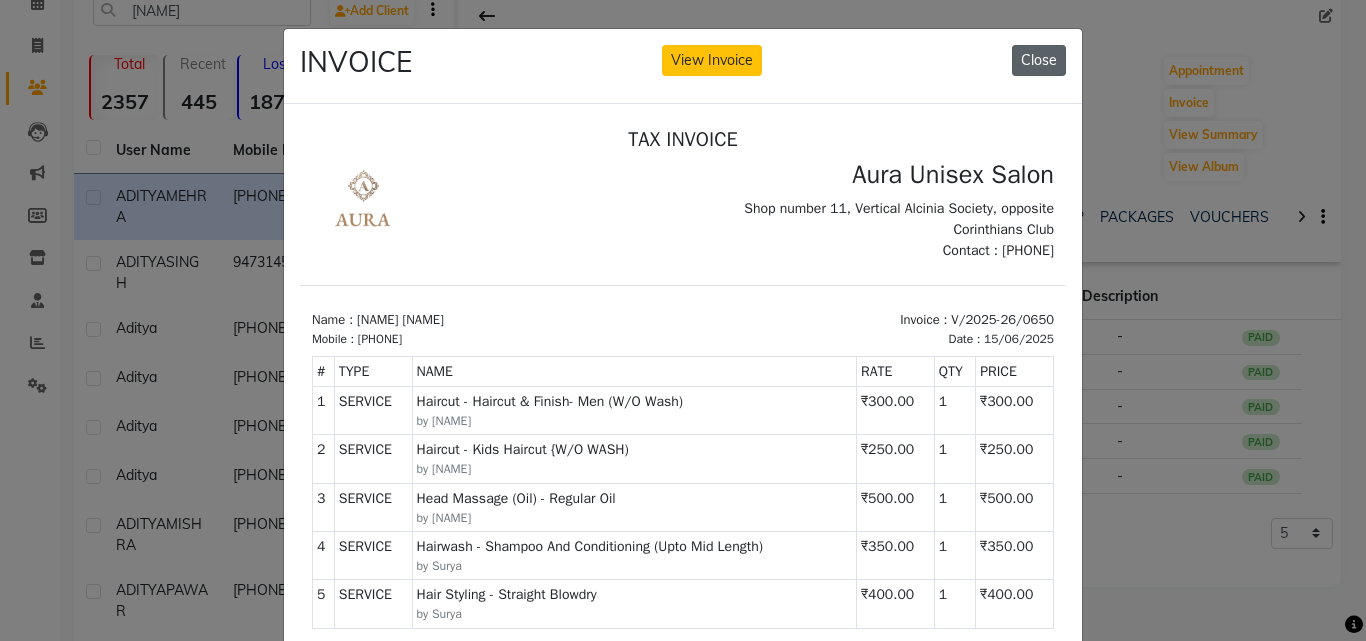 click on "Close" 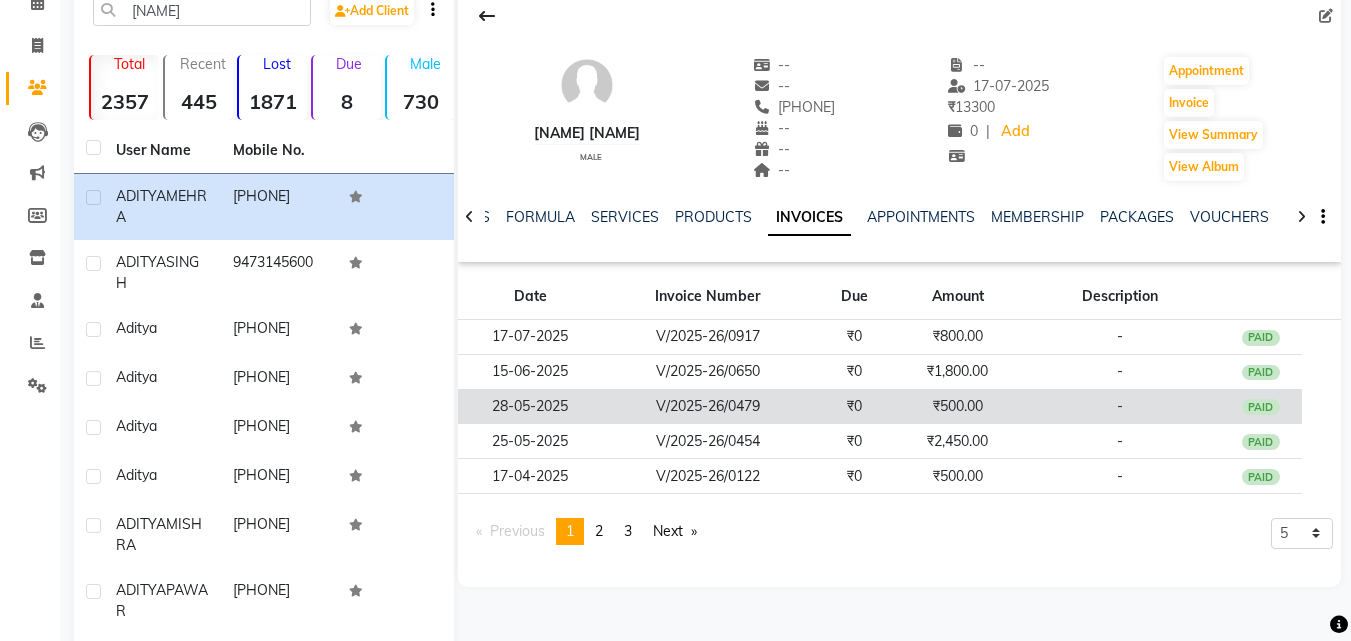 click on "₹0" 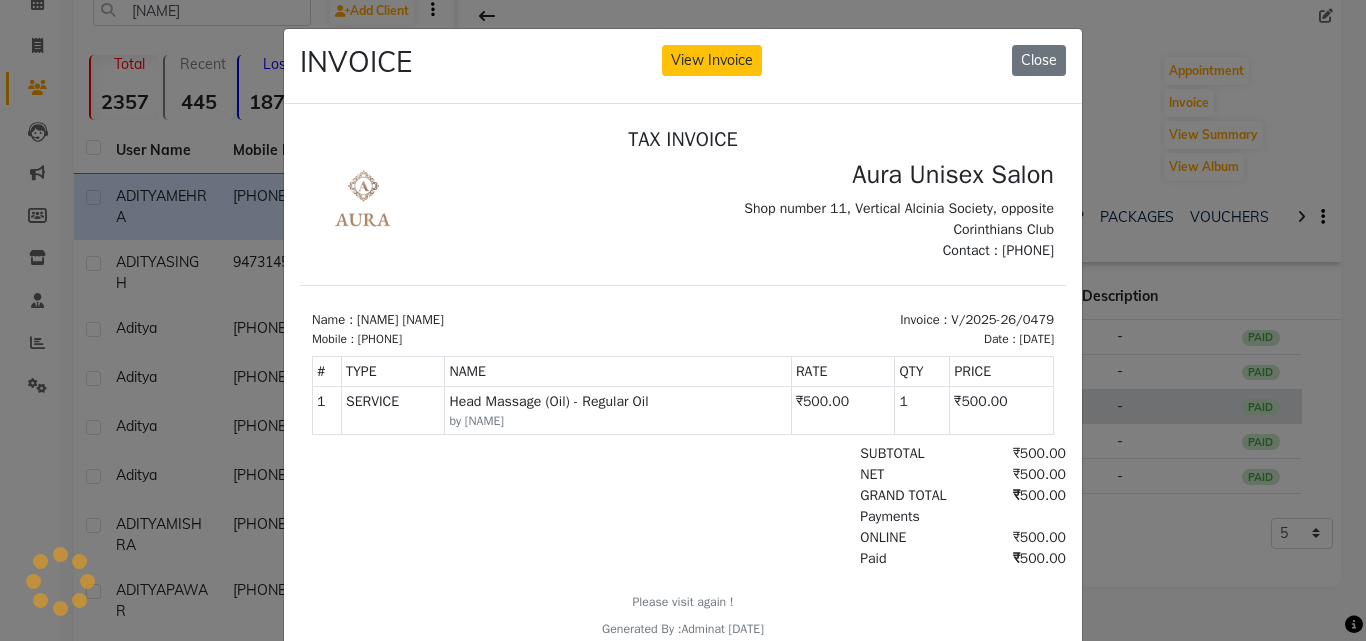 scroll, scrollTop: 0, scrollLeft: 0, axis: both 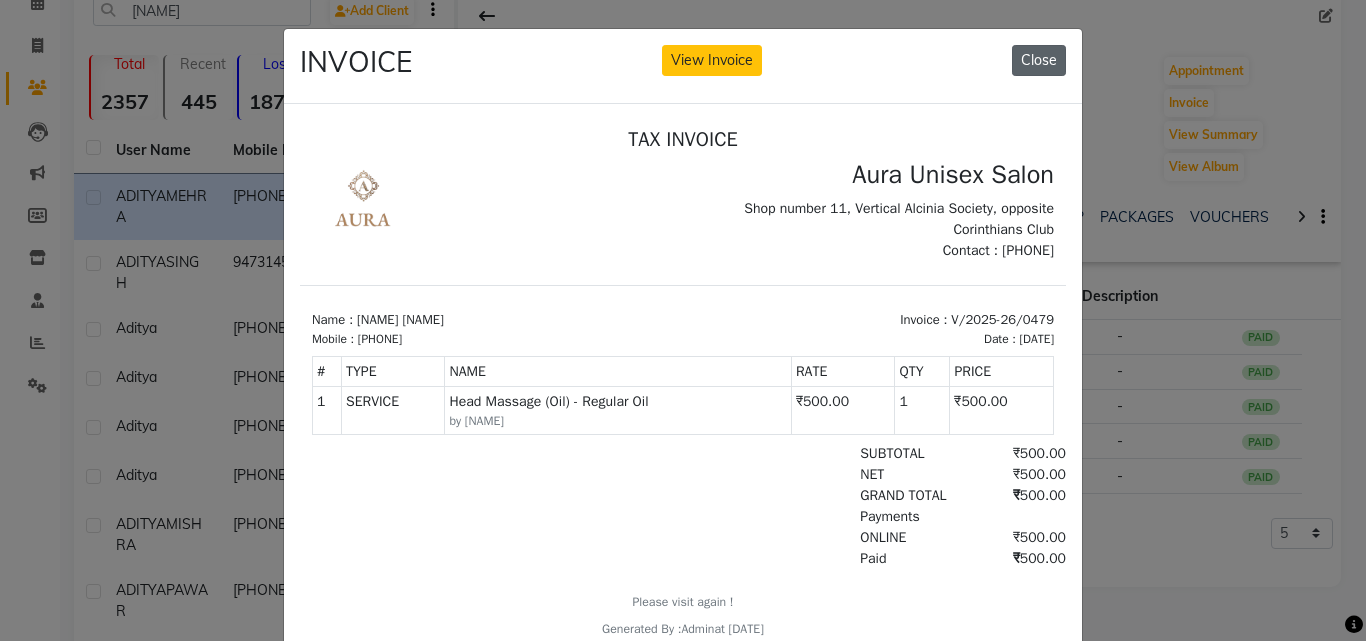 click on "Close" 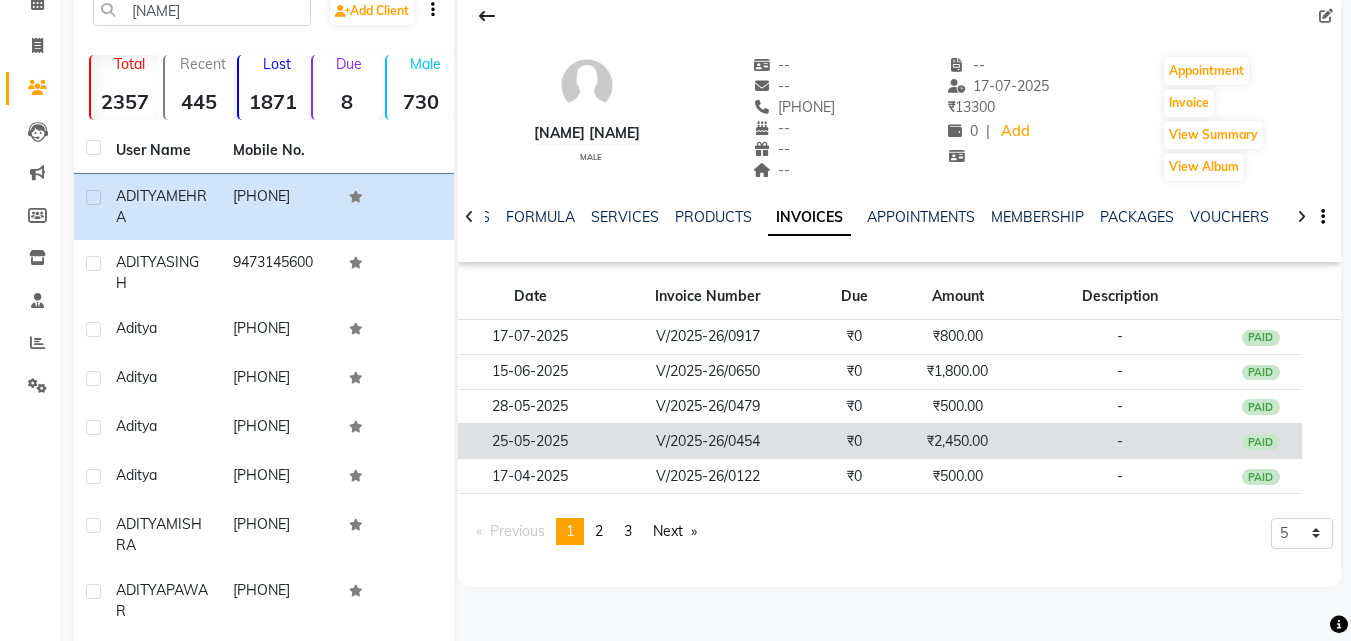 click on "₹2,450.00" 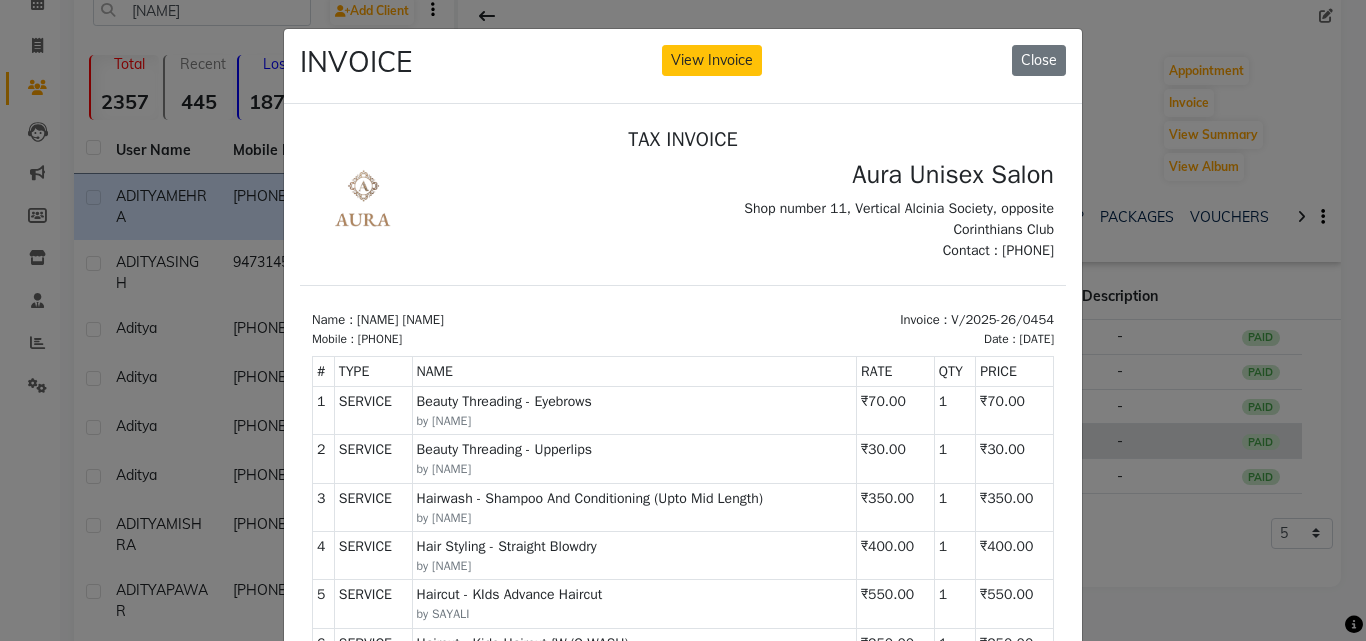 scroll, scrollTop: 16, scrollLeft: 0, axis: vertical 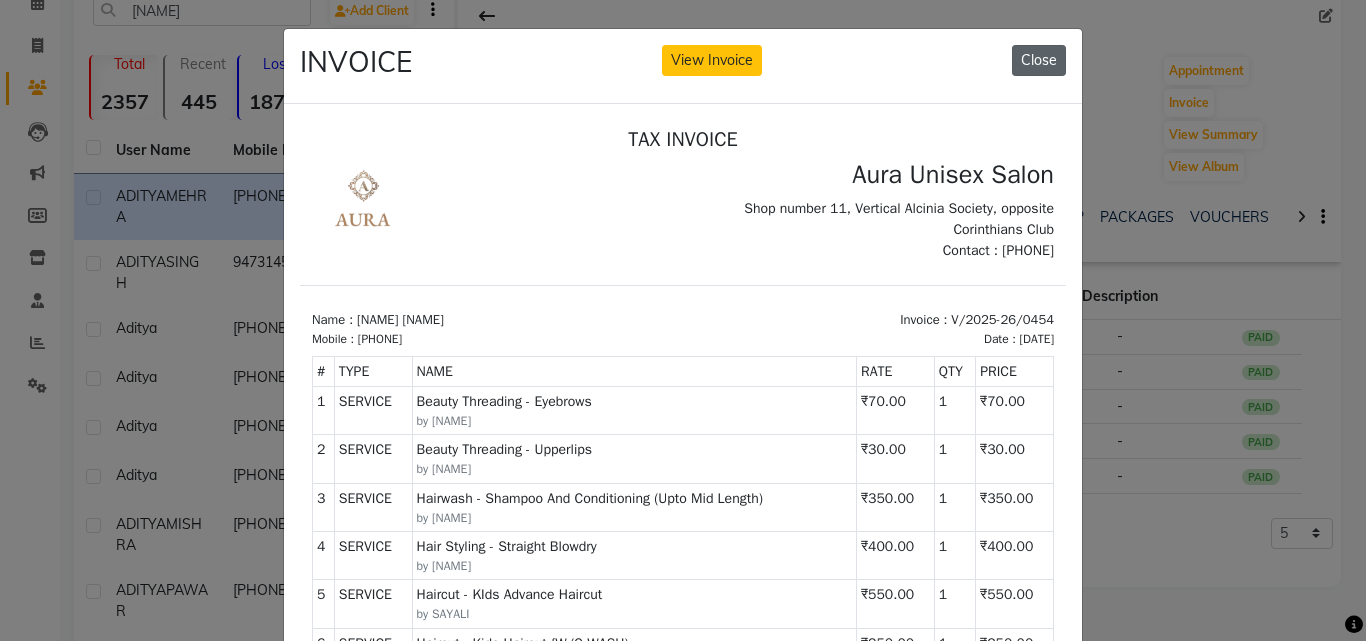 click on "Close" 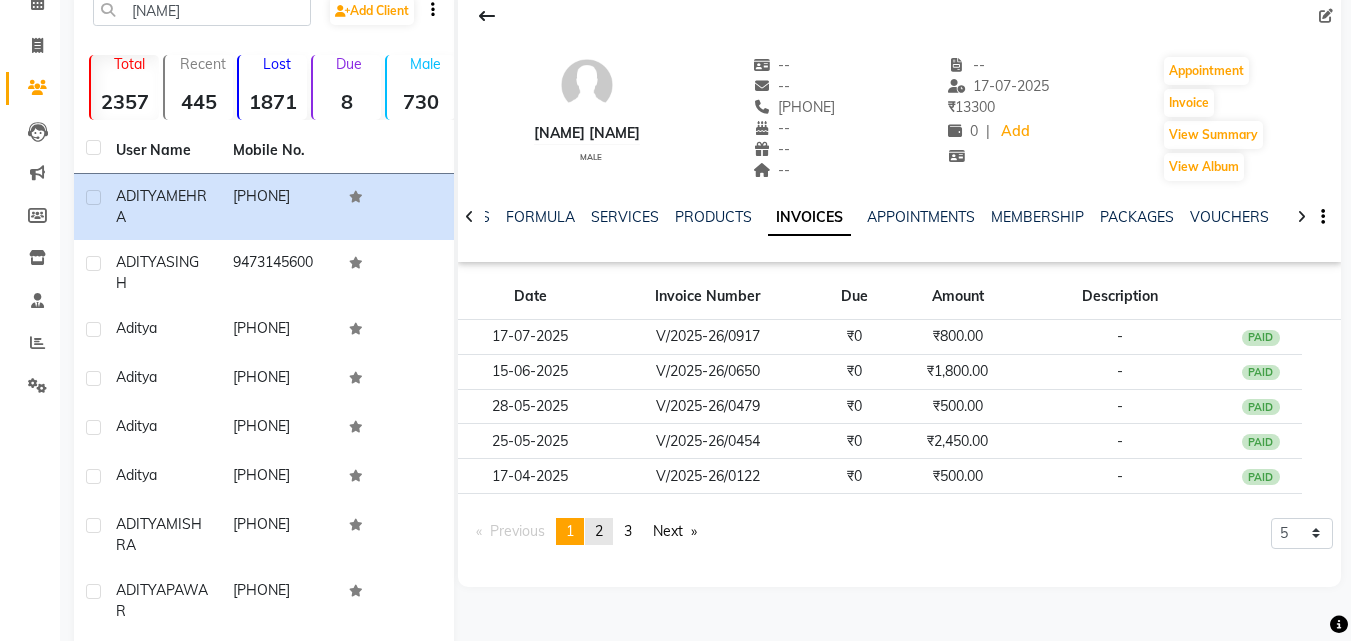 click on "2" 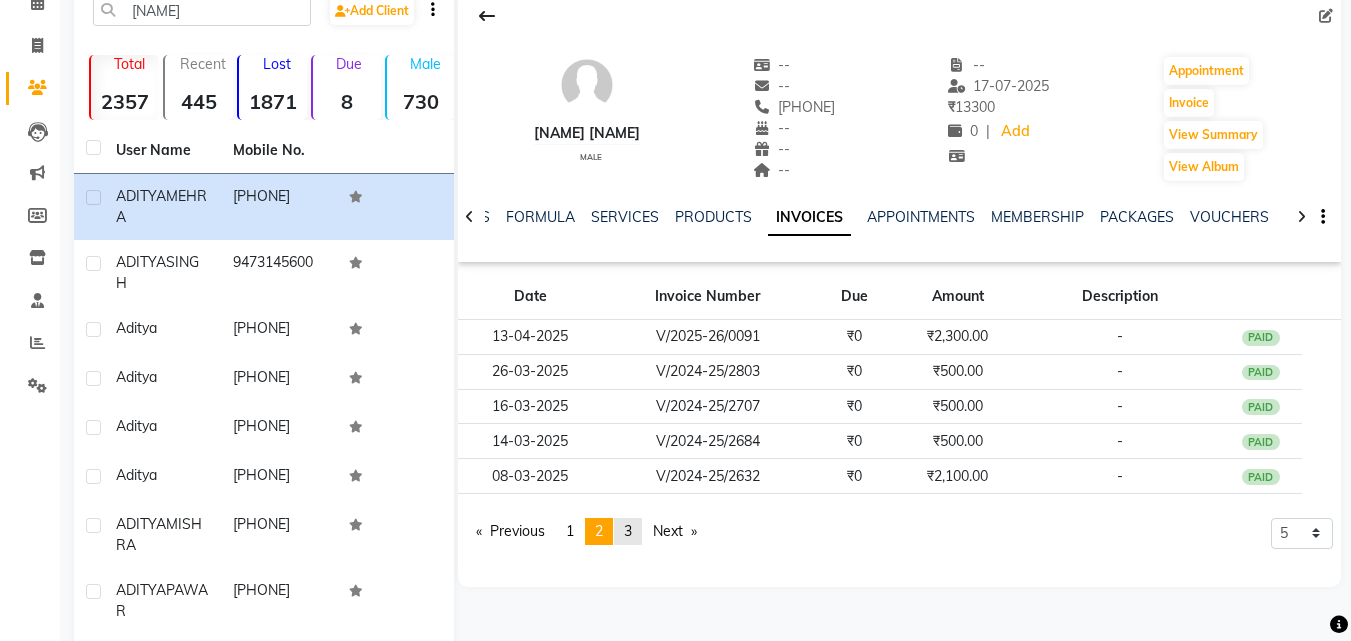 click on "page  3" 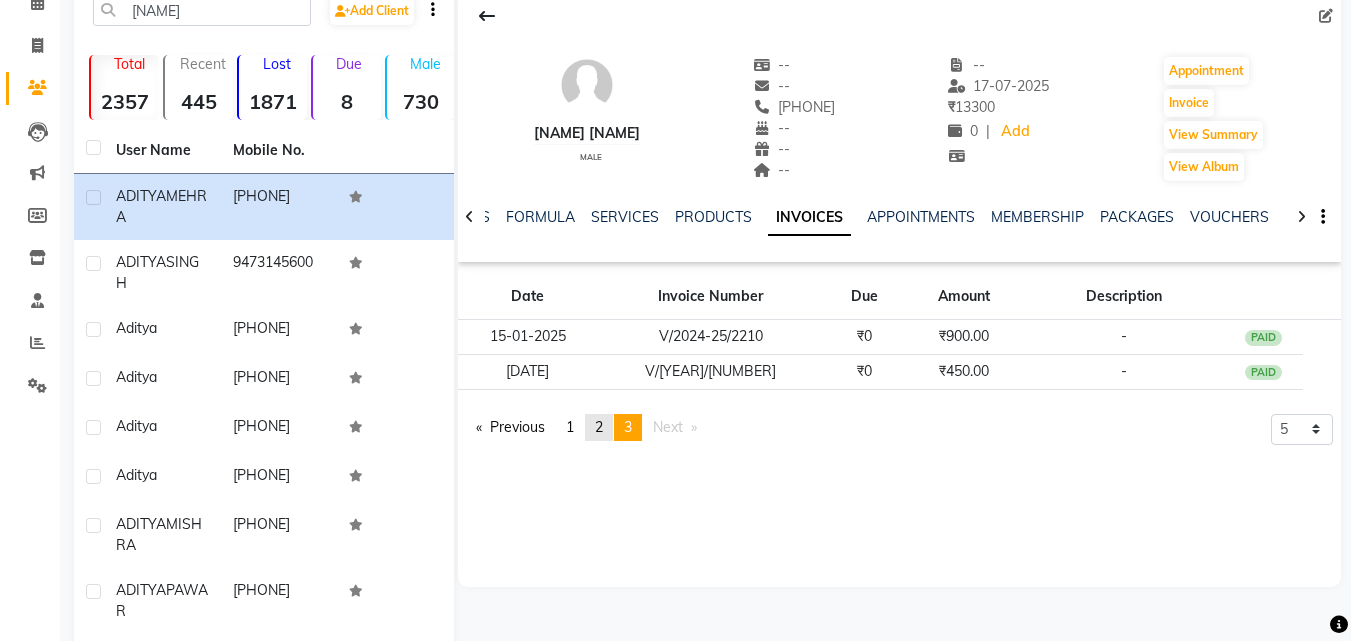 click on "page  2" 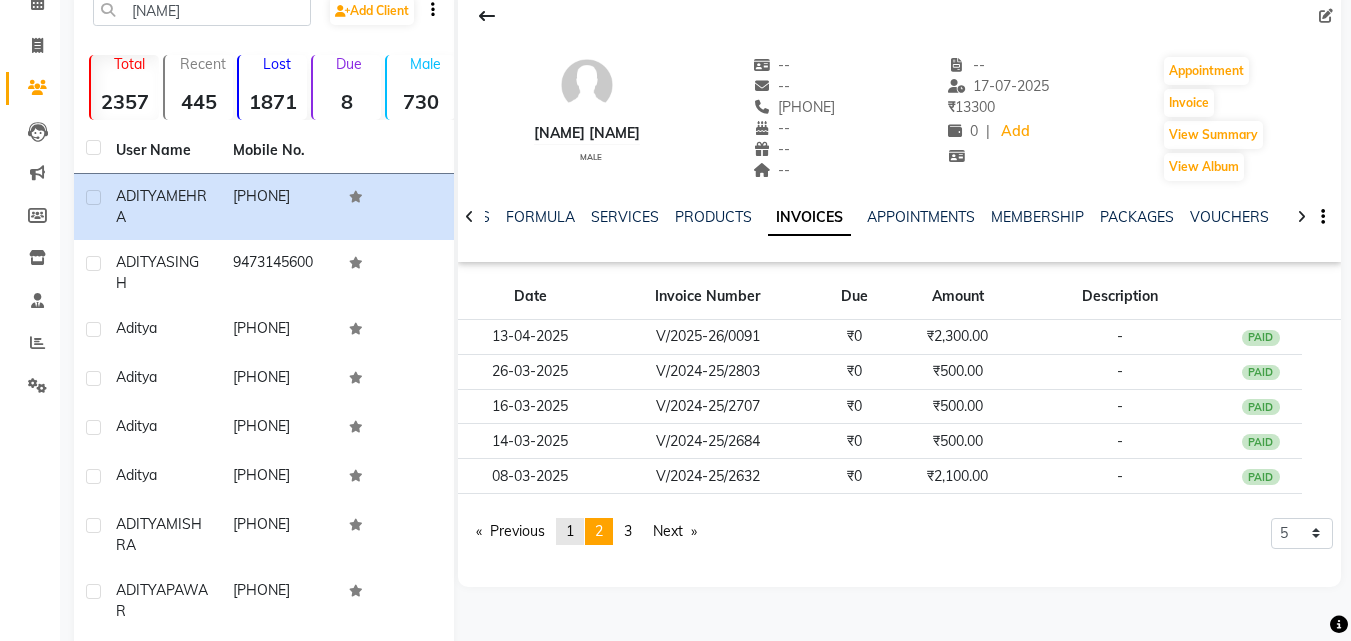 click on "1" 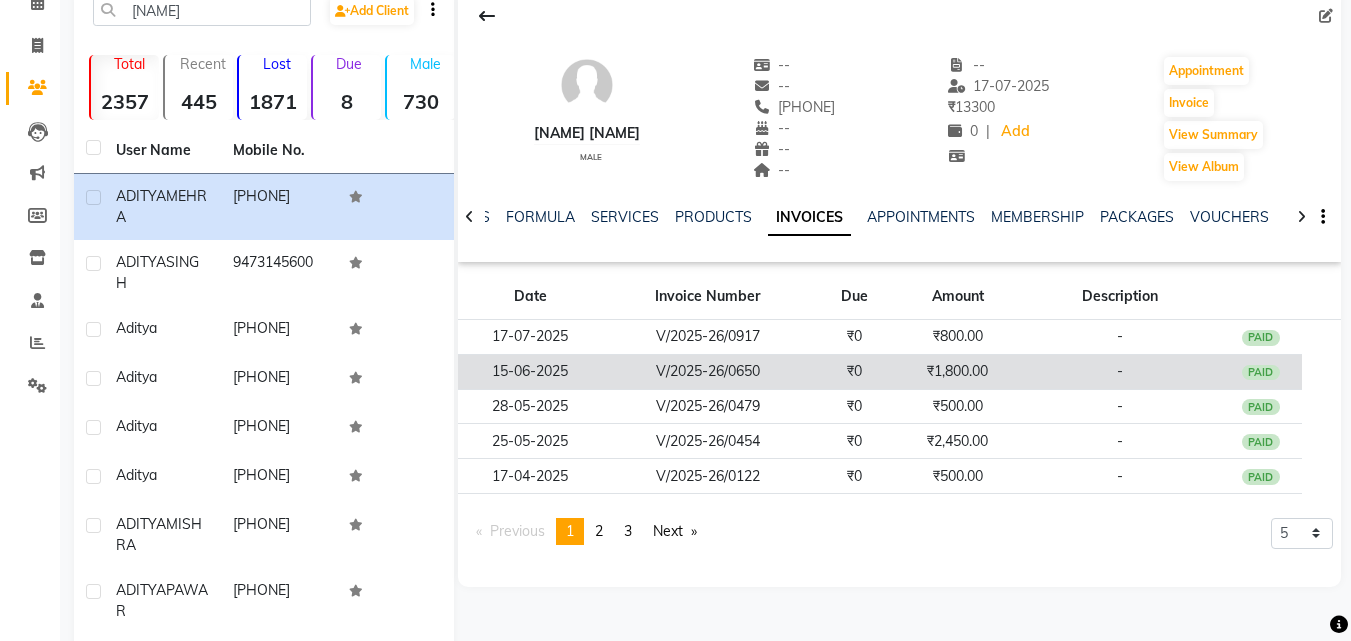 click on "15-06-2025" 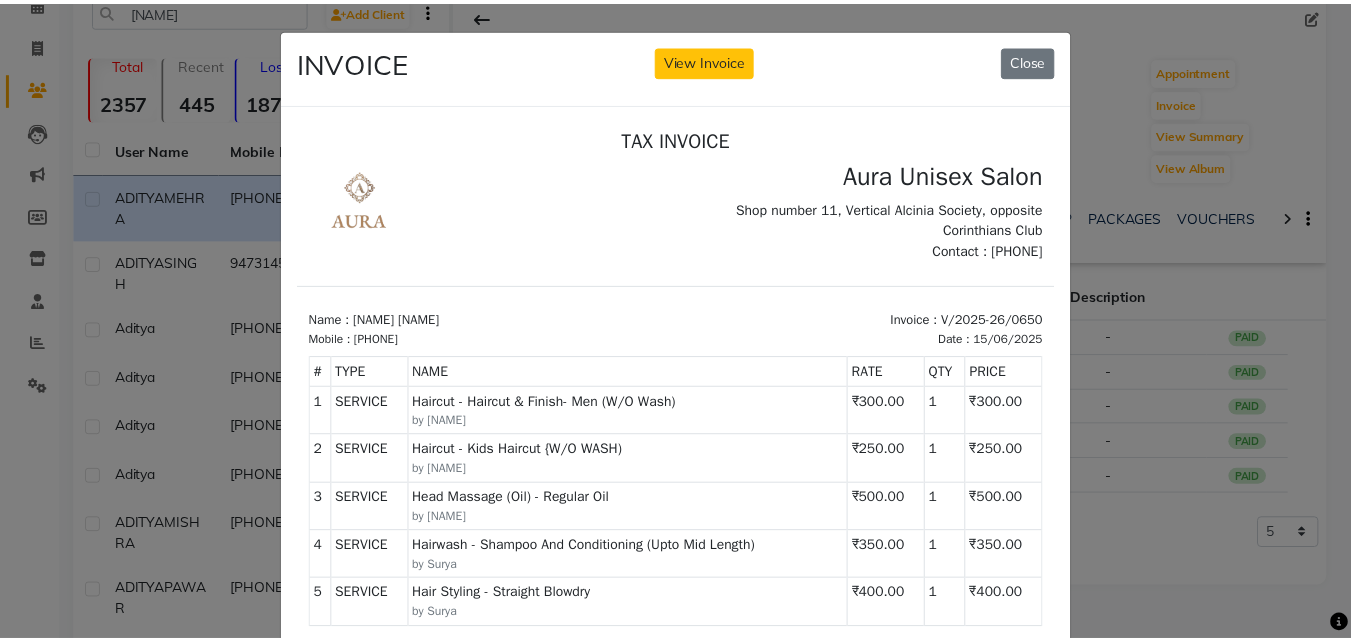 scroll, scrollTop: 0, scrollLeft: 0, axis: both 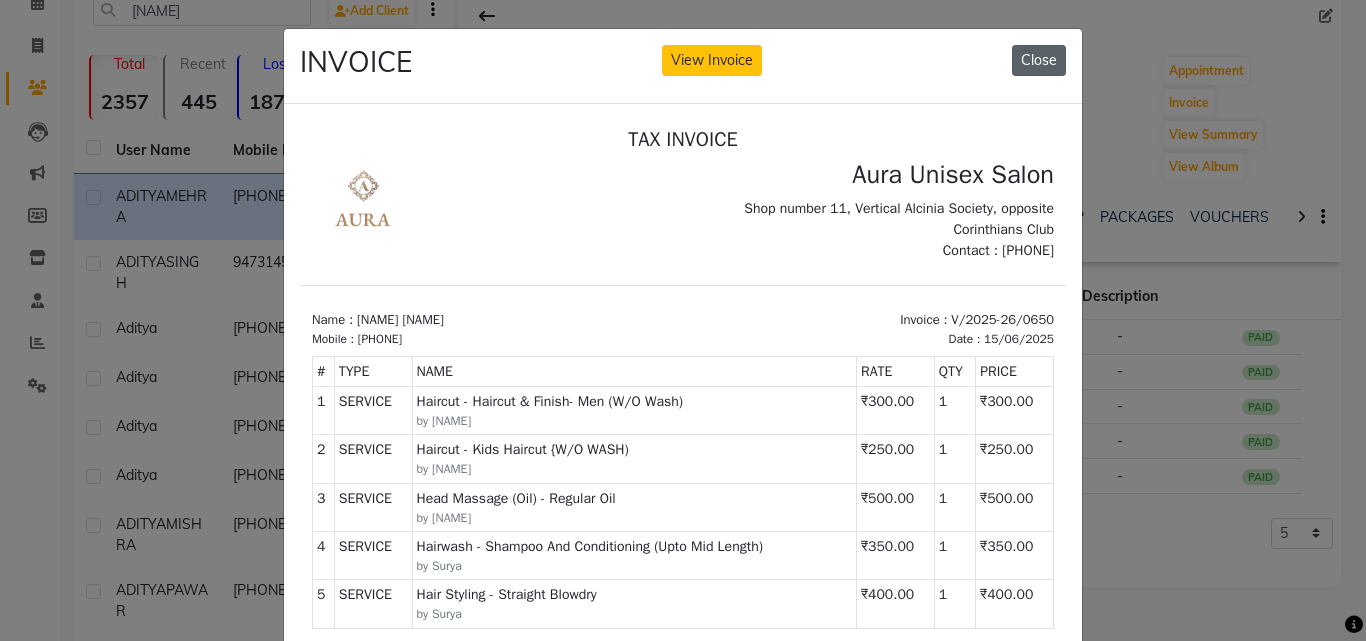 click on "Close" 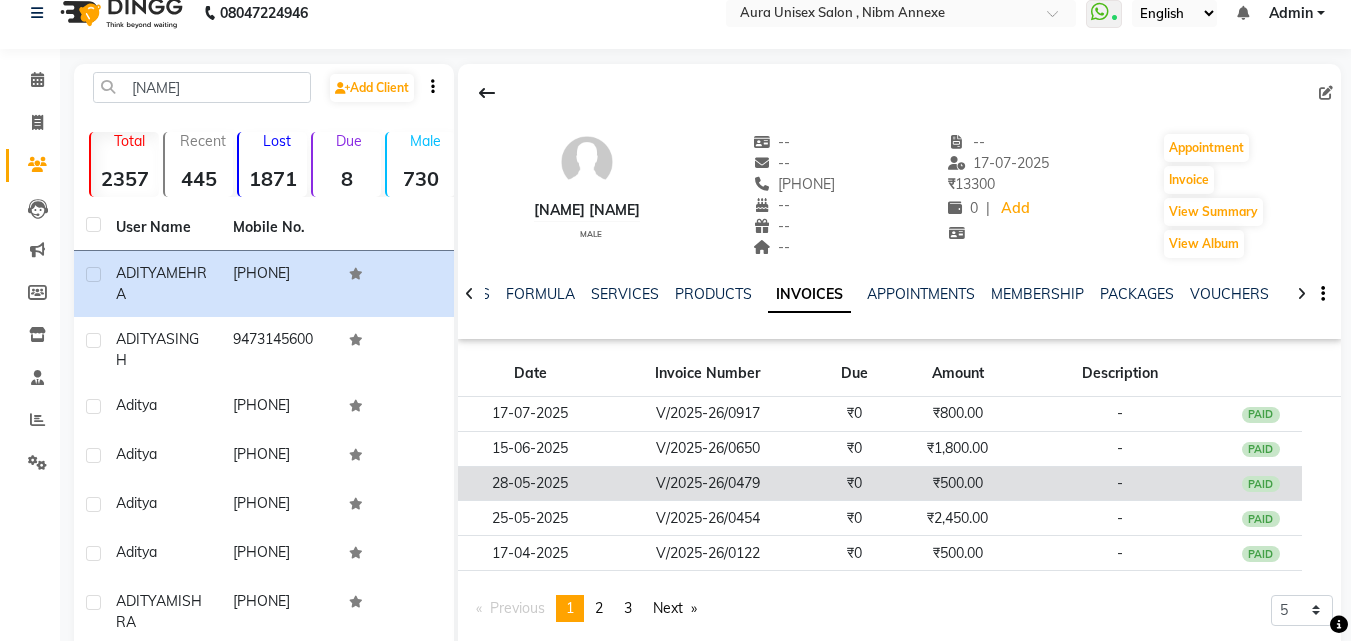 scroll, scrollTop: 0, scrollLeft: 0, axis: both 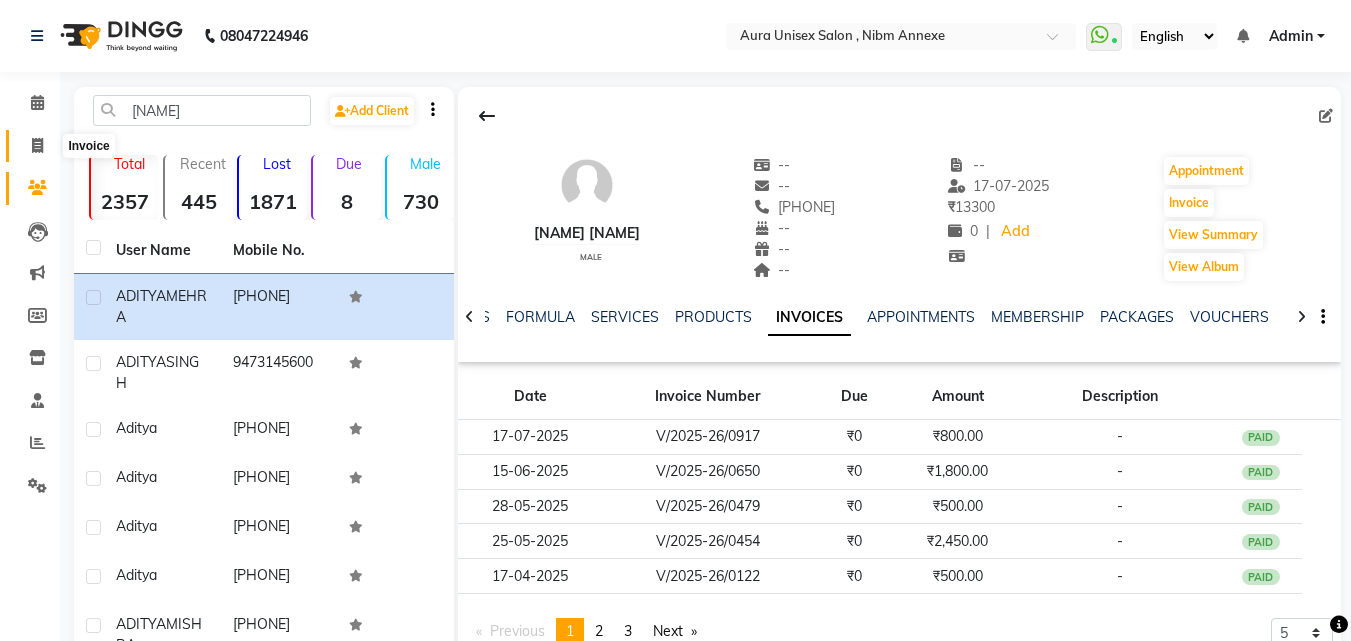 click 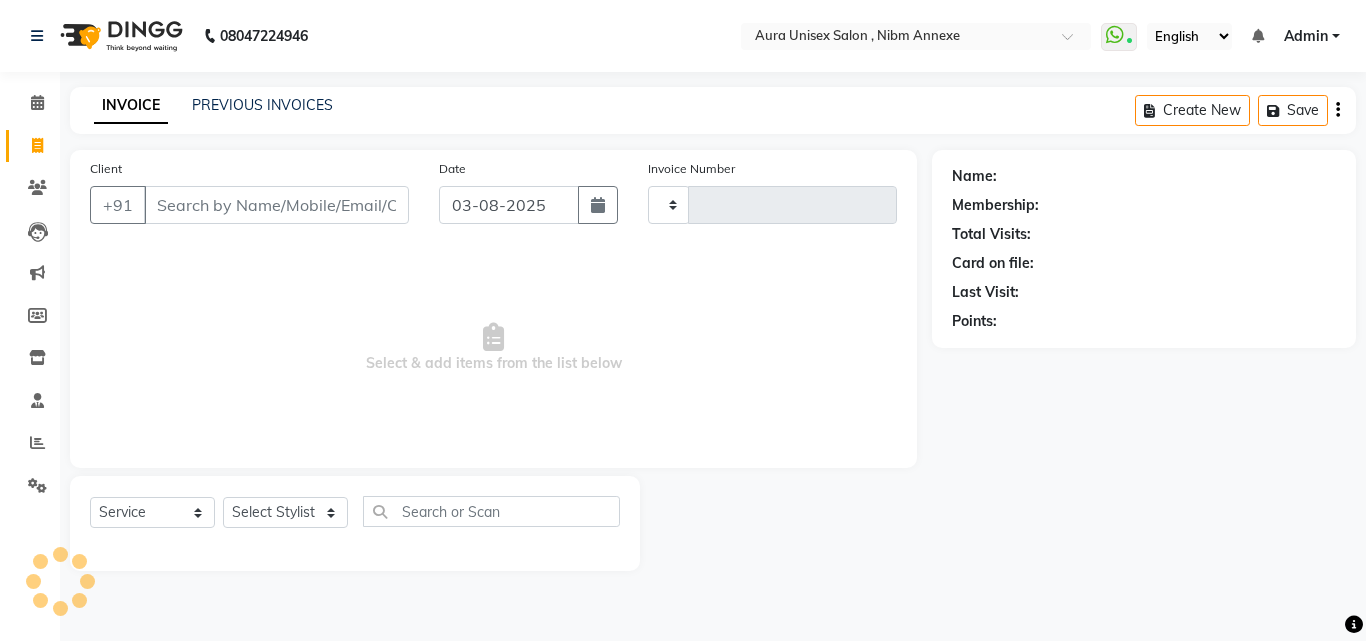 type on "1075" 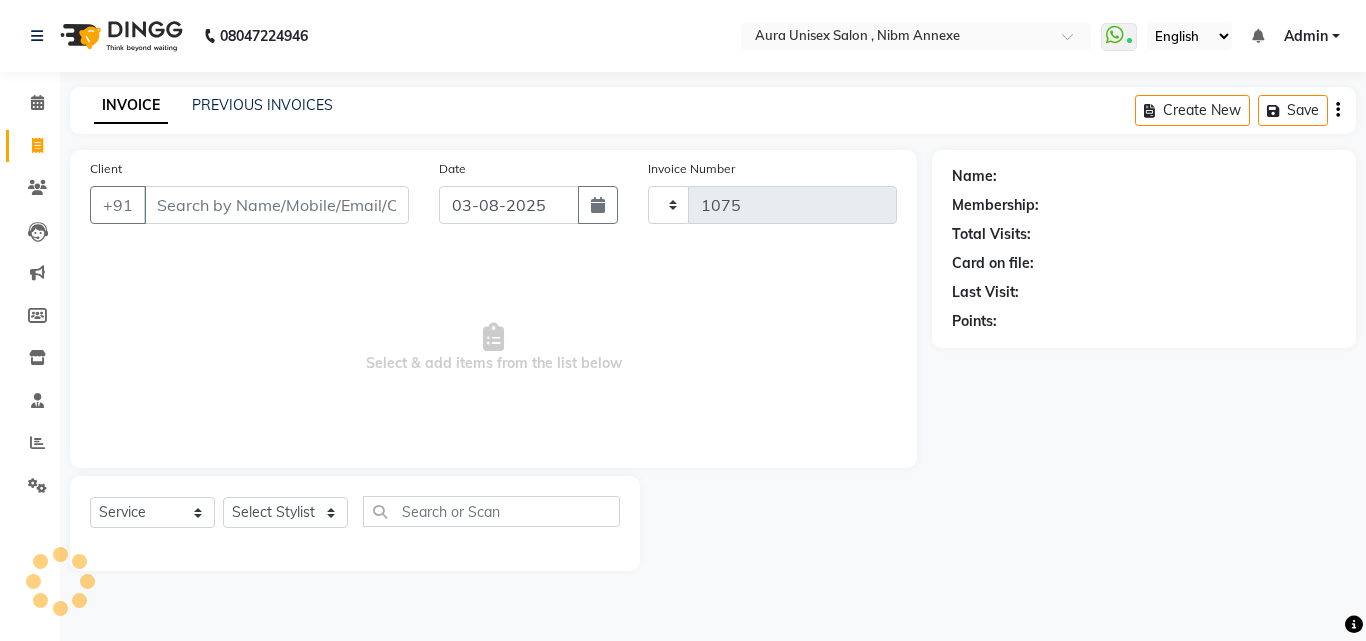 select on "823" 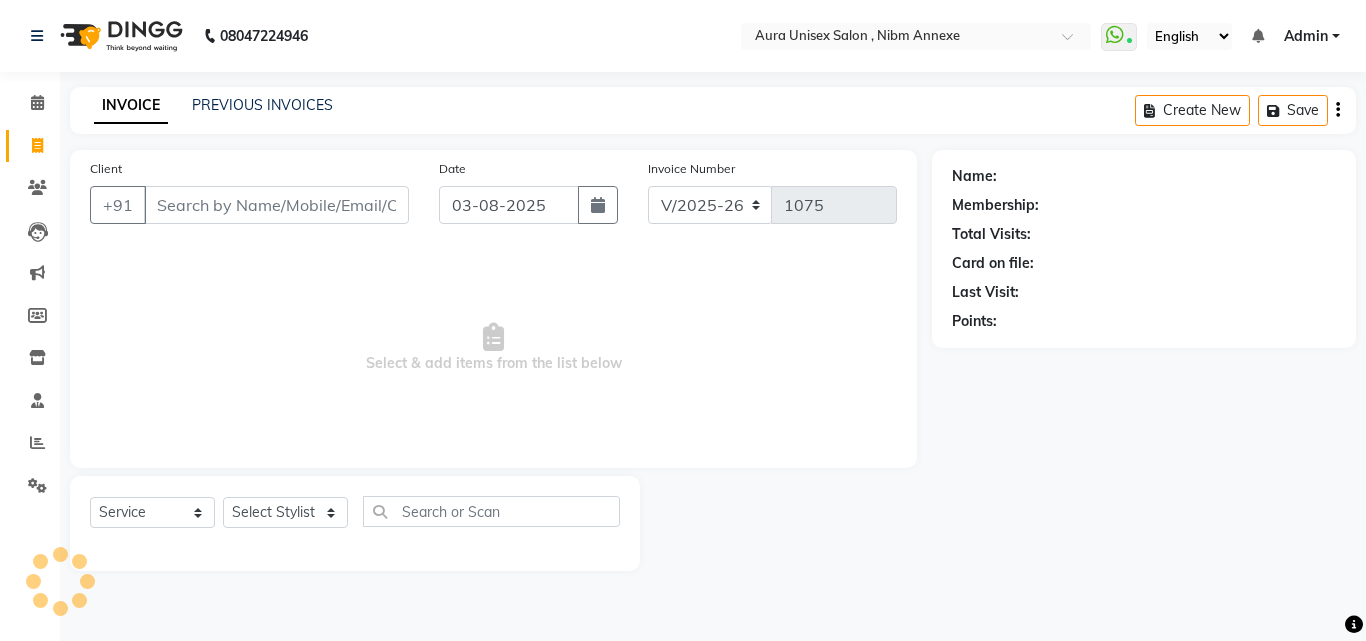 click on "Client" at bounding box center [276, 205] 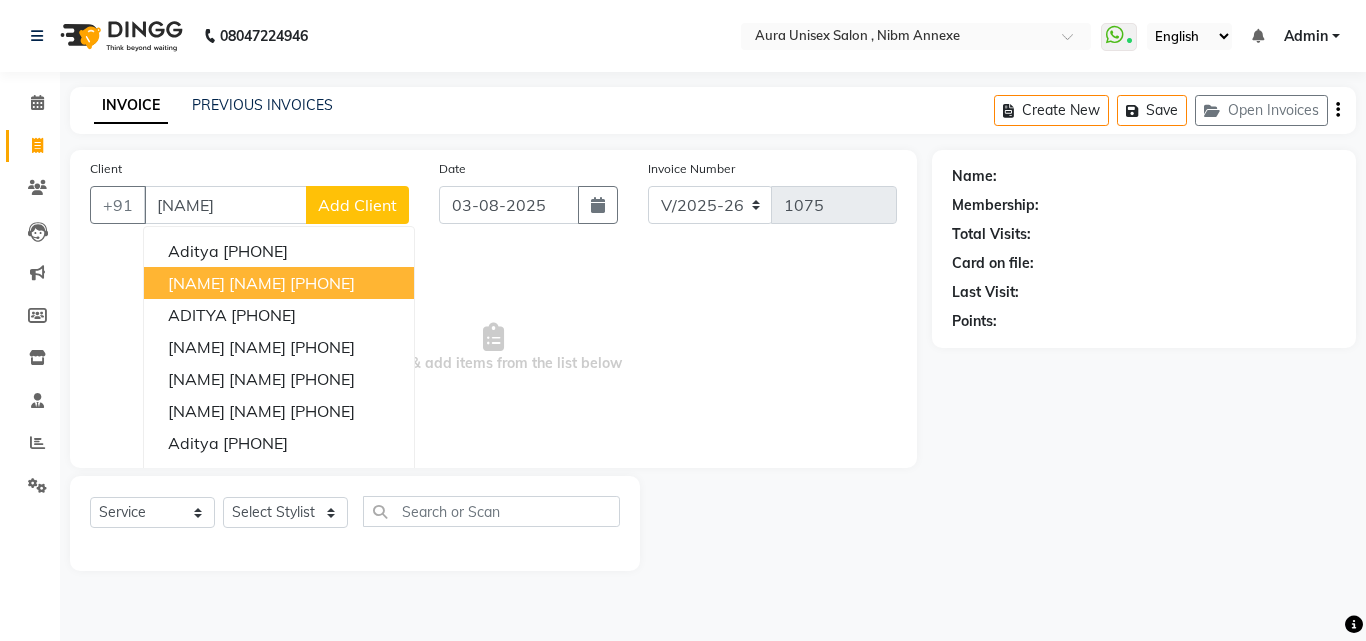 click on "[NAME] [NAME]" at bounding box center (227, 283) 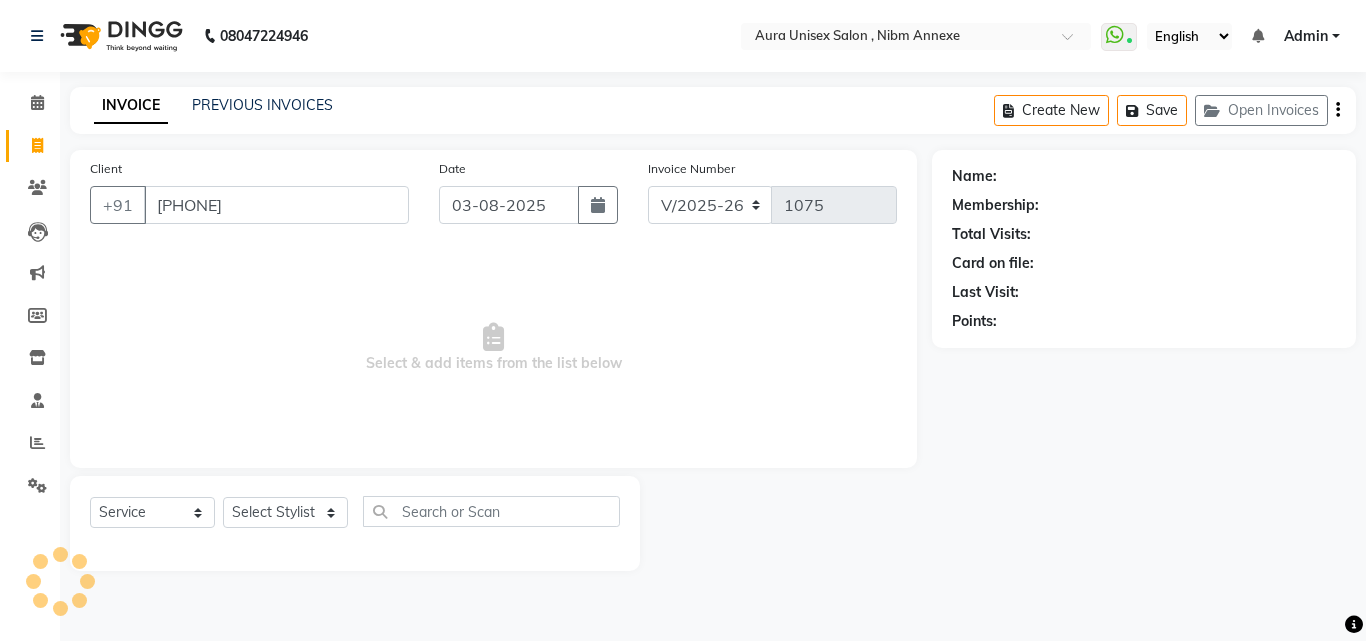 type on "[PHONE]" 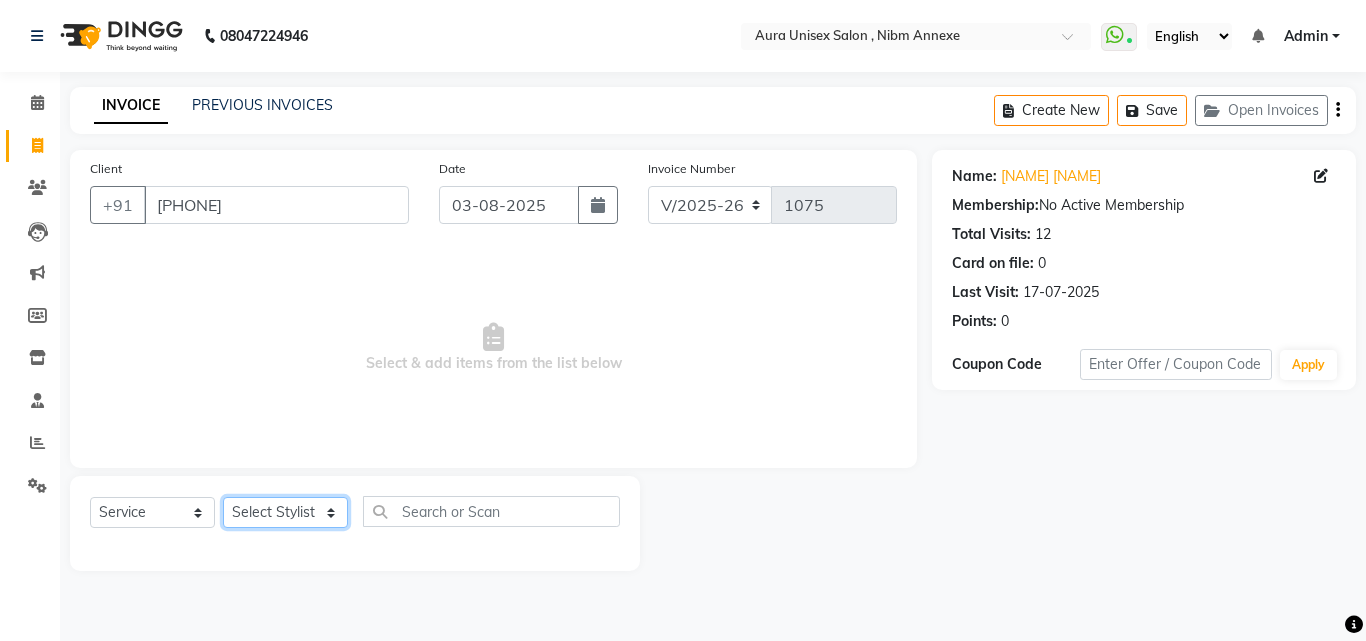 click on "Select Stylist Jasleen Jyoti Surya Tejaswini" 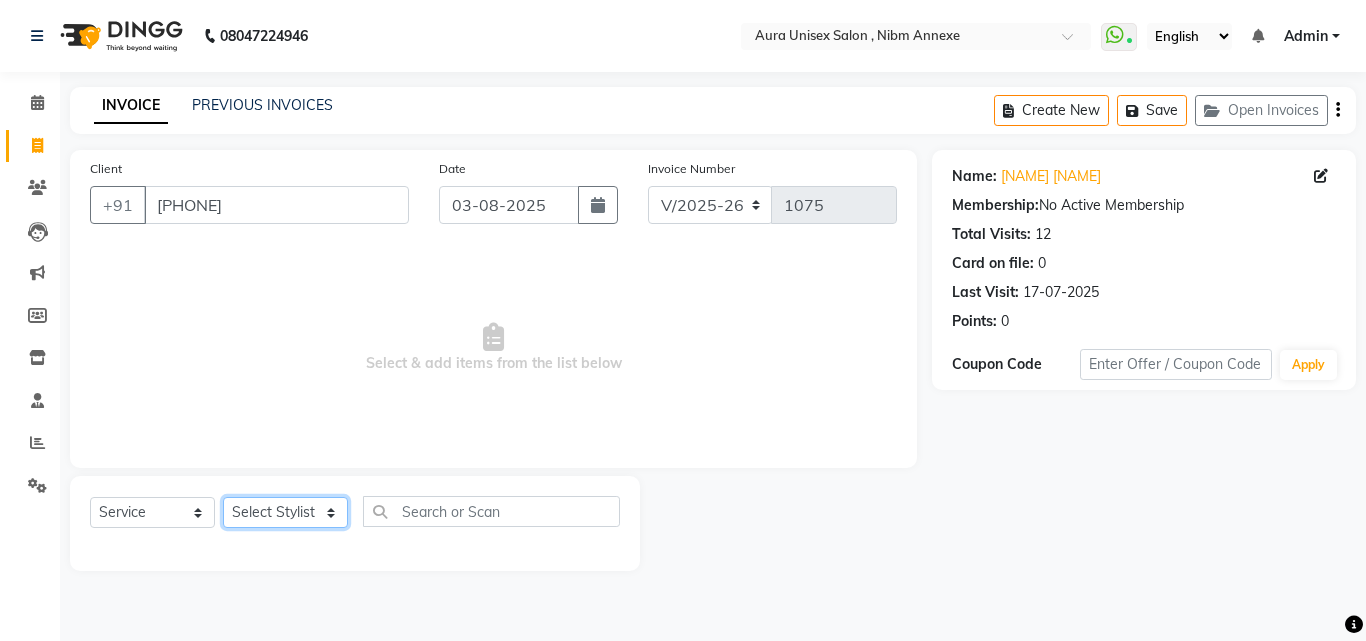 select on "83187" 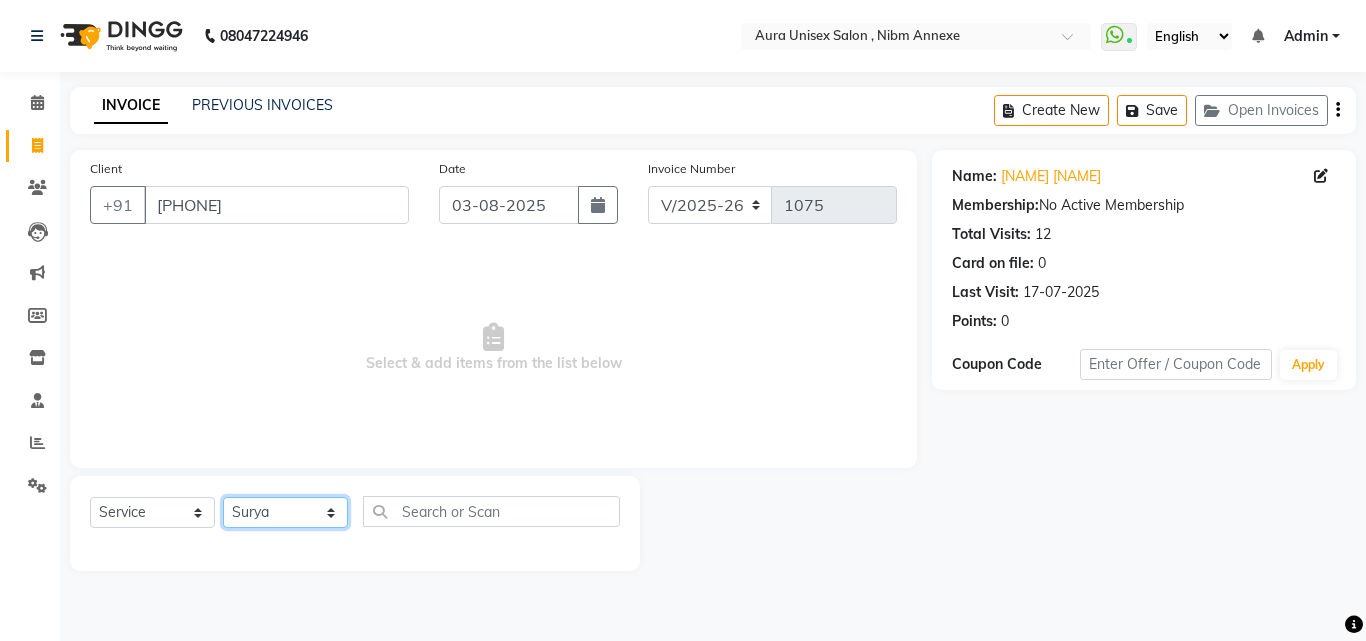 click on "Select Stylist Jasleen Jyoti Surya Tejaswini" 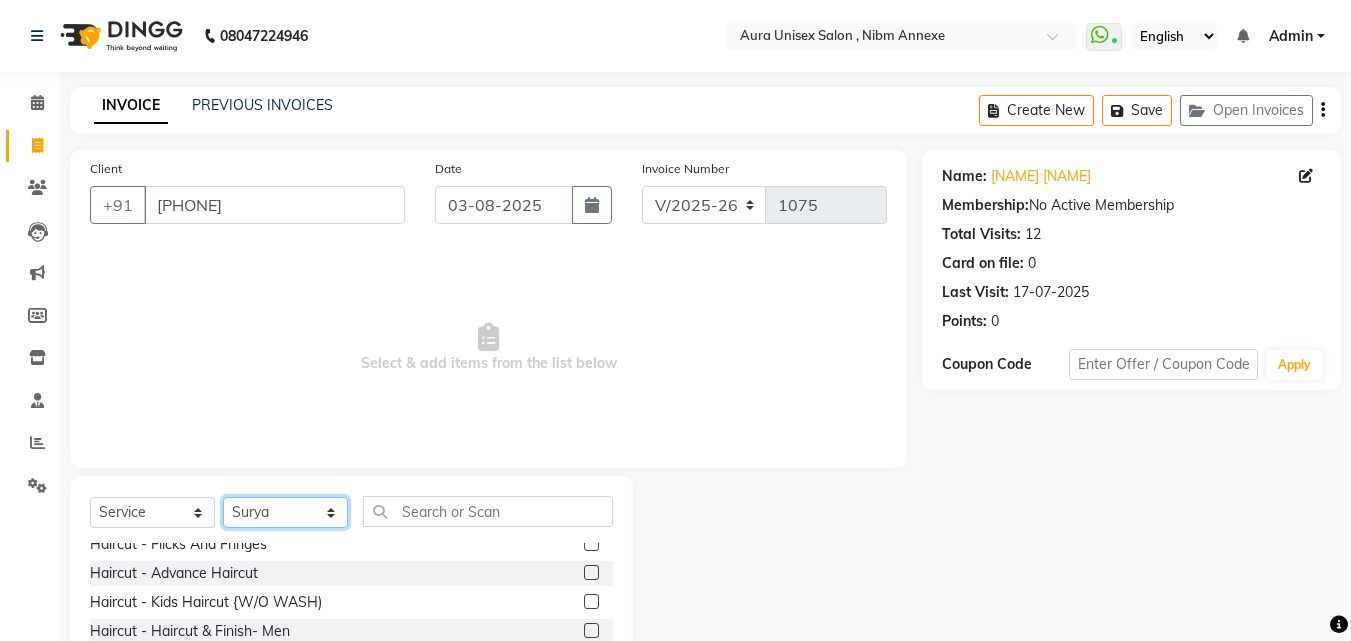 scroll, scrollTop: 100, scrollLeft: 0, axis: vertical 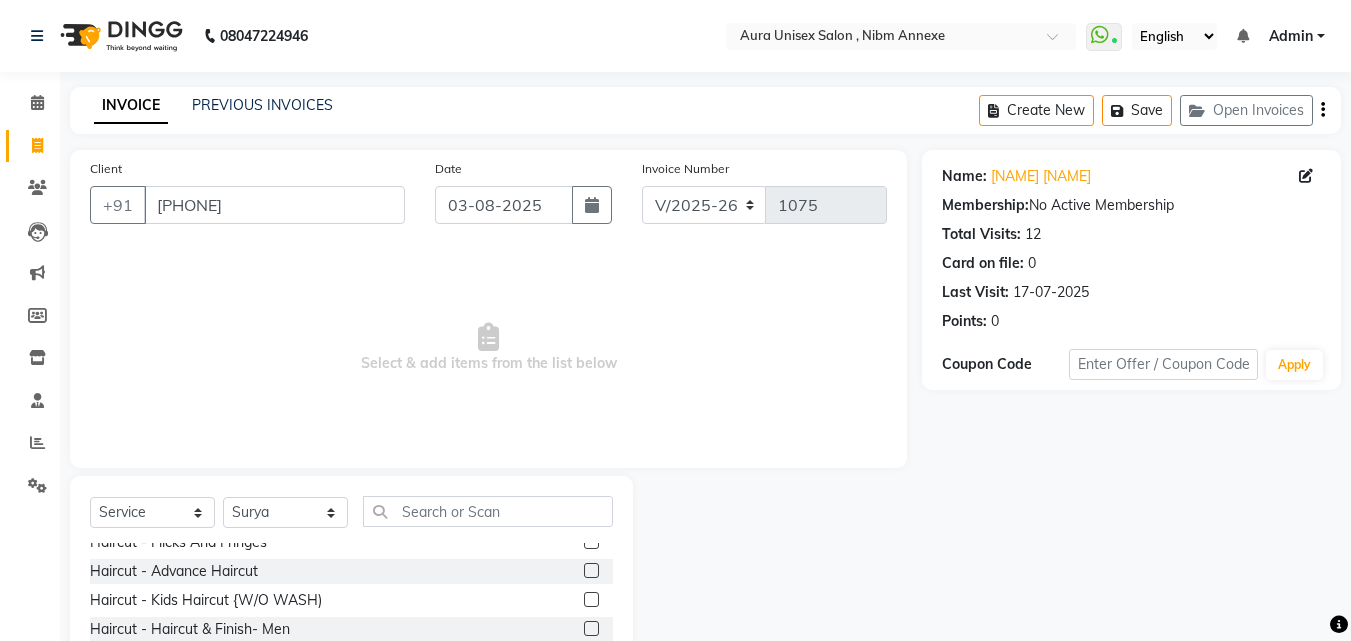 click 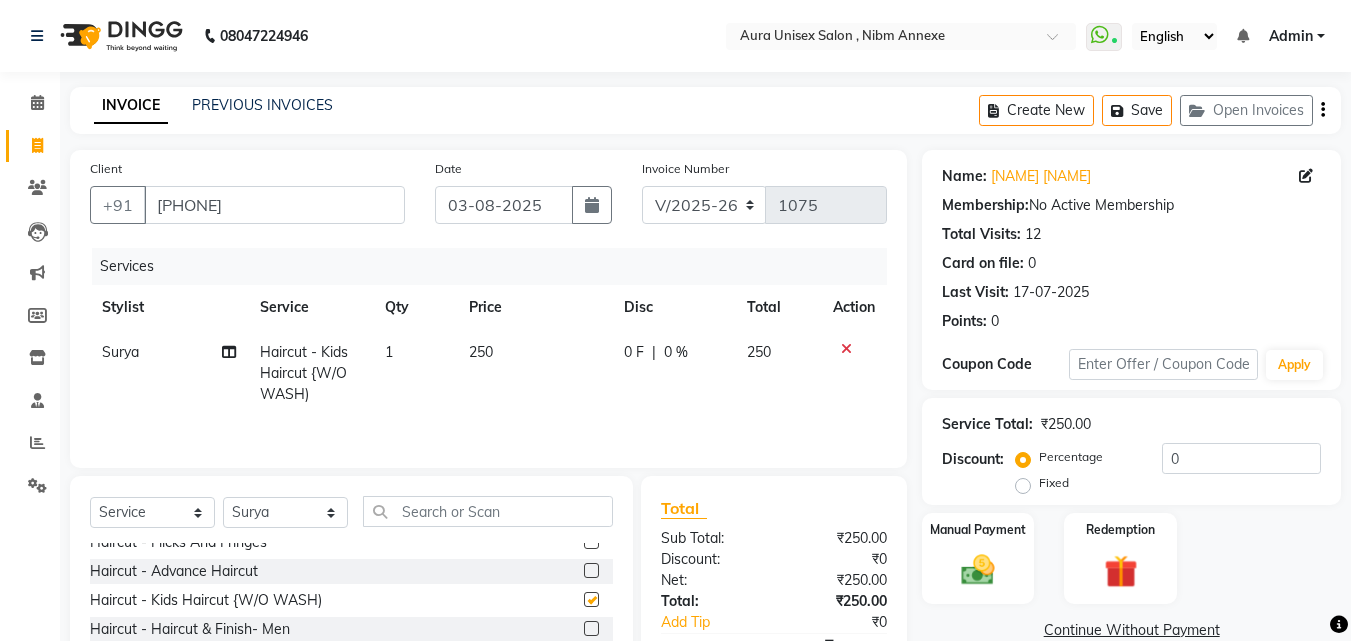 checkbox on "false" 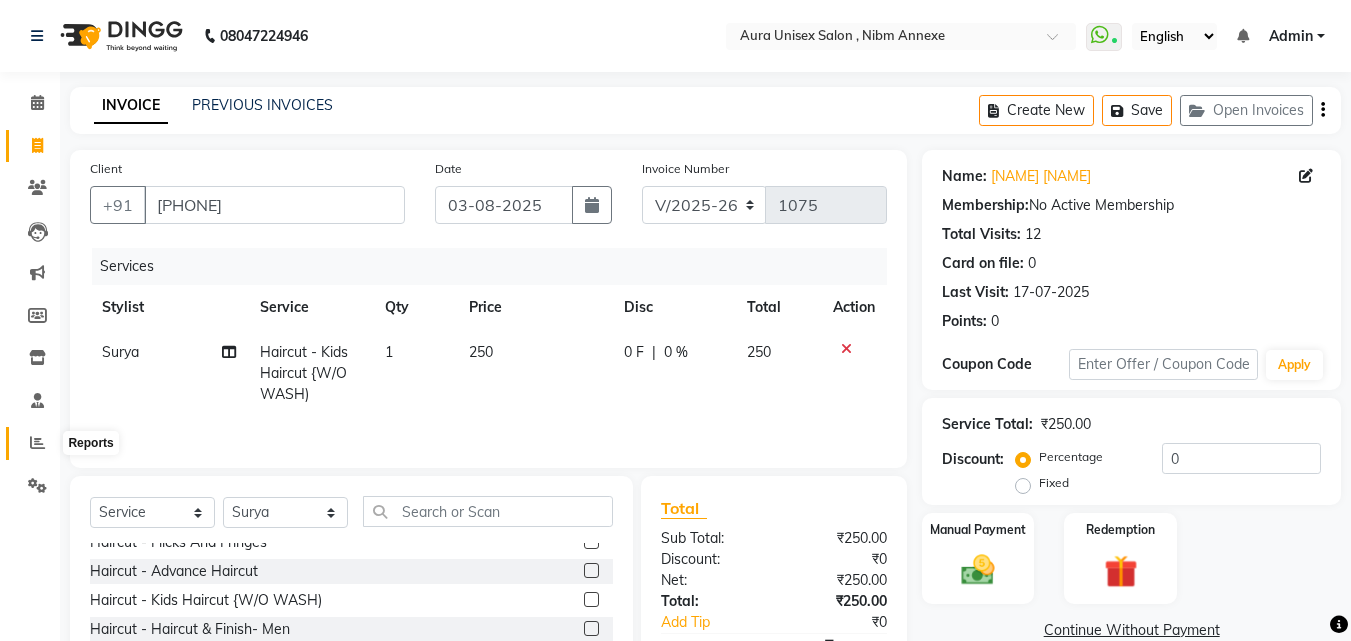 click 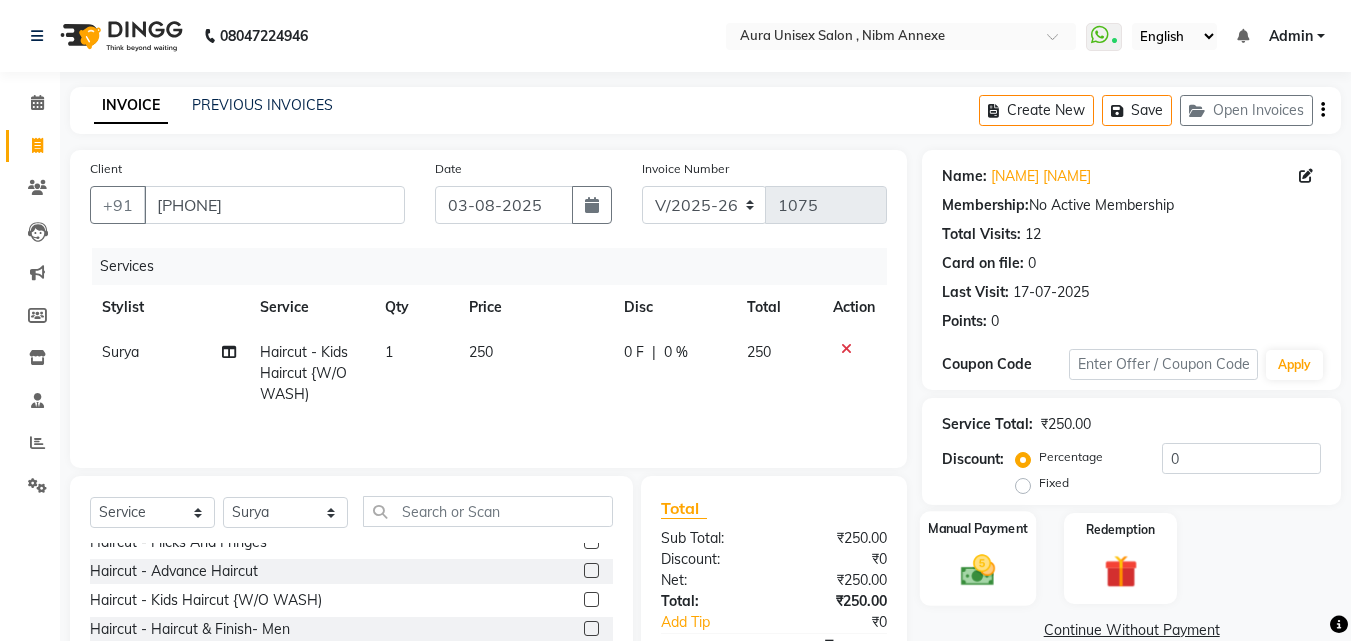 click on "Manual Payment" 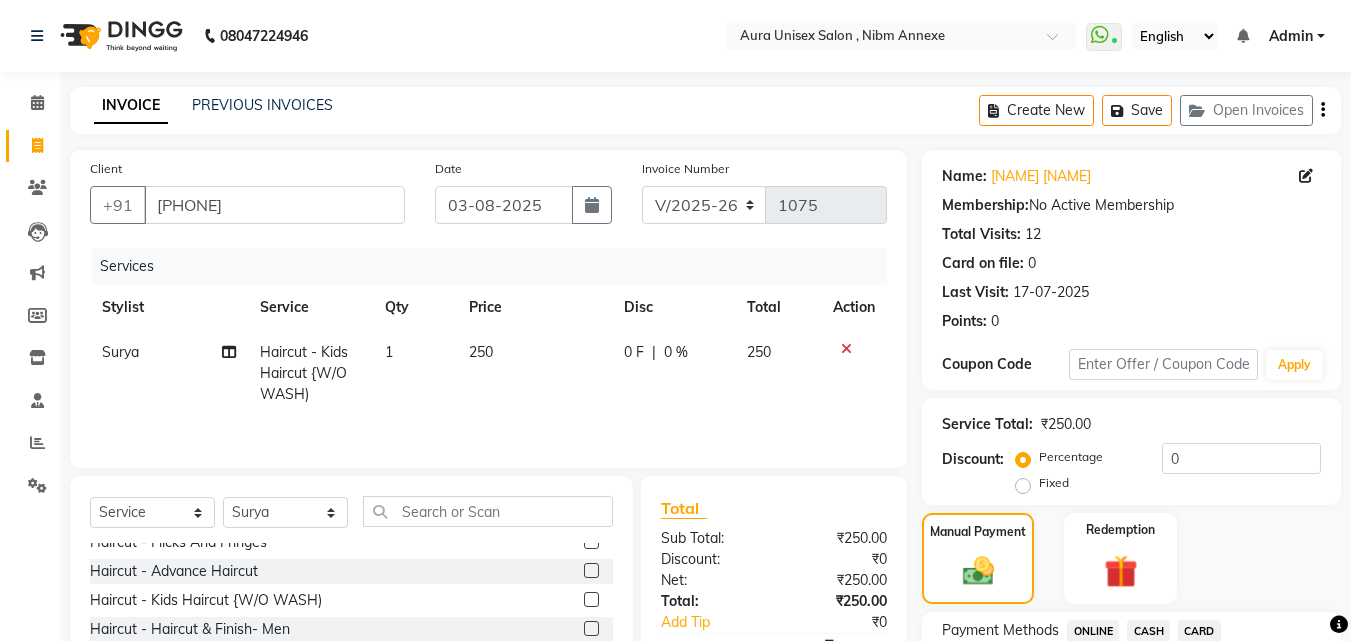 click on "CASH" 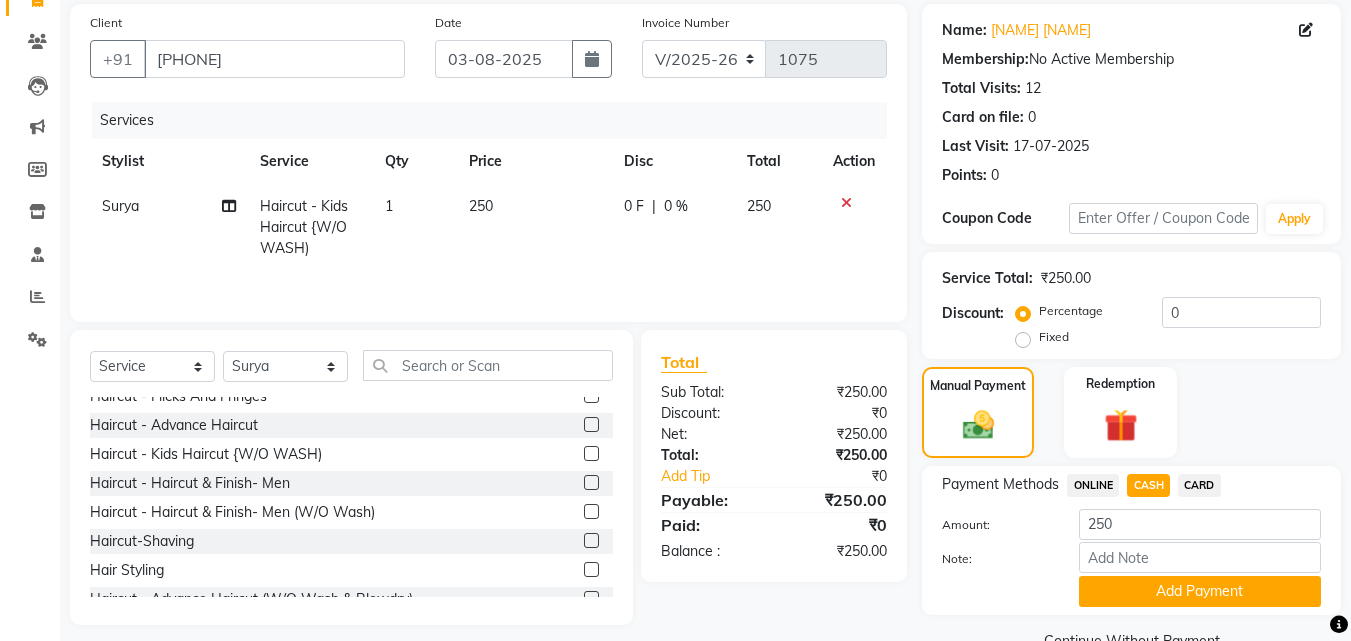 scroll, scrollTop: 191, scrollLeft: 0, axis: vertical 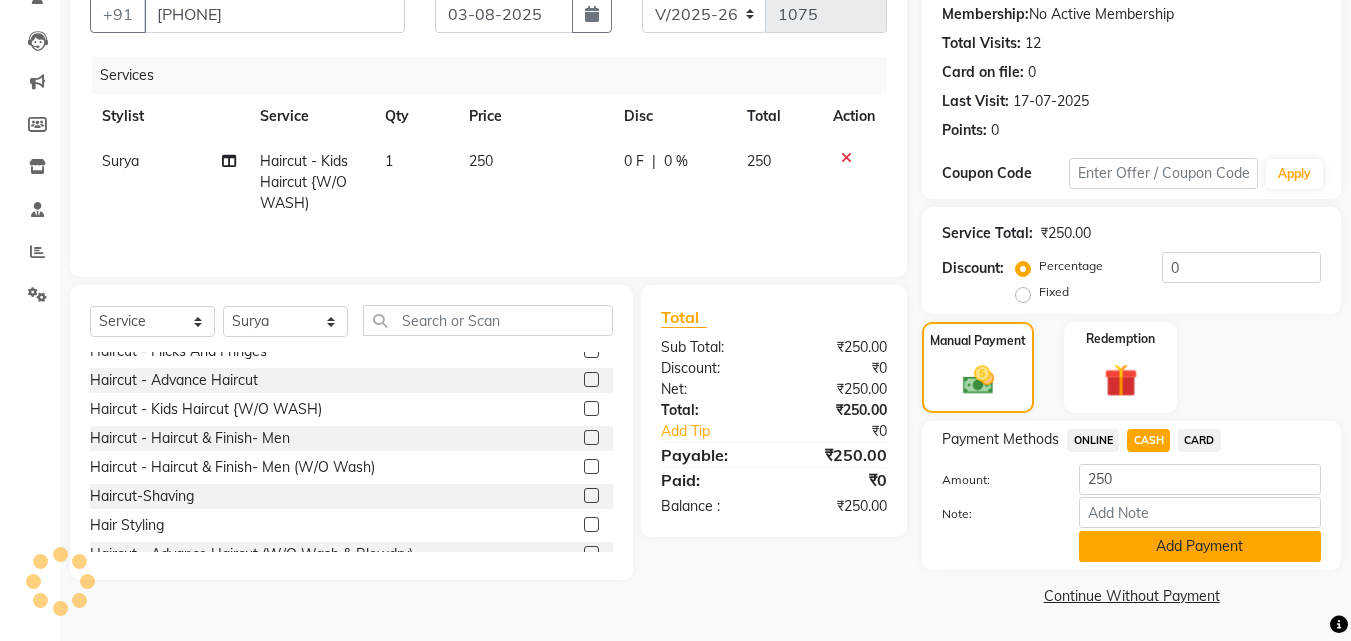 click on "Add Payment" 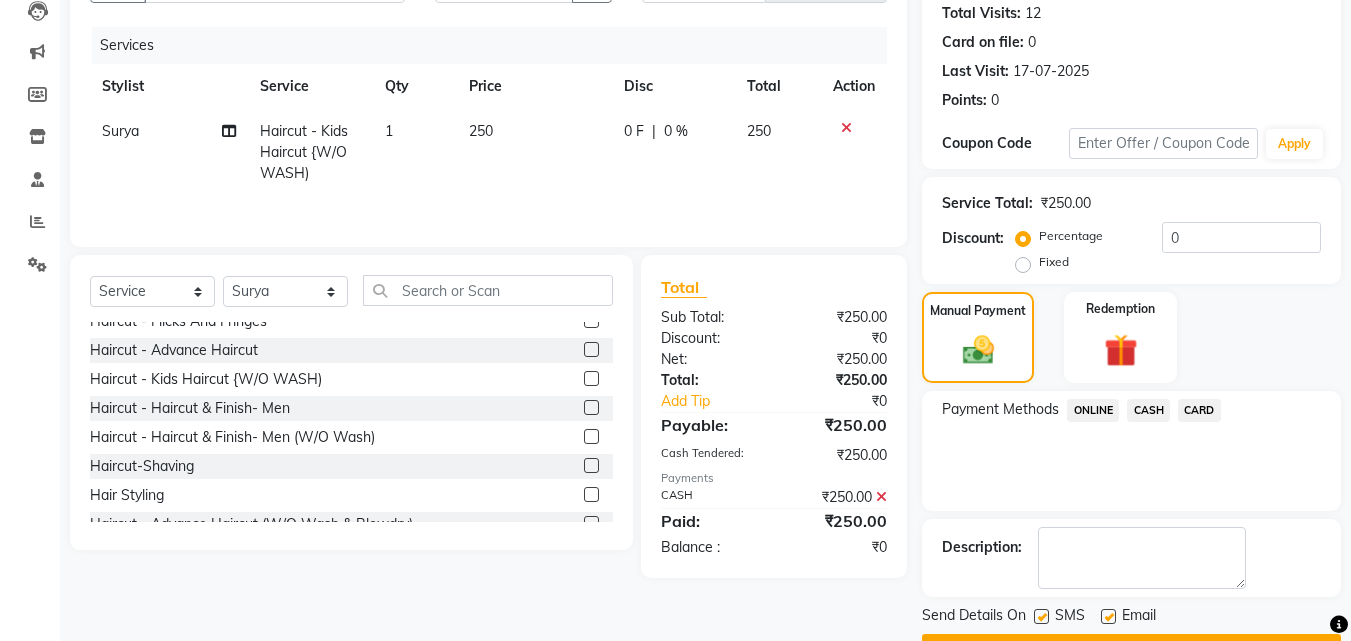 scroll, scrollTop: 275, scrollLeft: 0, axis: vertical 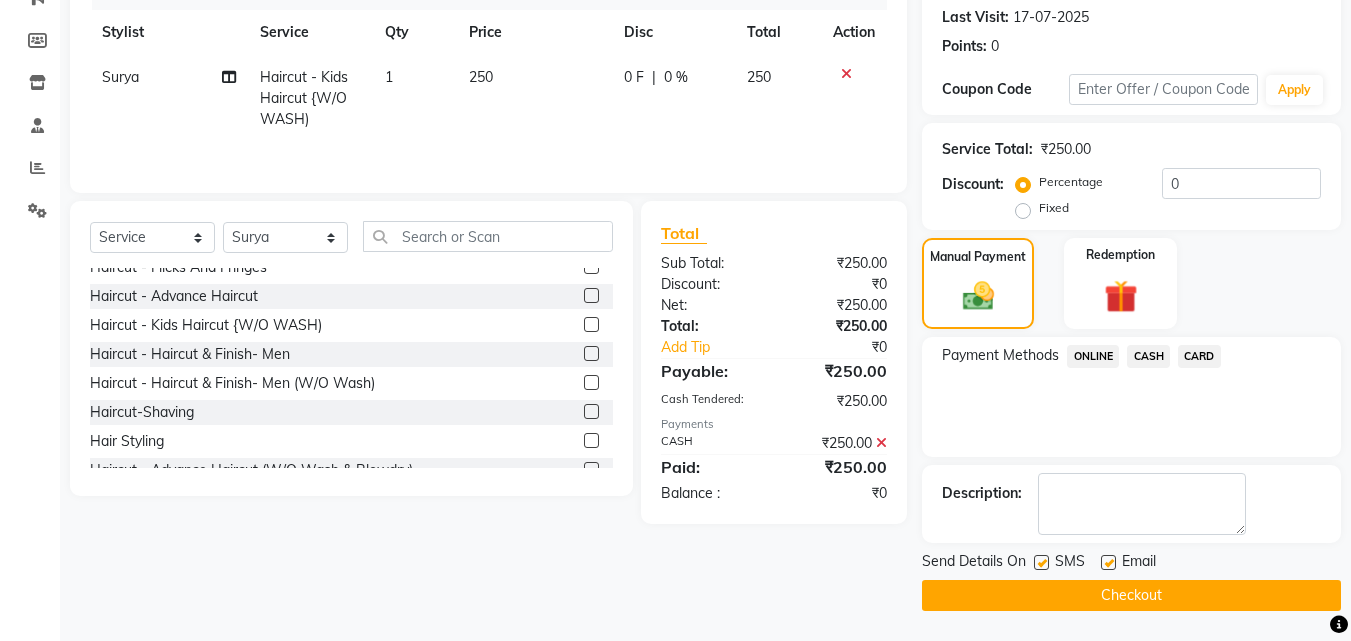 drag, startPoint x: 1104, startPoint y: 562, endPoint x: 1041, endPoint y: 573, distance: 63.953106 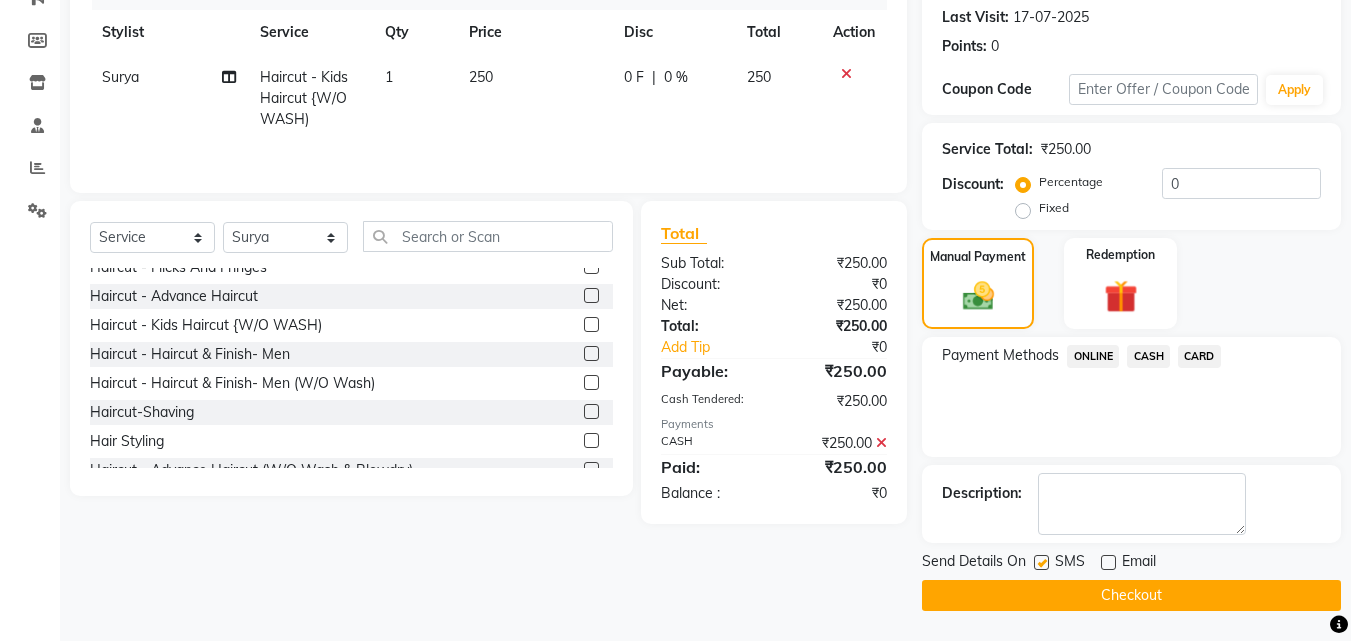 click 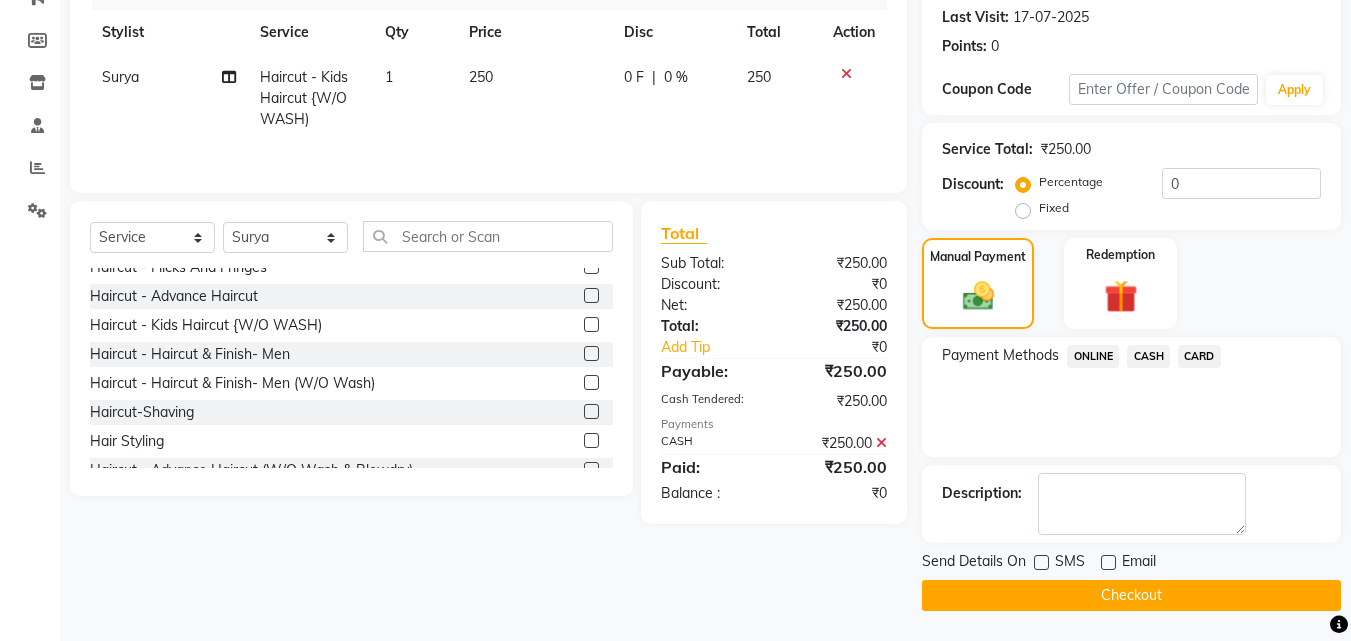 click on "Checkout" 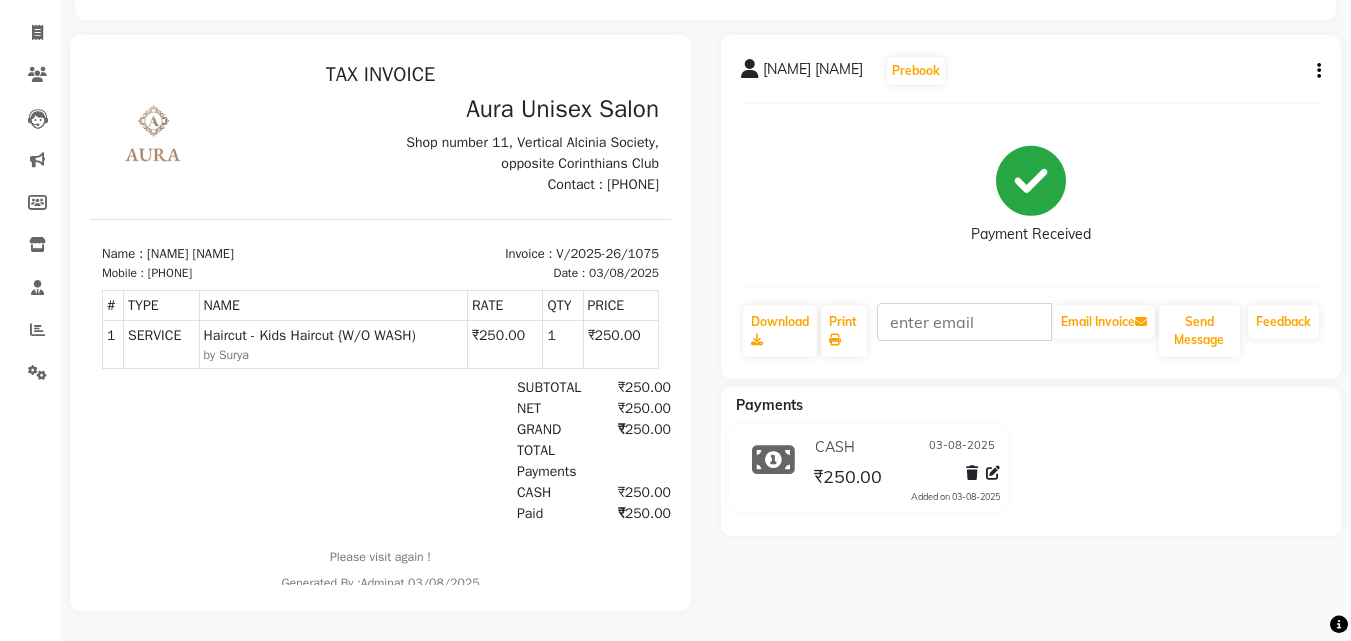 scroll, scrollTop: 0, scrollLeft: 0, axis: both 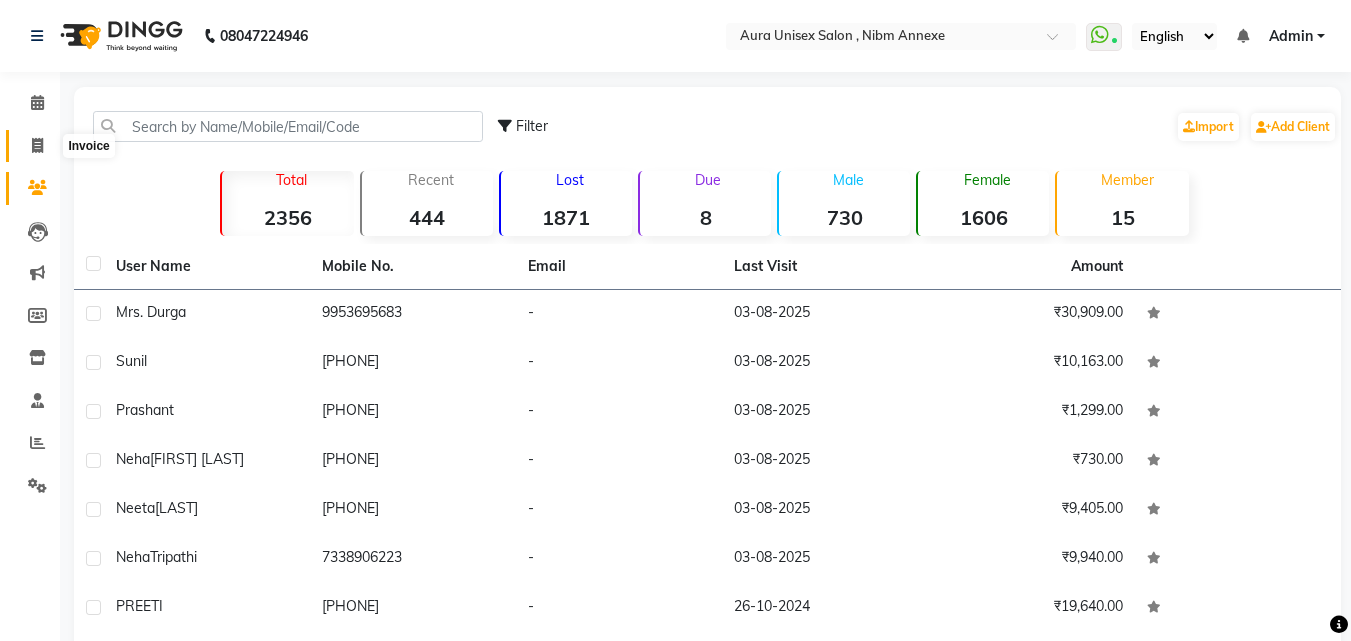 click 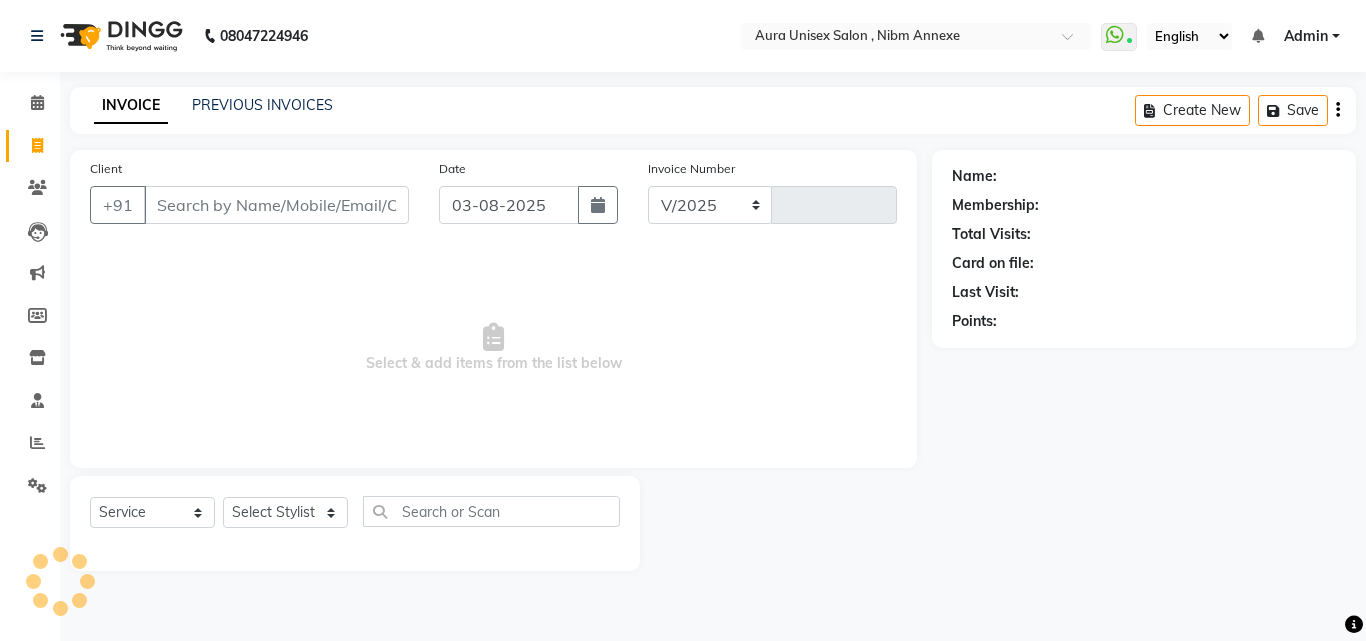 select on "823" 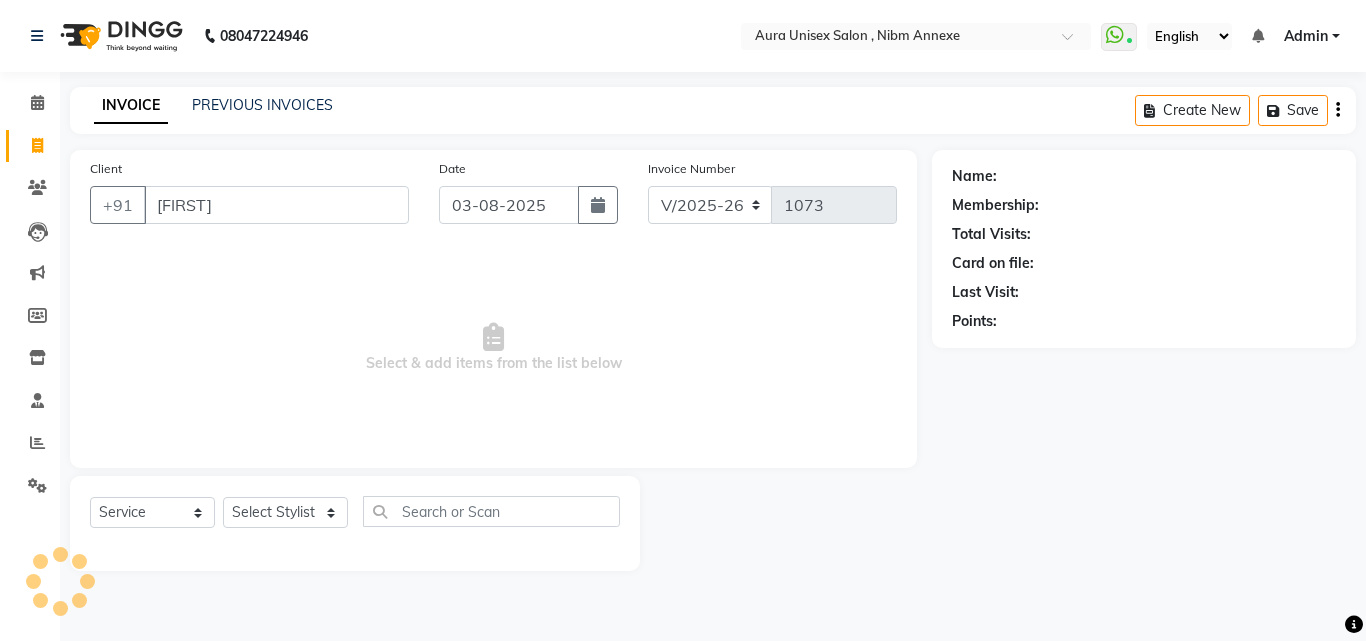 click on "[FIRST]" at bounding box center (276, 205) 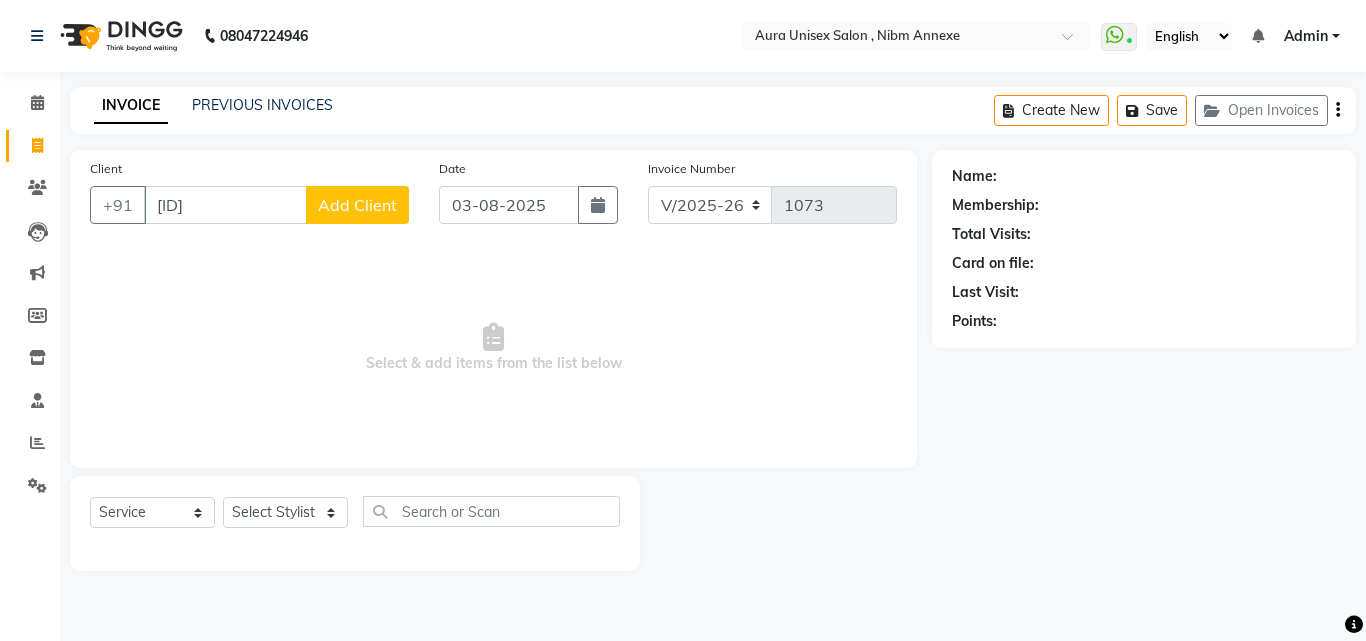 click on "976SUZA" at bounding box center (225, 205) 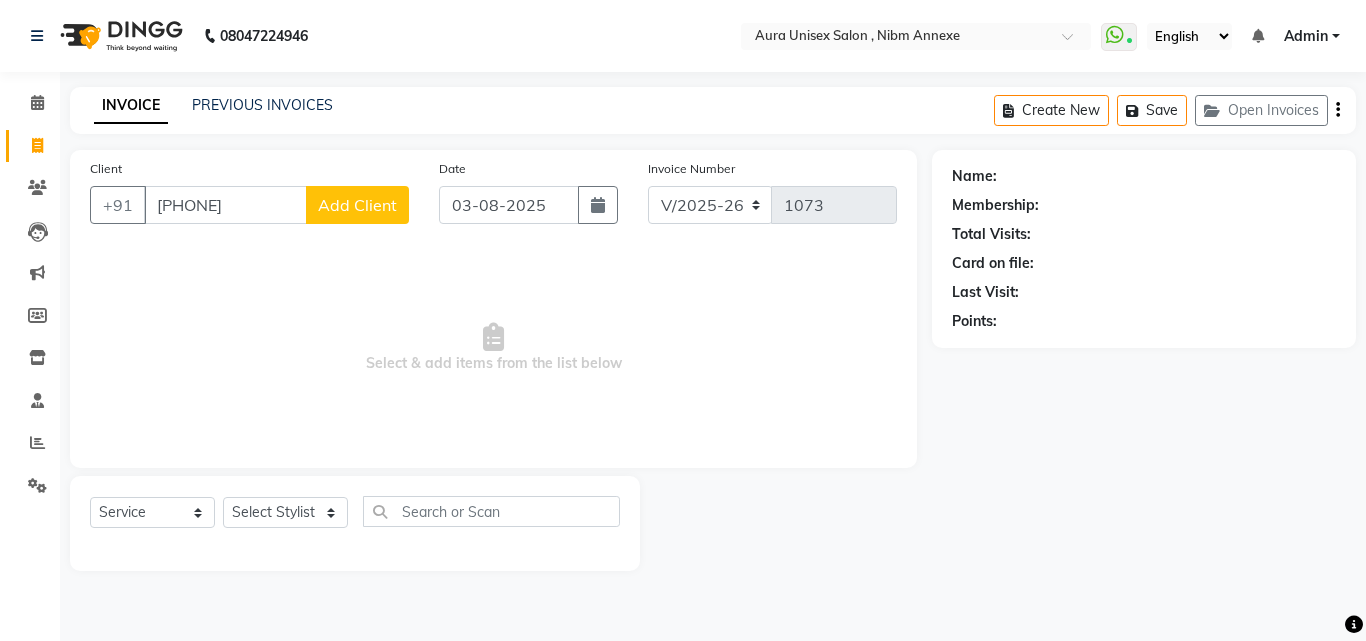 type on "[PHONE]" 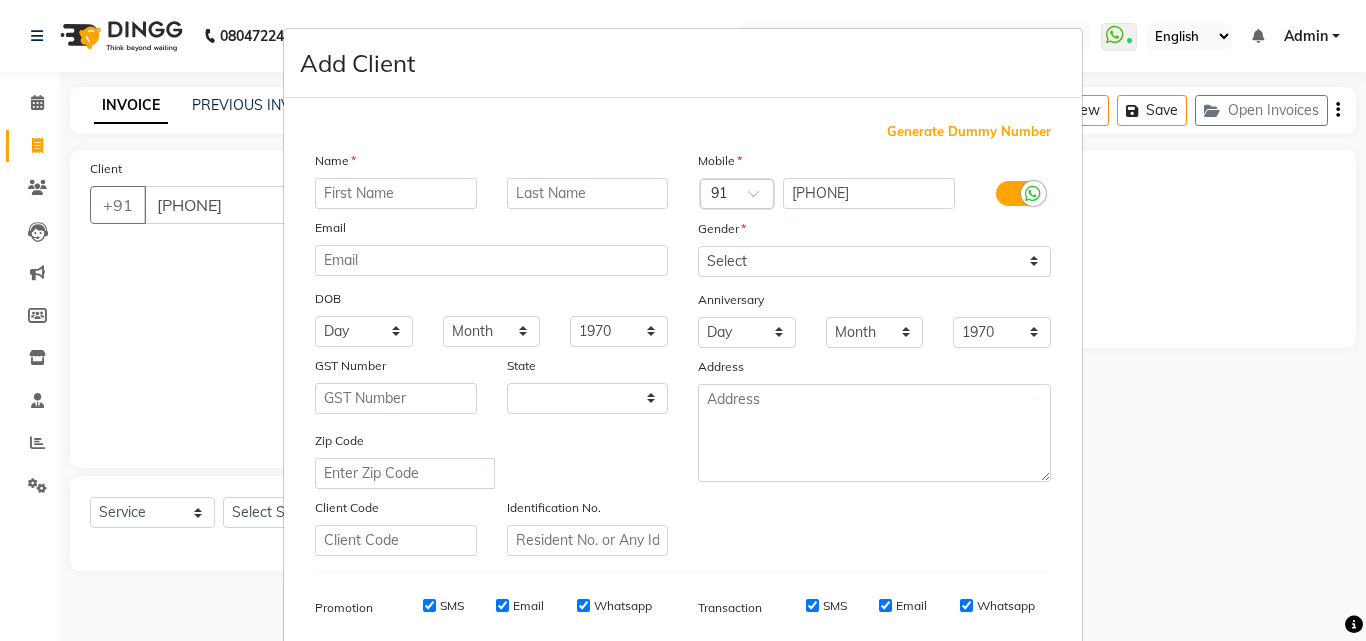 select on "22" 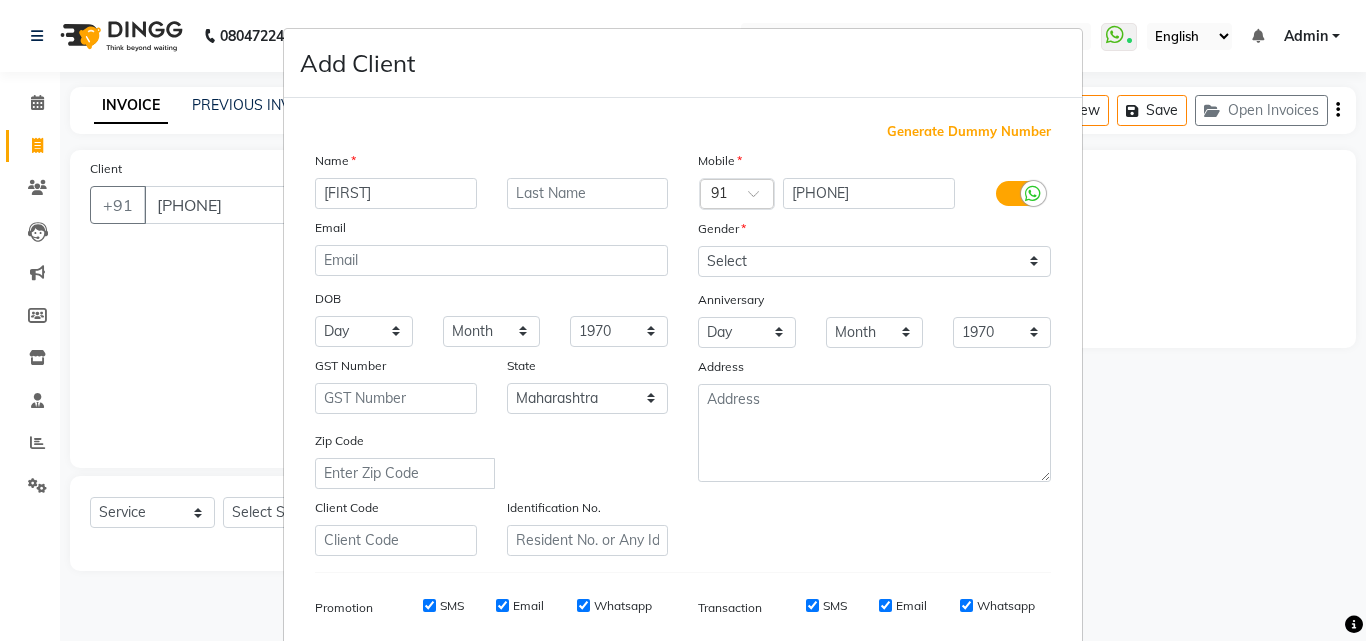 type on "[NAME]" 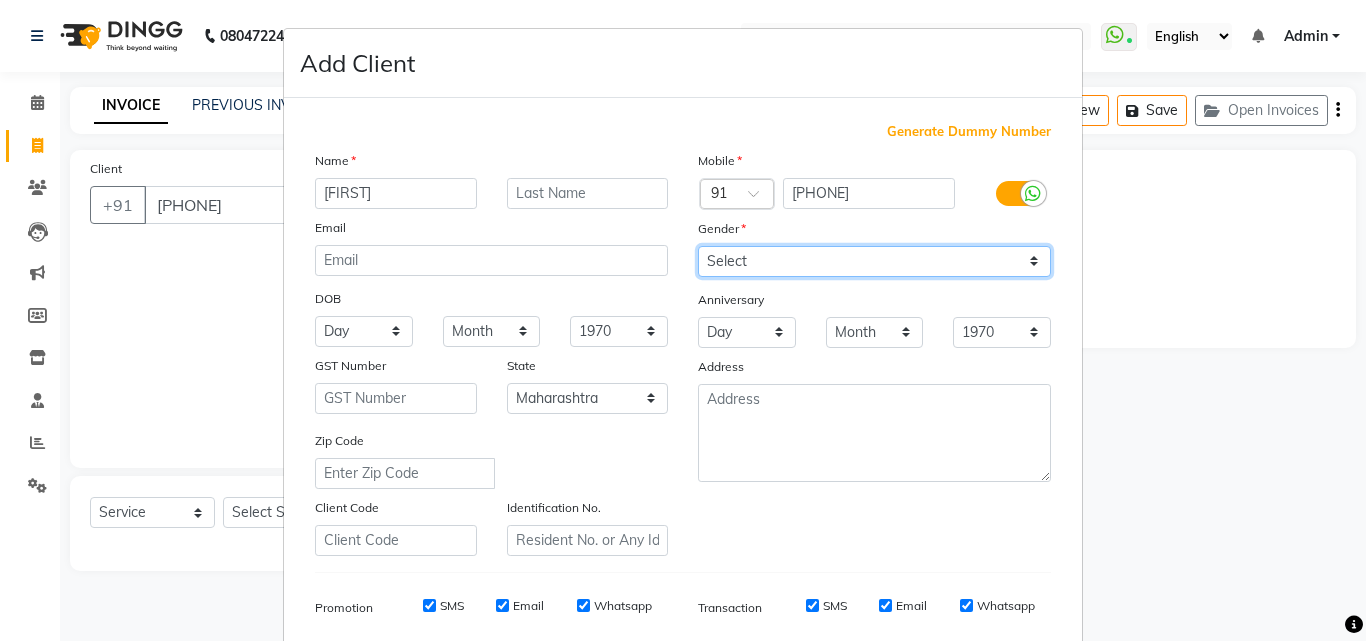 click on "Select Male Female Other Prefer Not To Say" at bounding box center (874, 261) 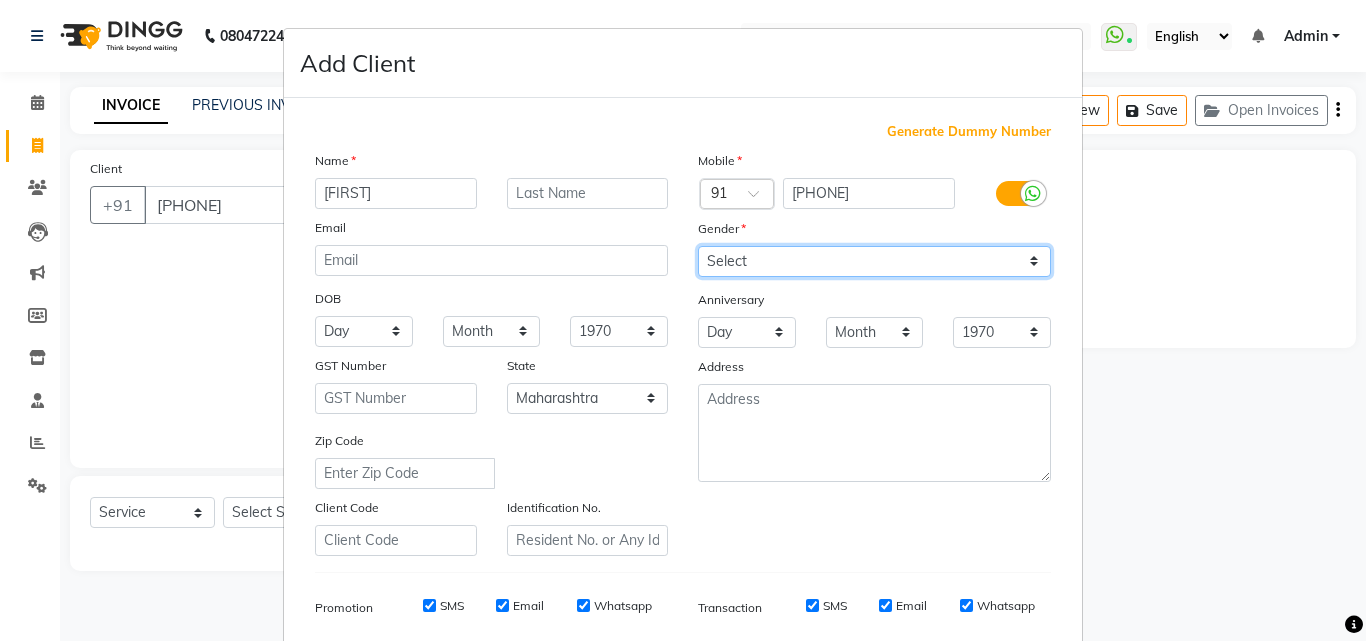select on "female" 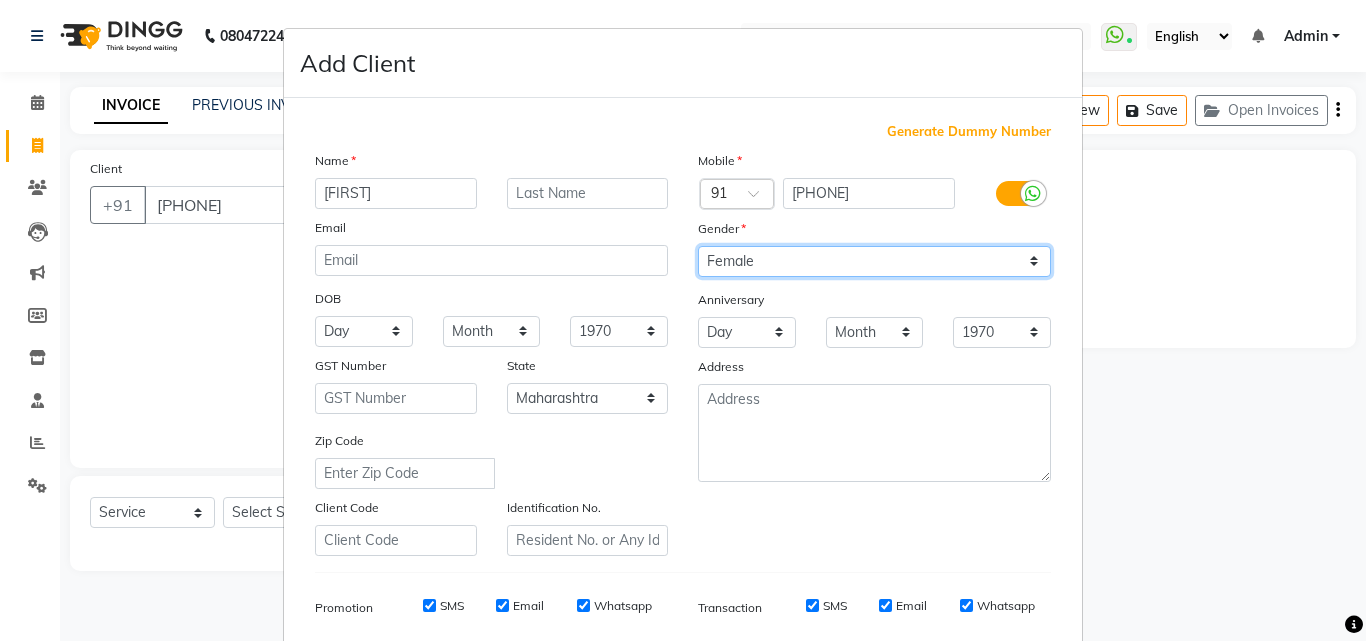 click on "Select Male Female Other Prefer Not To Say" at bounding box center (874, 261) 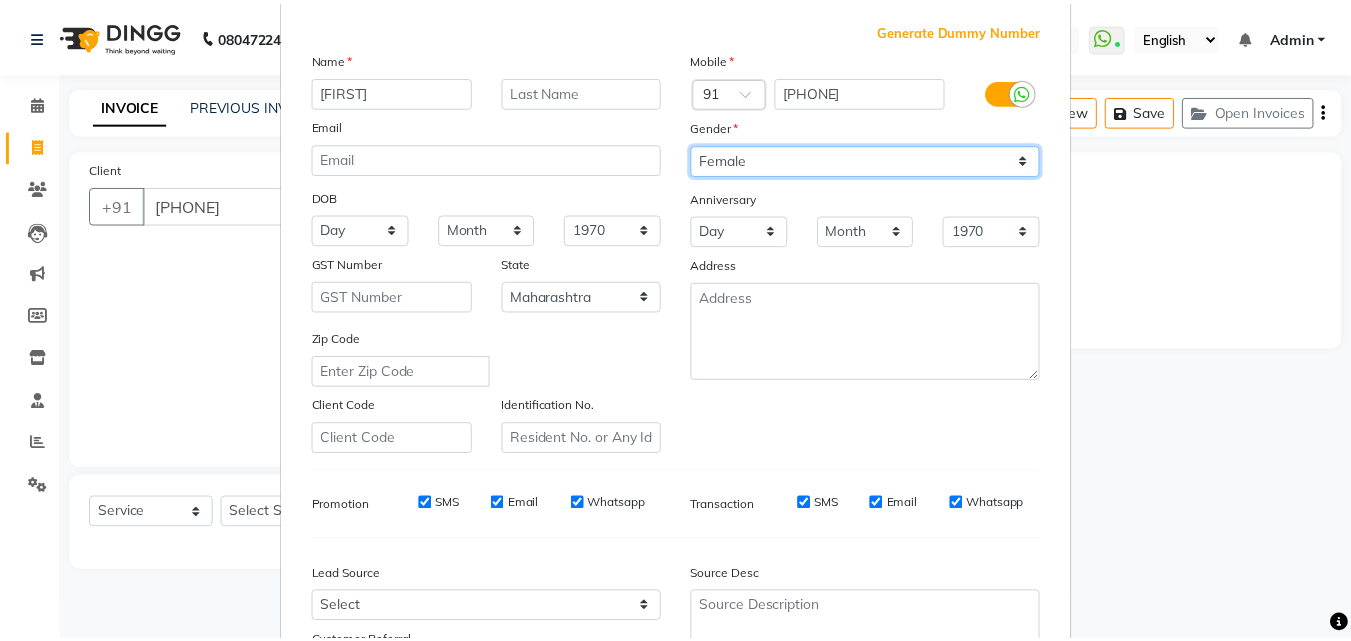 scroll, scrollTop: 282, scrollLeft: 0, axis: vertical 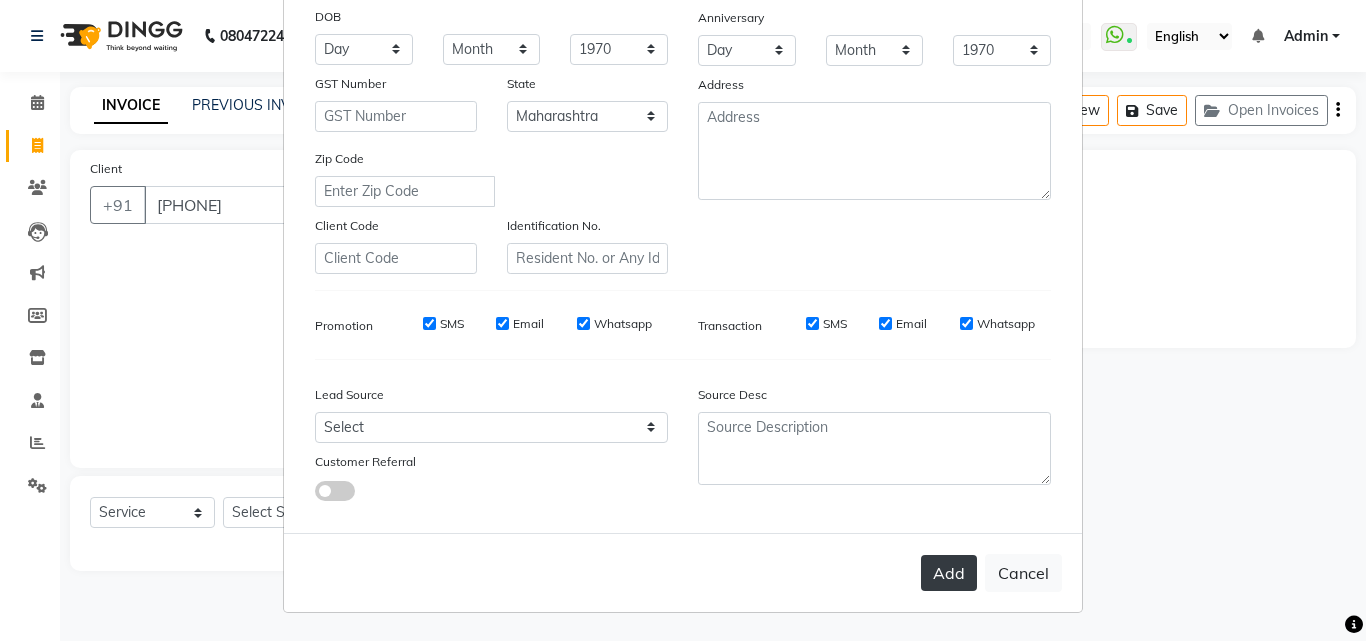 click on "Add" at bounding box center [949, 573] 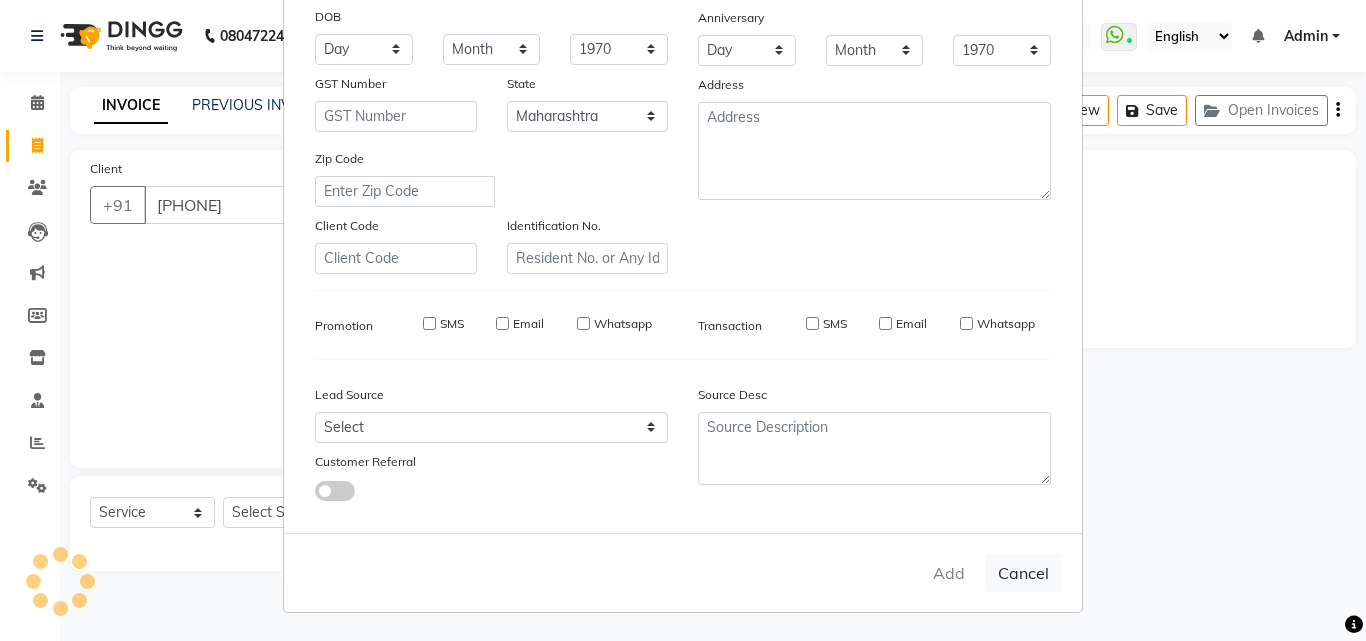 type 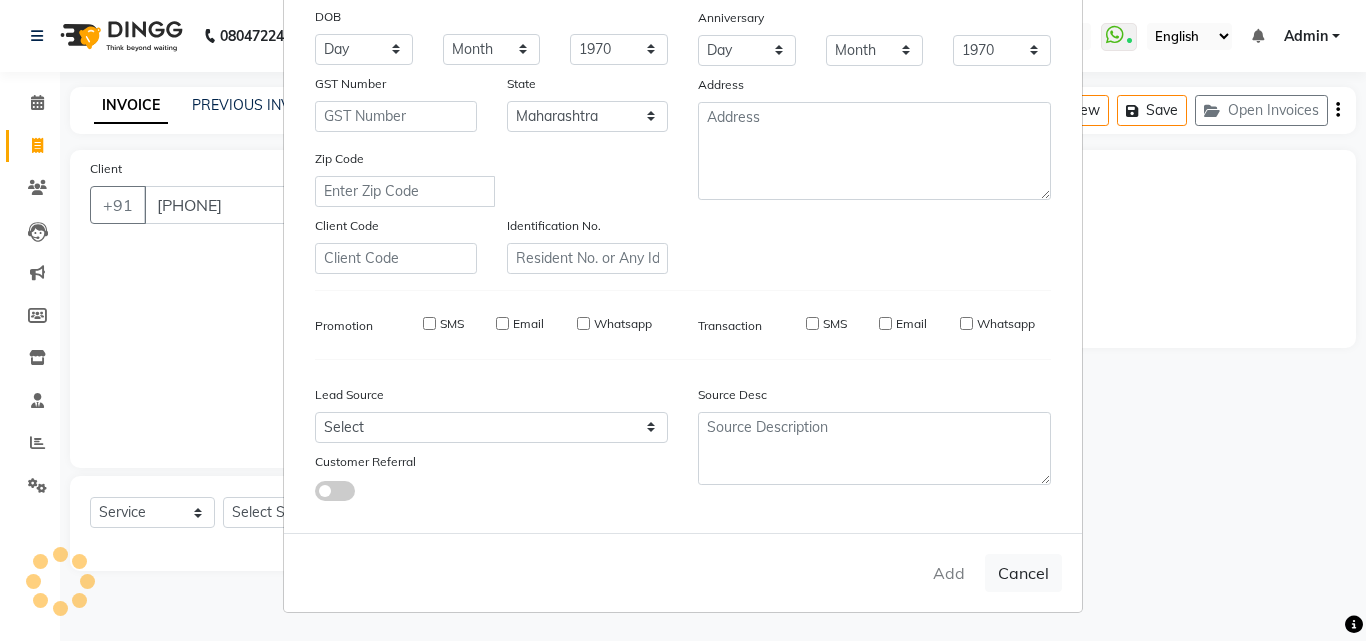 select 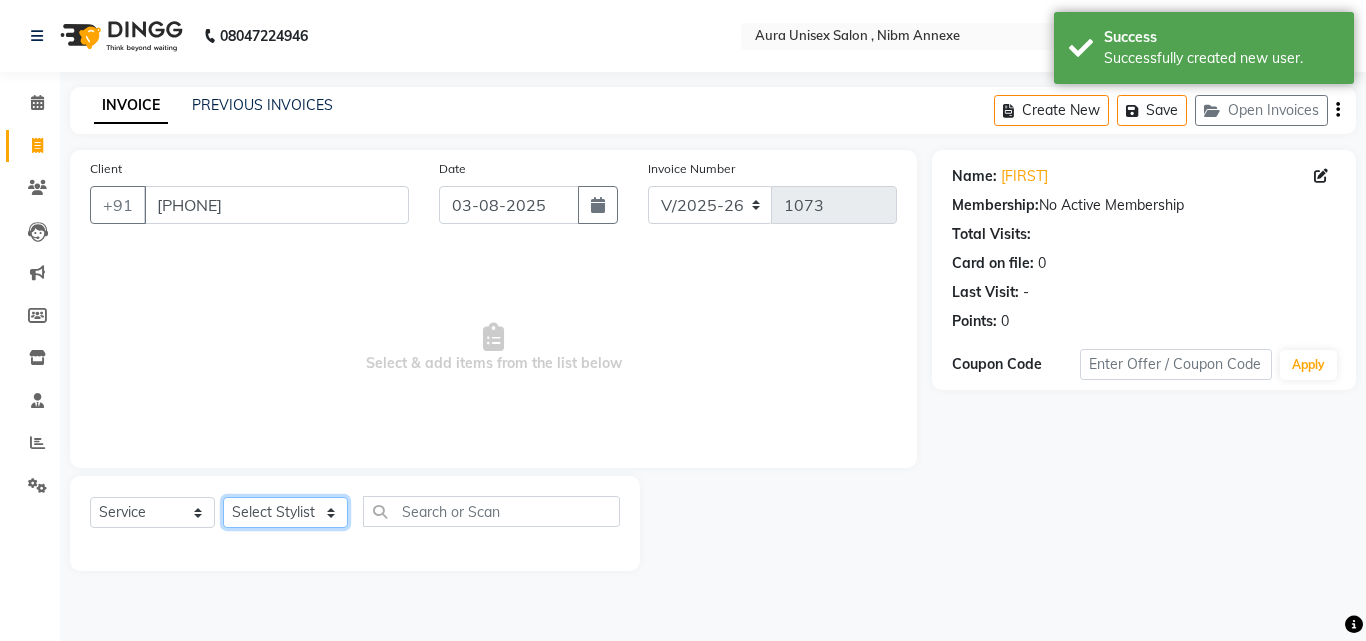 click on "Select Stylist Jasleen Jyoti Surya Tejaswini" 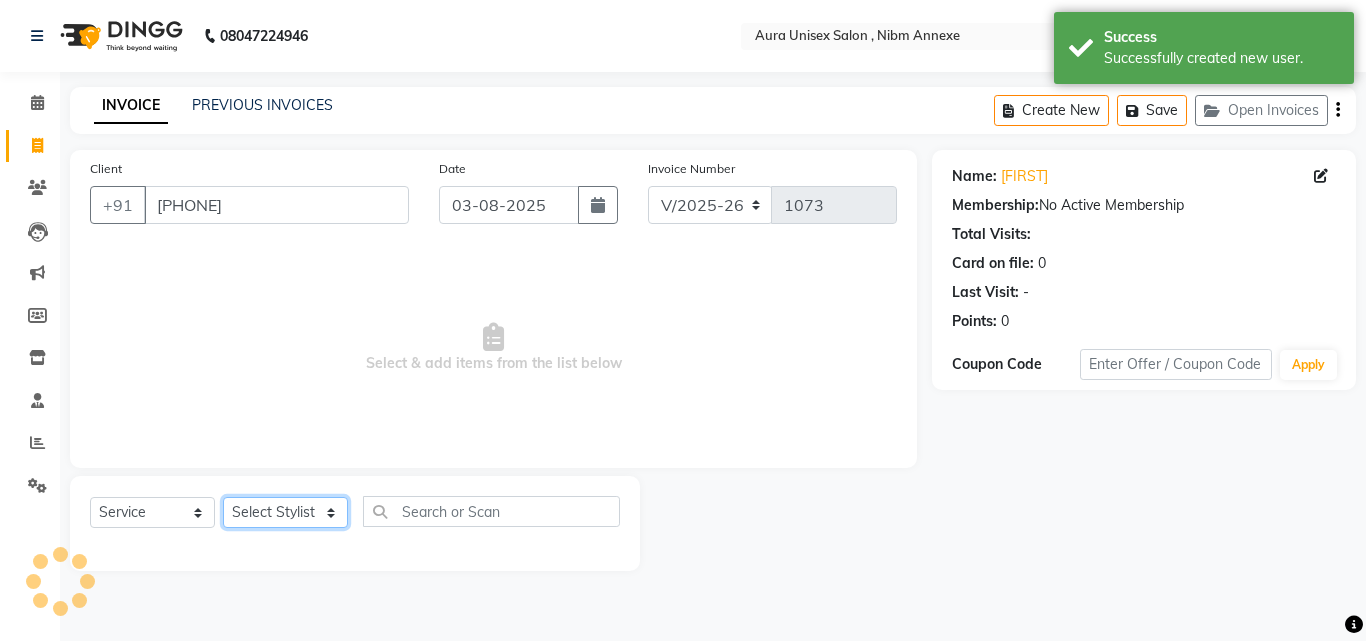 select on "69638" 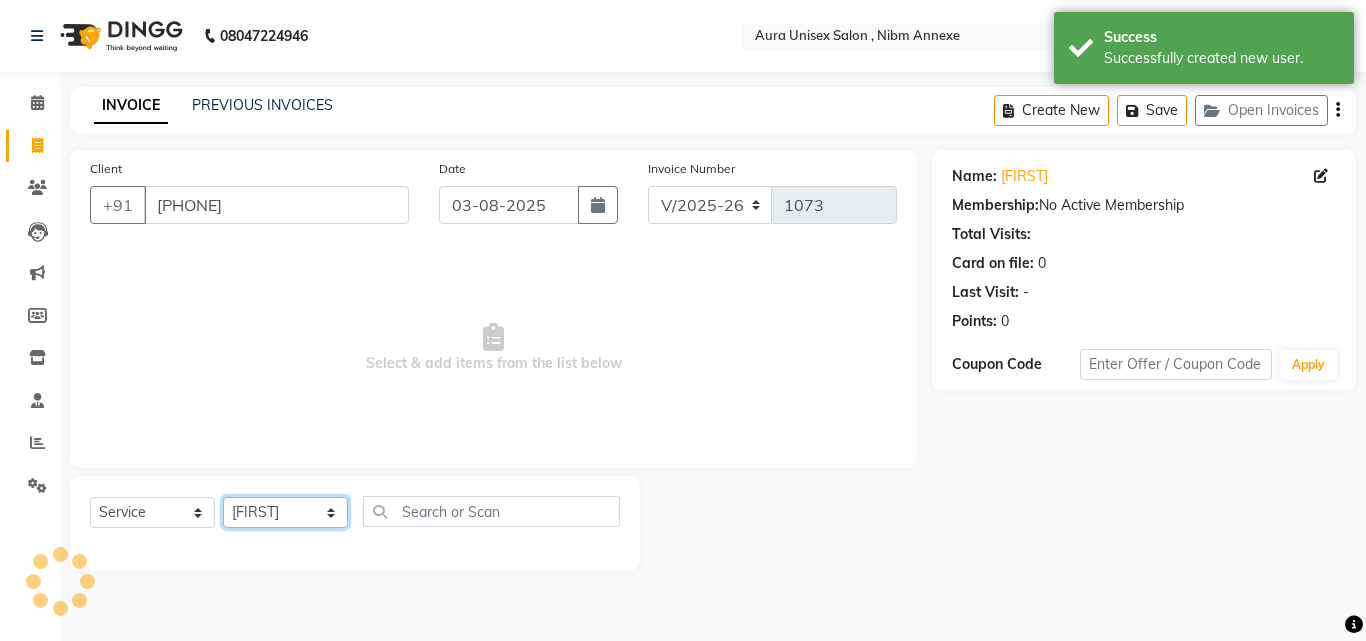 click on "Select Stylist Jasleen Jyoti Surya Tejaswini" 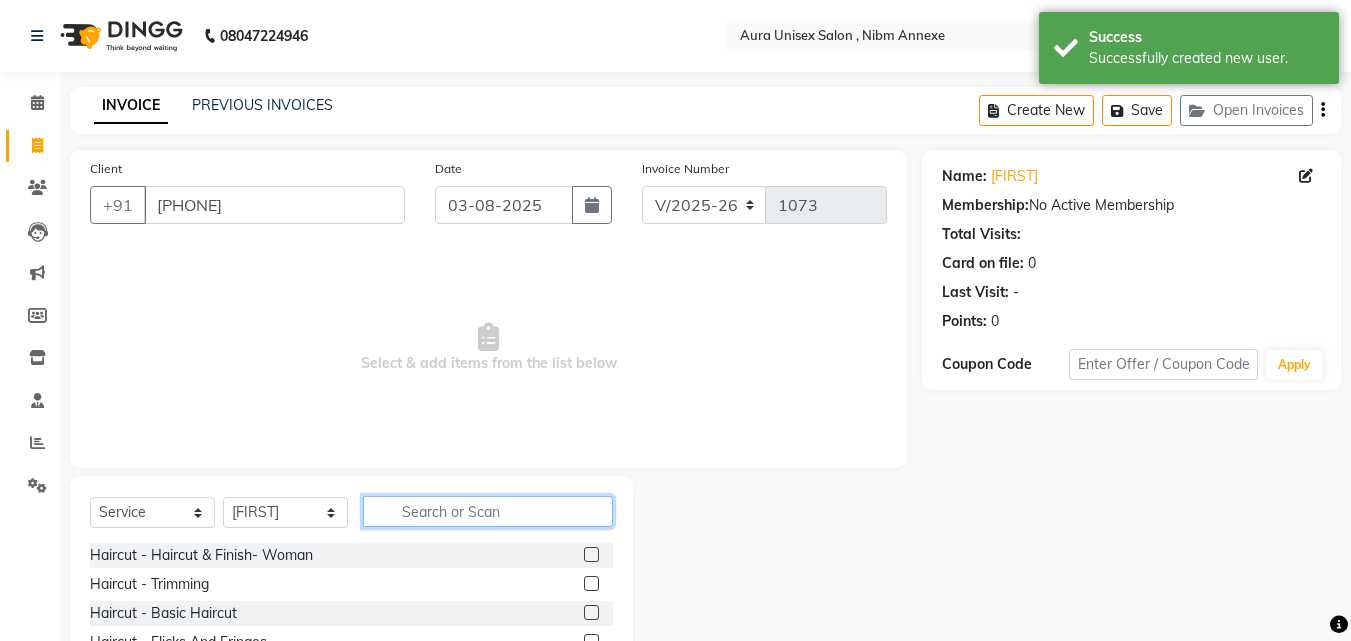 click 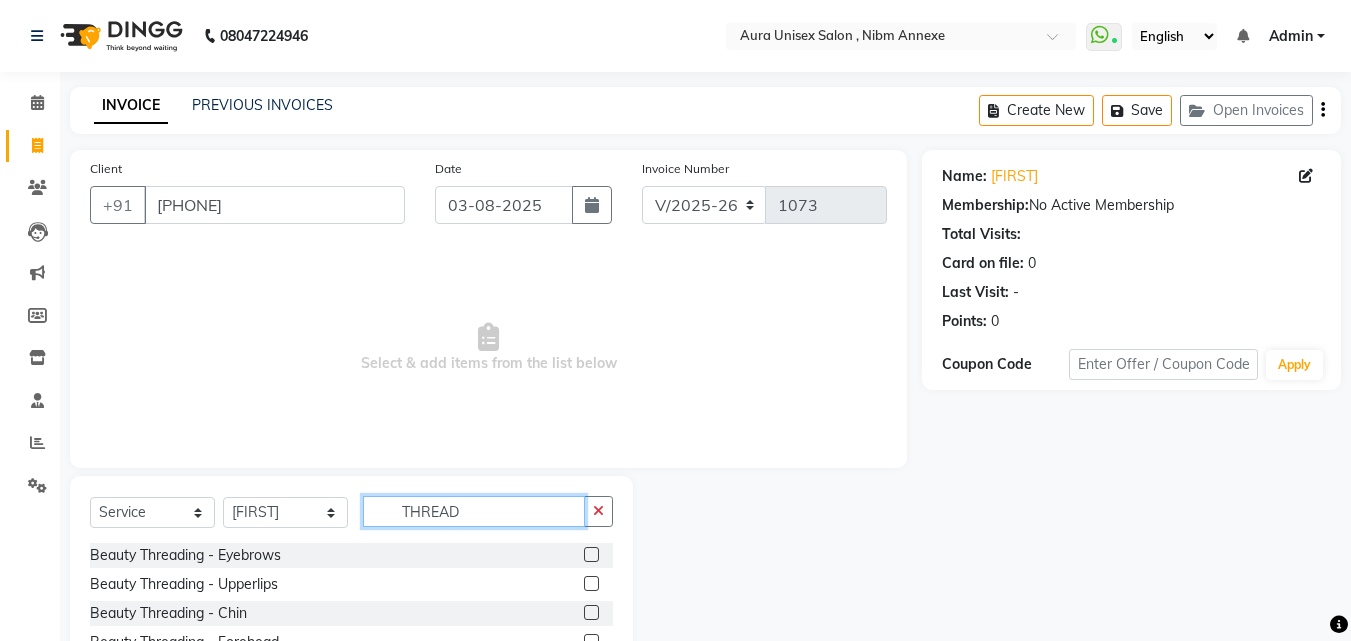 type on "THREAD" 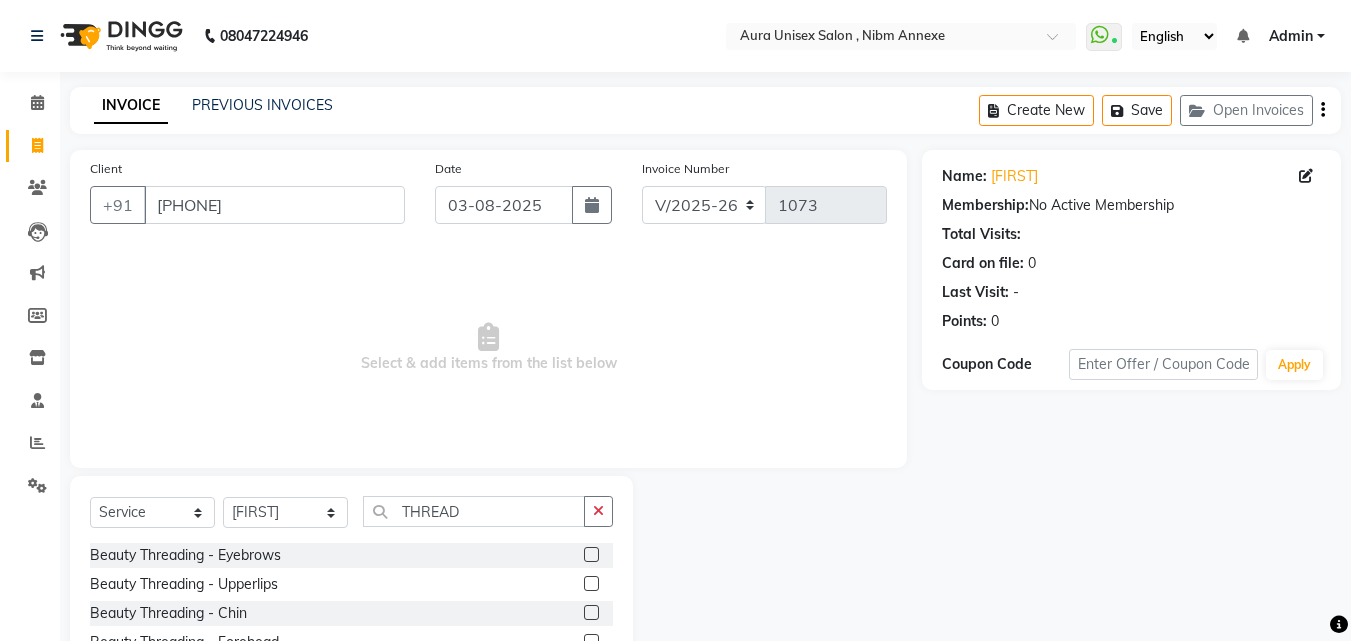 click 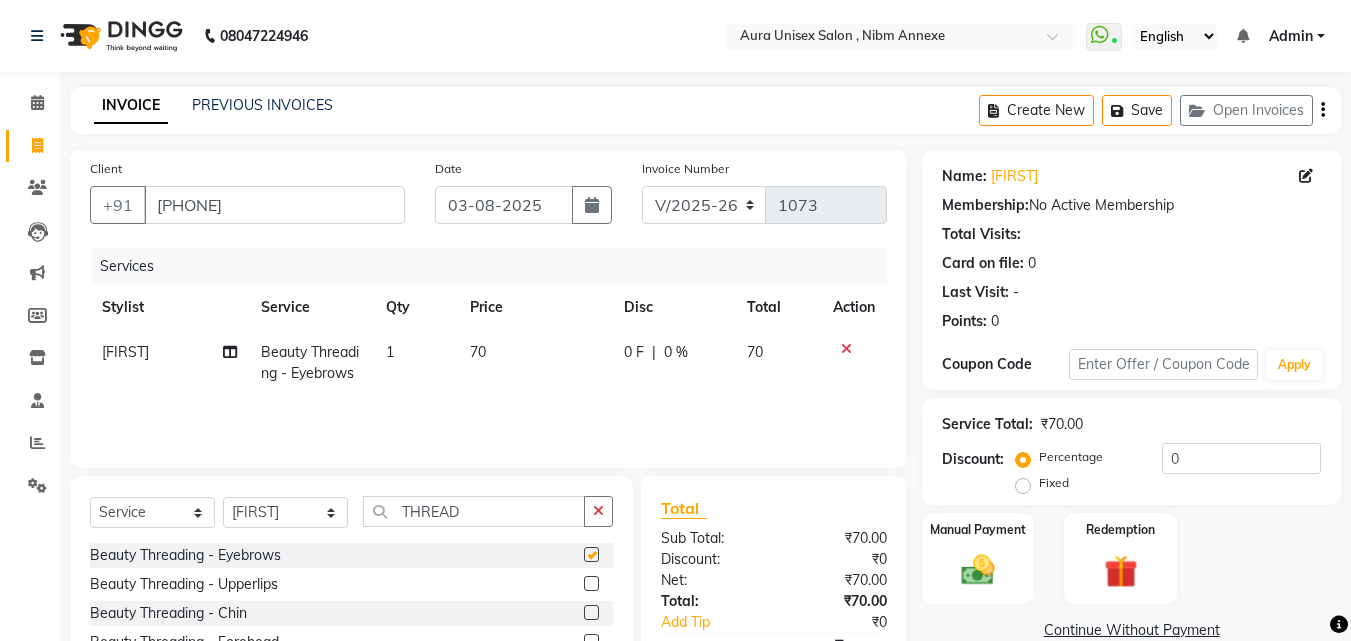 checkbox on "false" 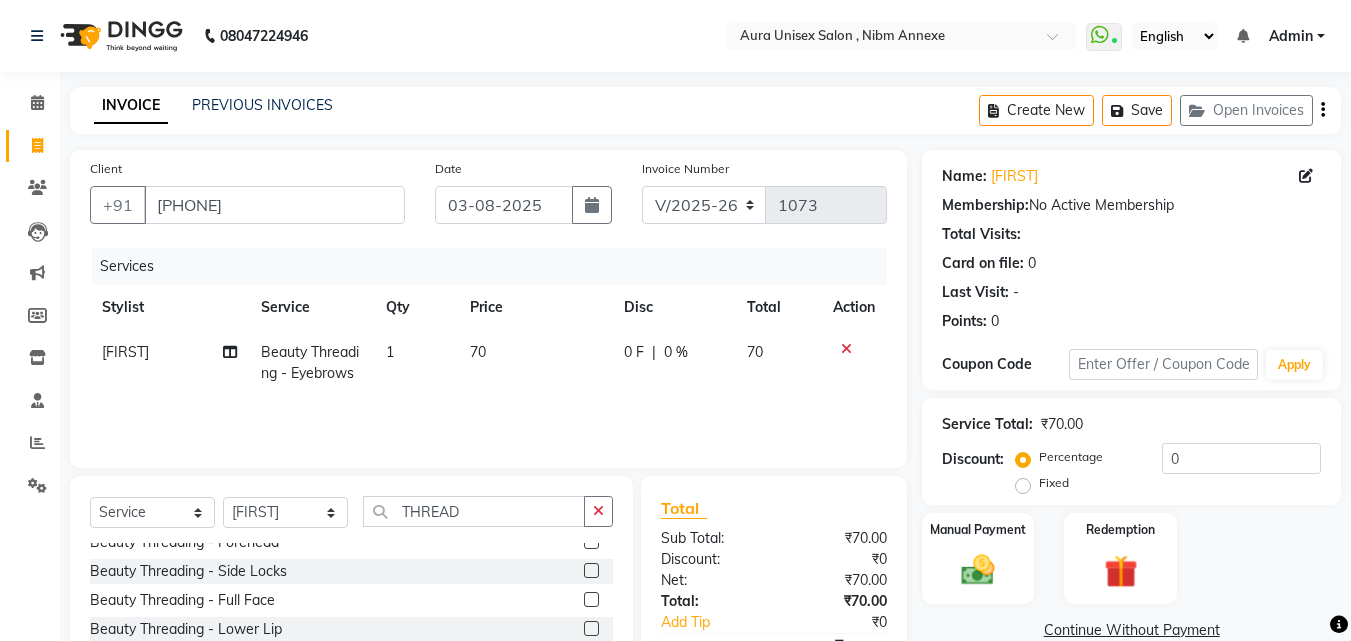 scroll, scrollTop: 0, scrollLeft: 0, axis: both 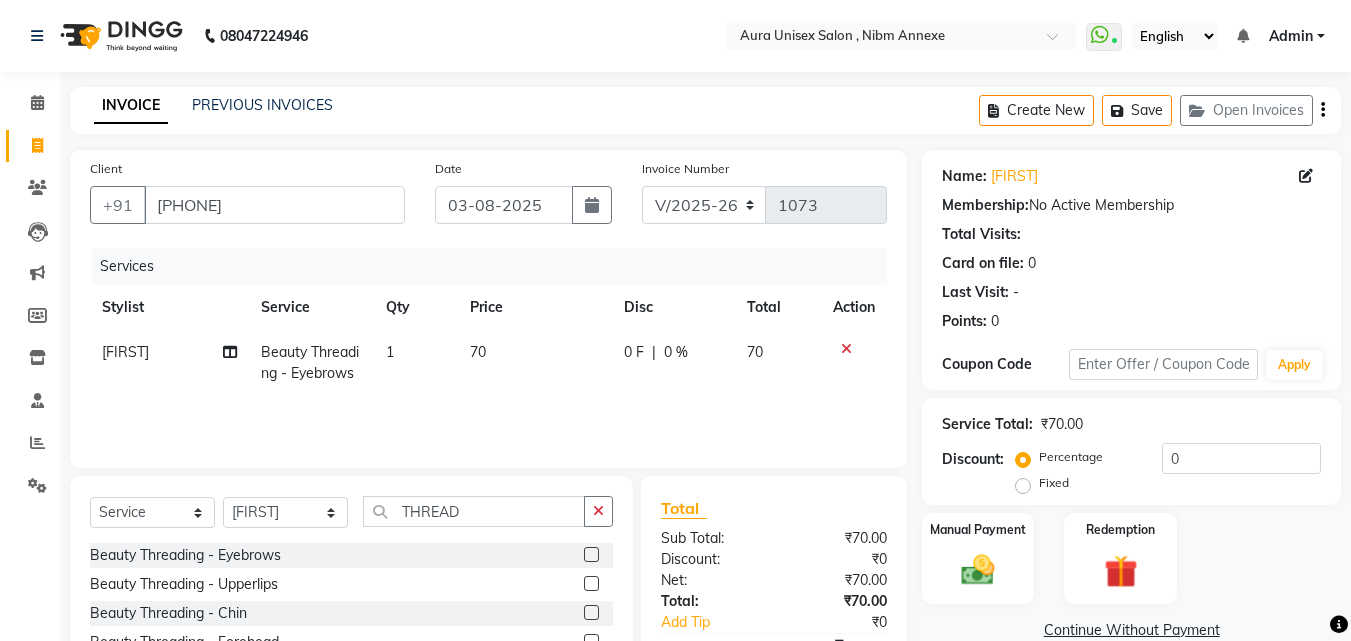 click 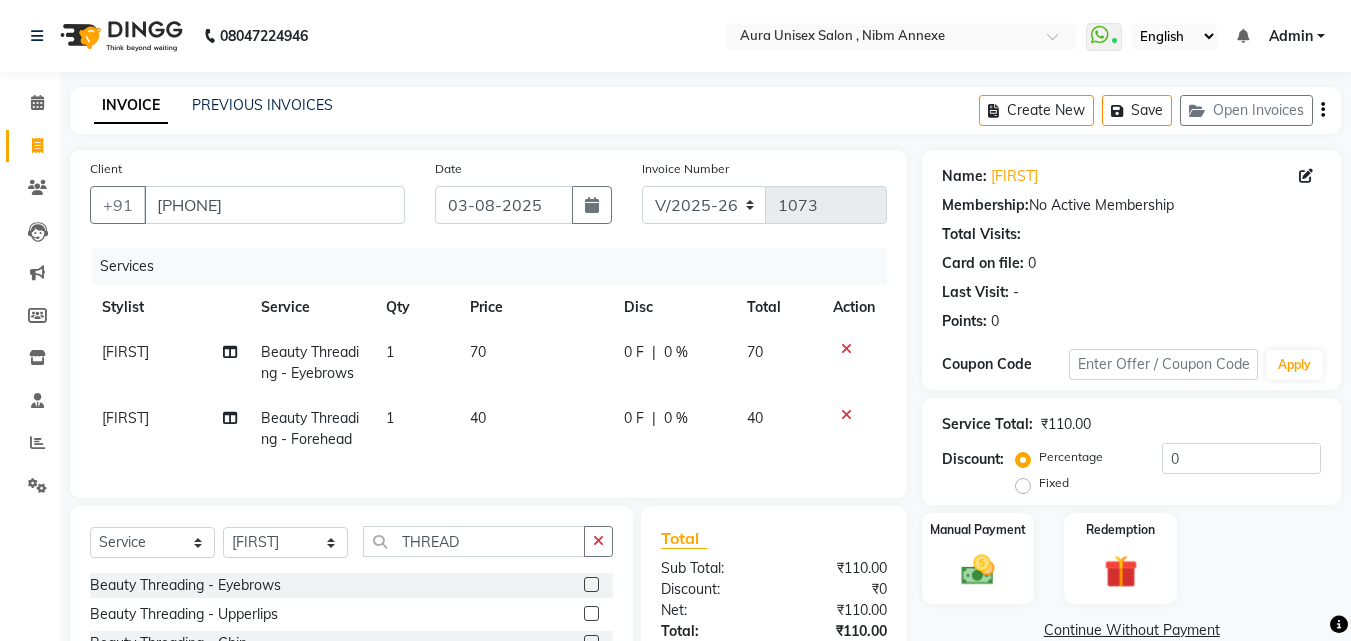checkbox on "false" 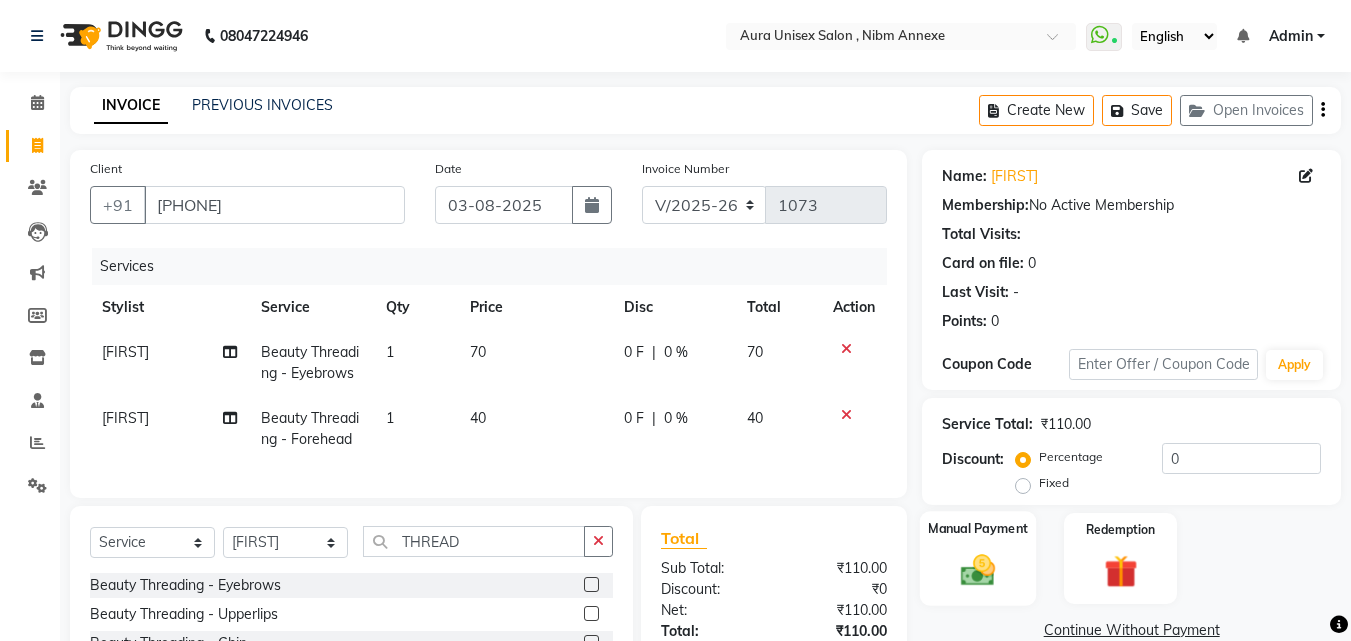 click on "Manual Payment" 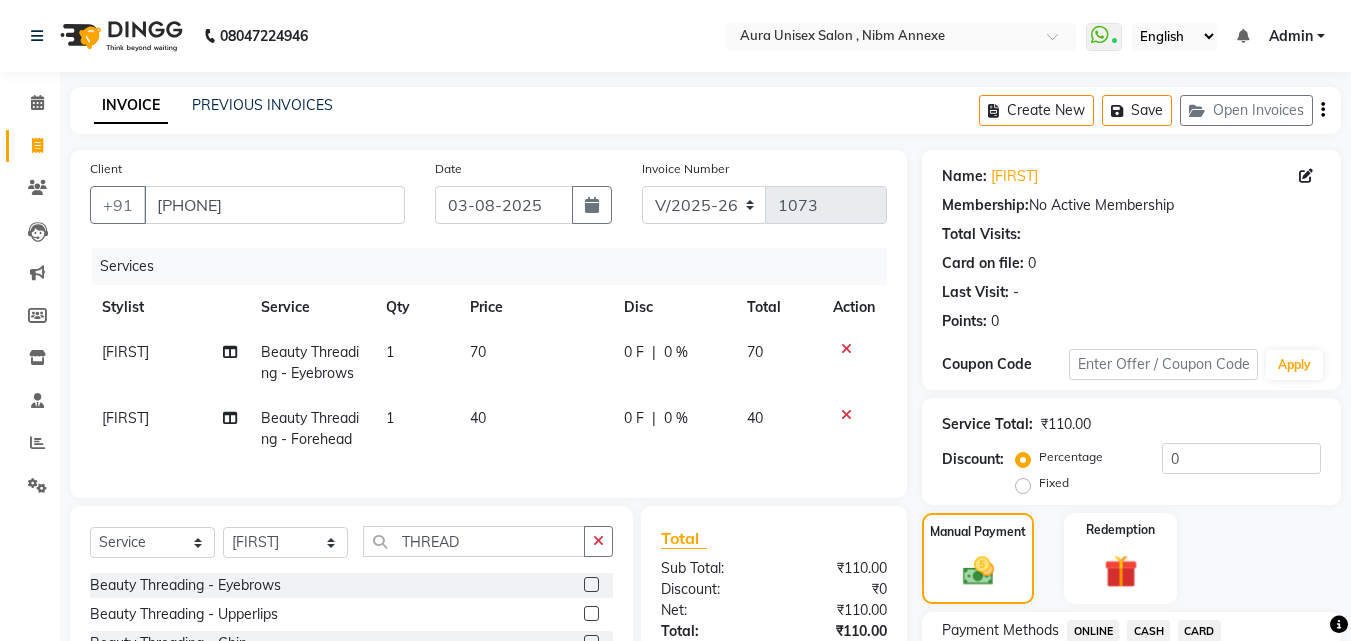 click on "ONLINE" 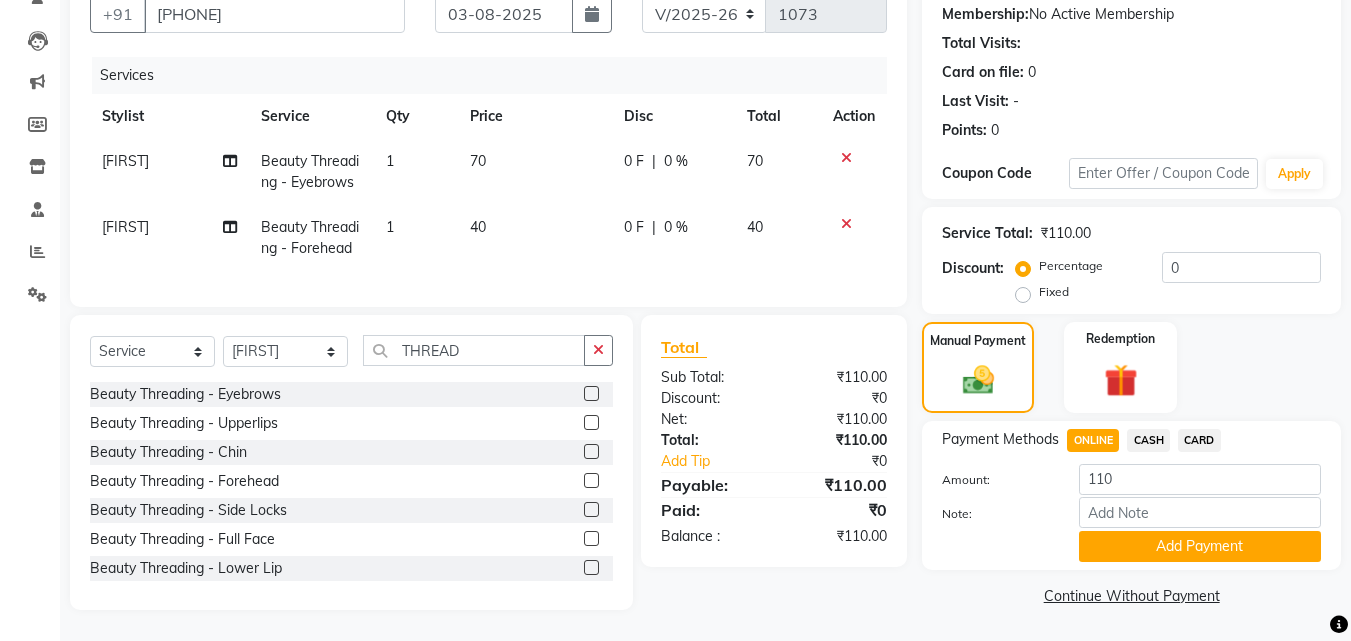 scroll, scrollTop: 205, scrollLeft: 0, axis: vertical 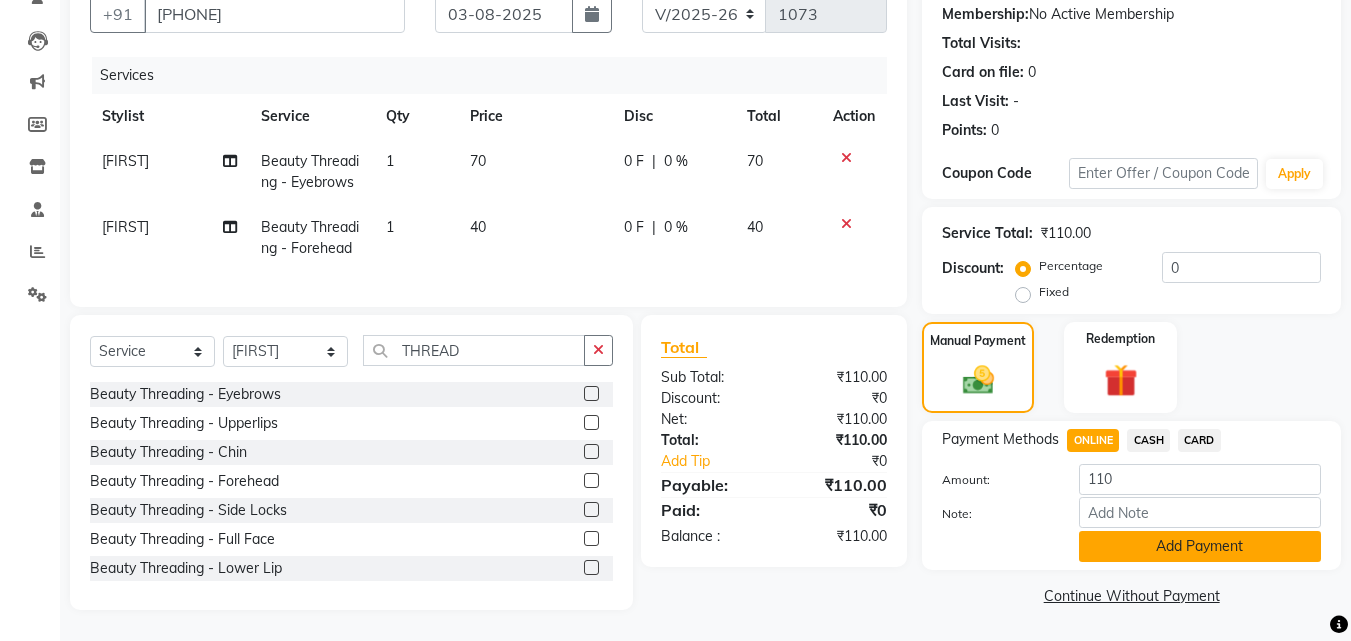 click on "Add Payment" 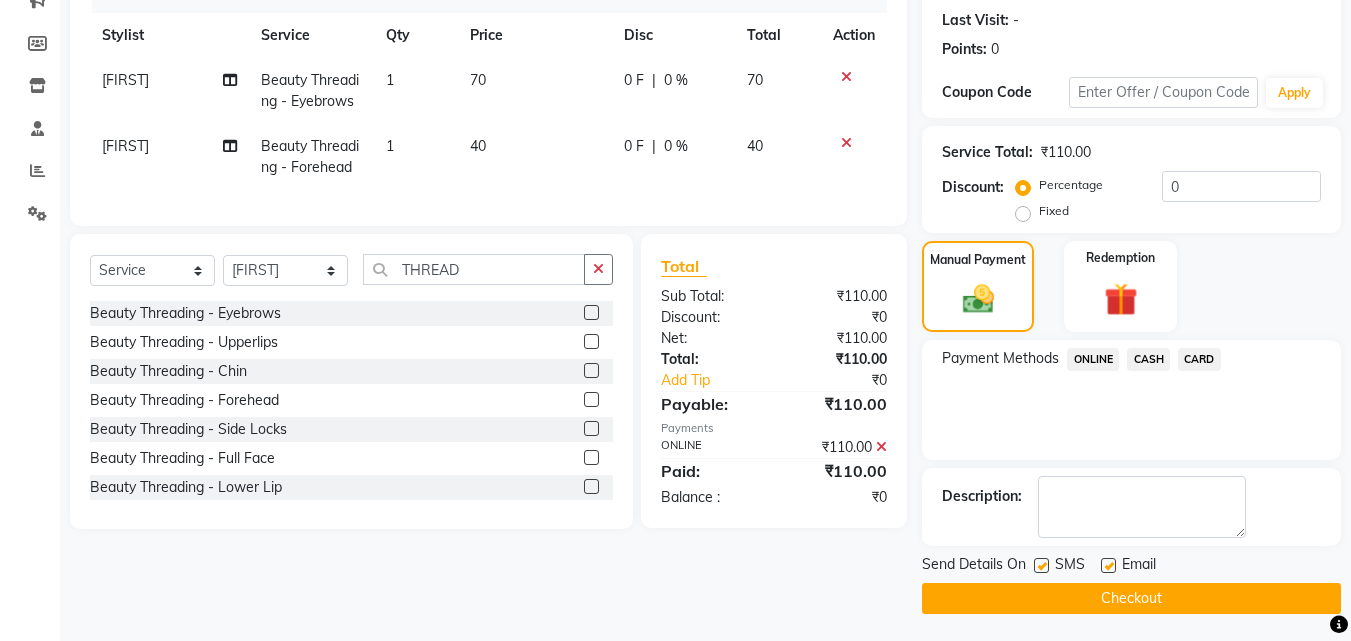 scroll, scrollTop: 275, scrollLeft: 0, axis: vertical 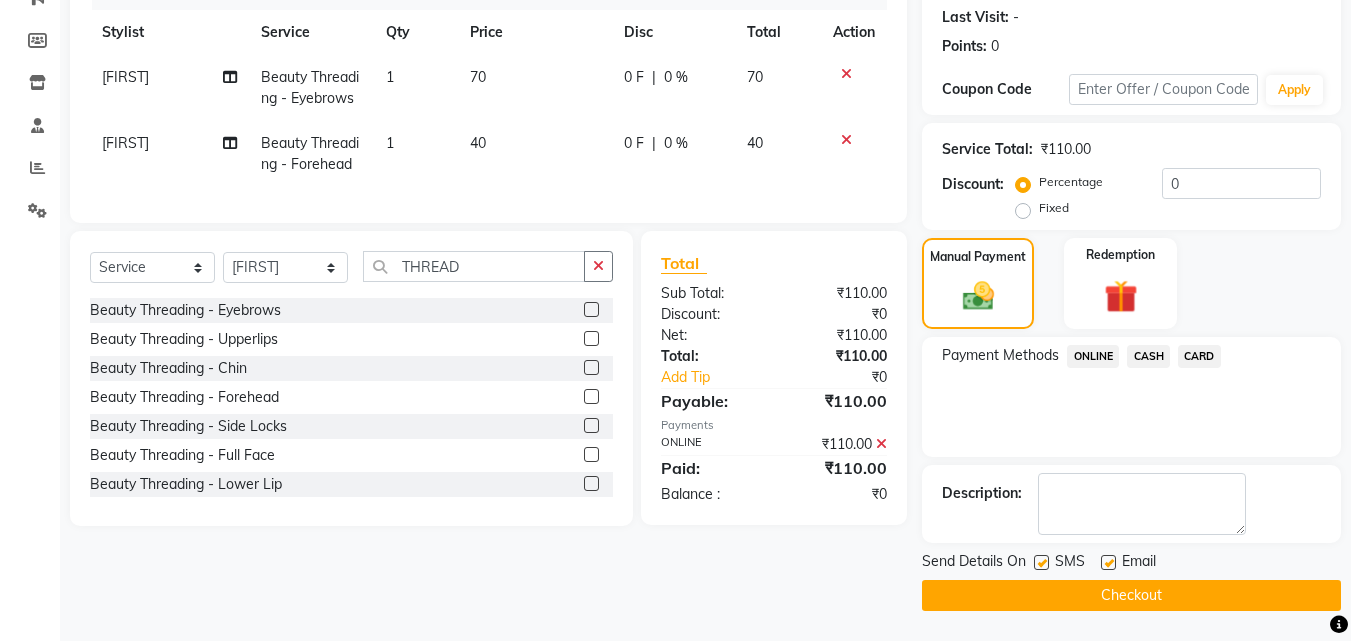 click 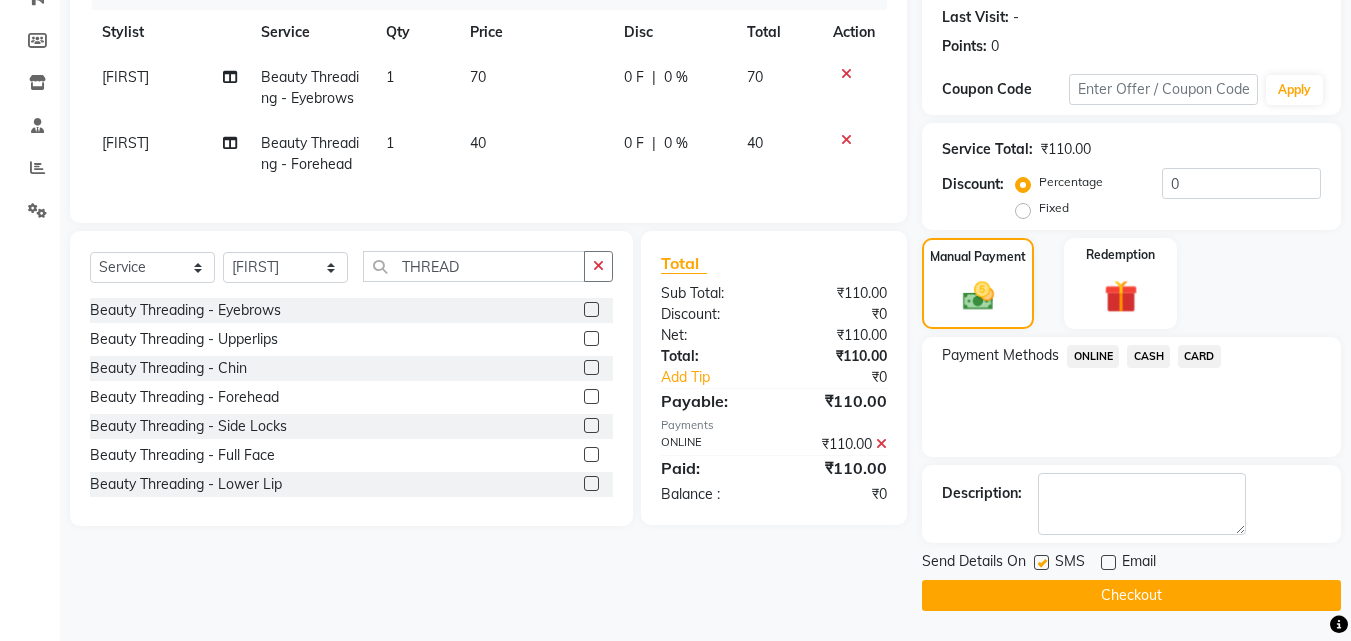 click 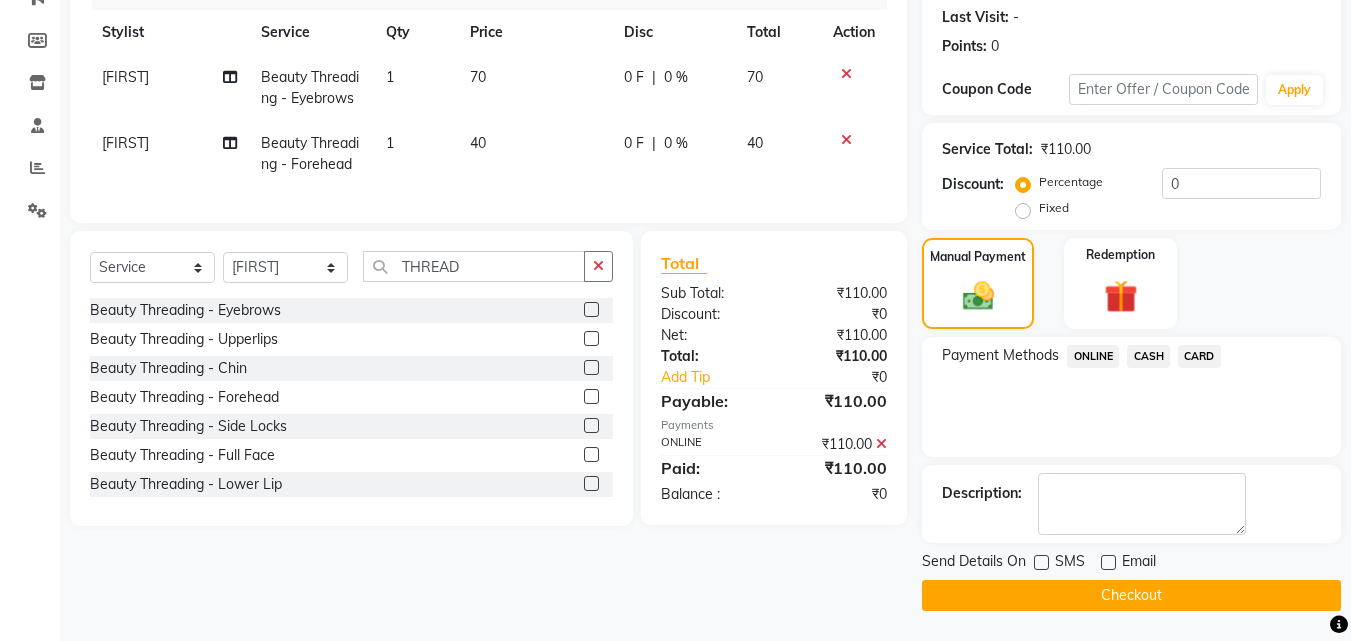 click on "Checkout" 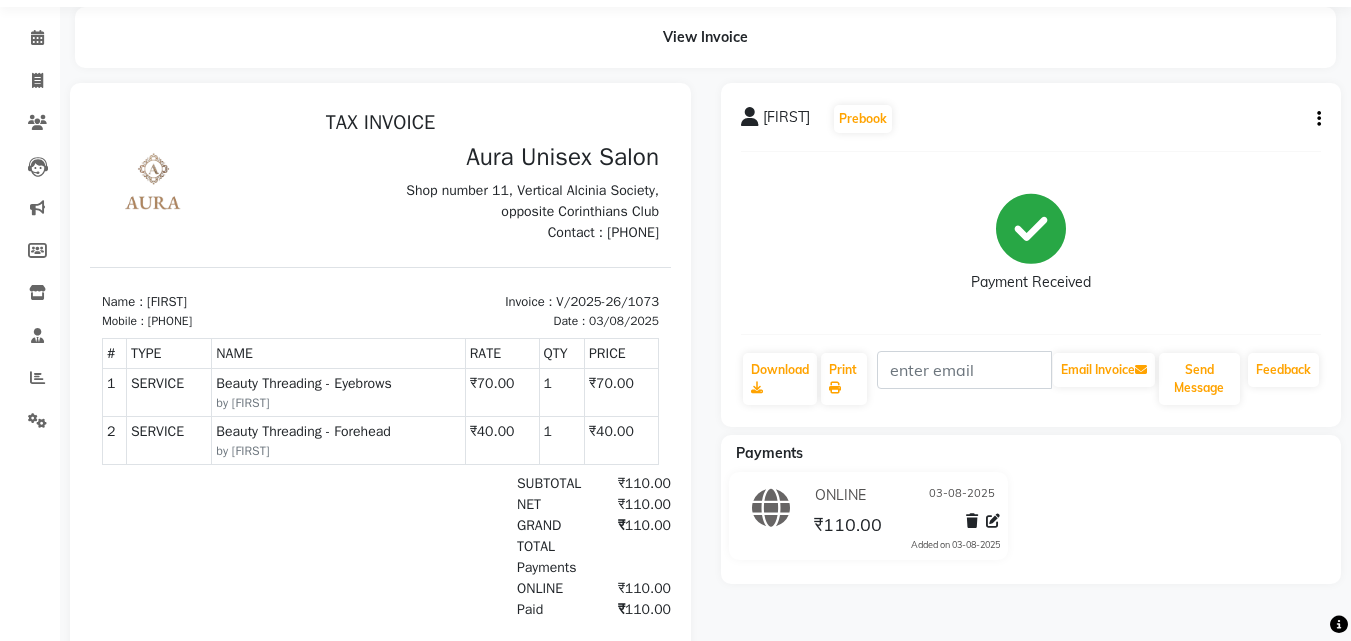 scroll, scrollTop: 100, scrollLeft: 0, axis: vertical 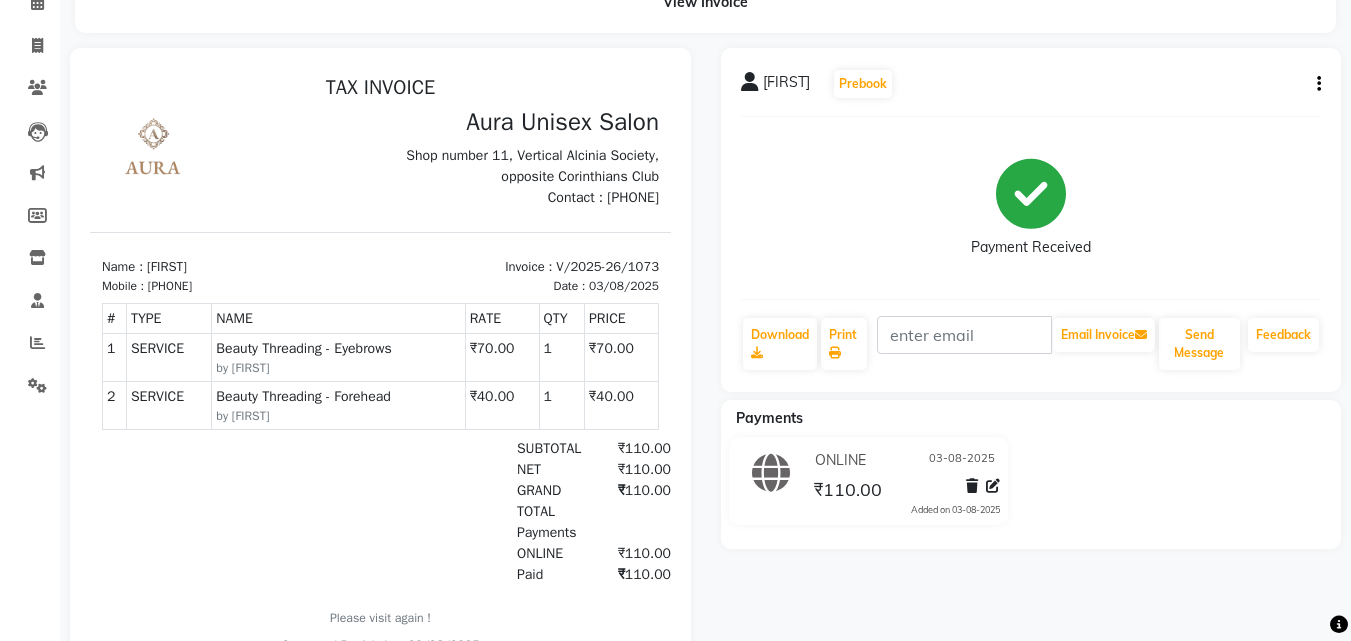 select on "service" 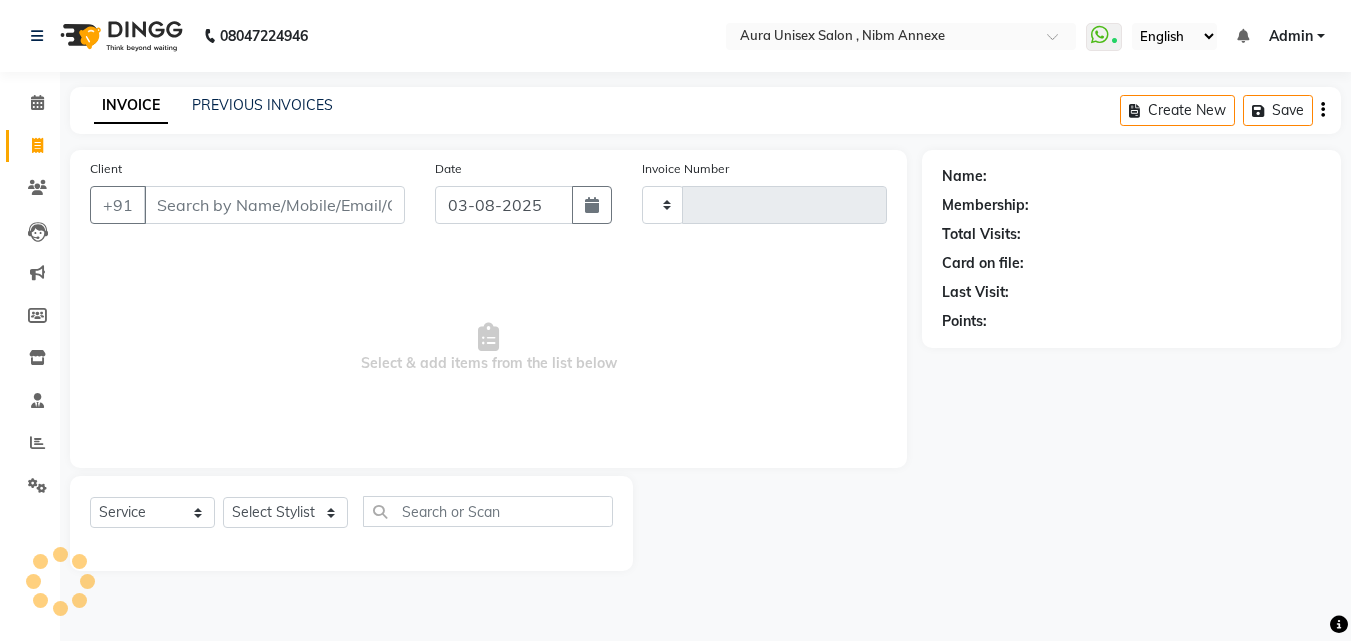 type on "1075" 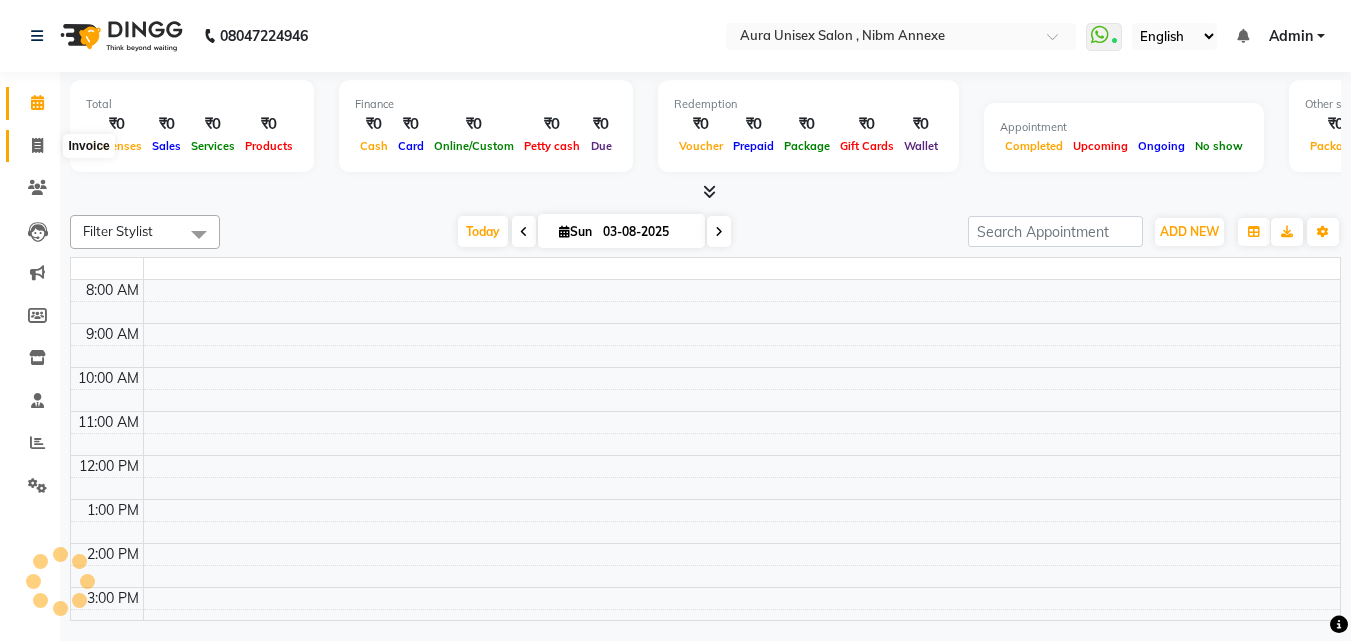 click 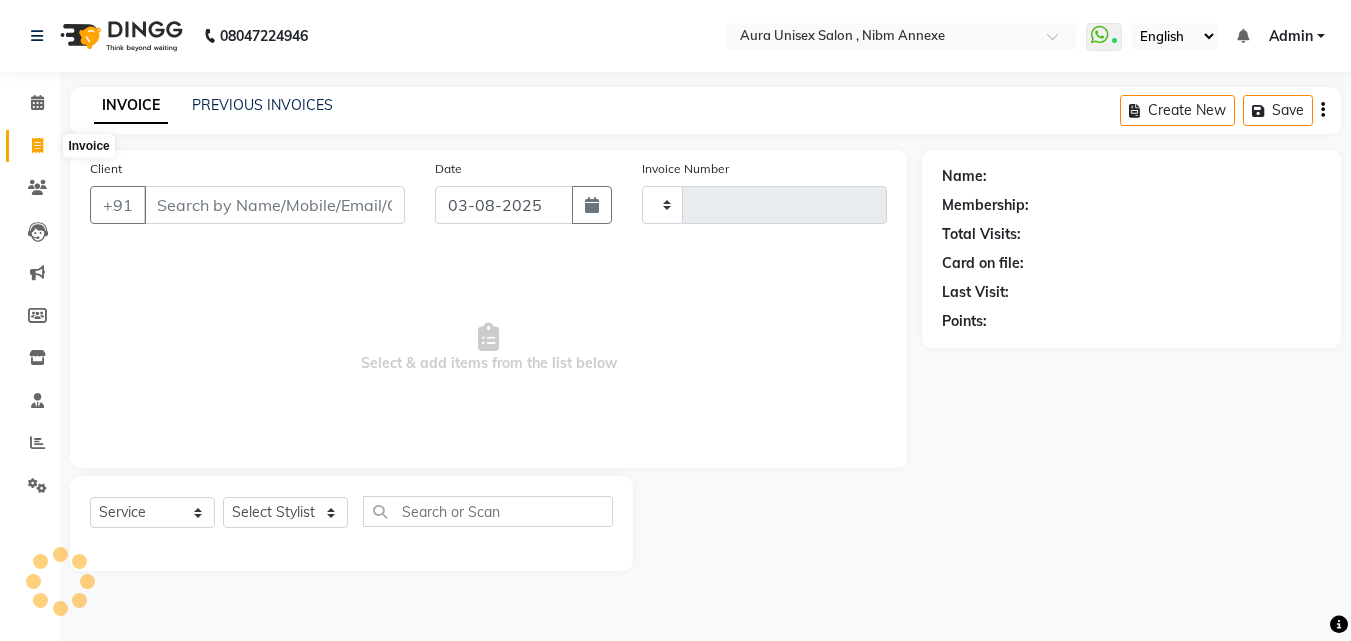 scroll, scrollTop: 0, scrollLeft: 0, axis: both 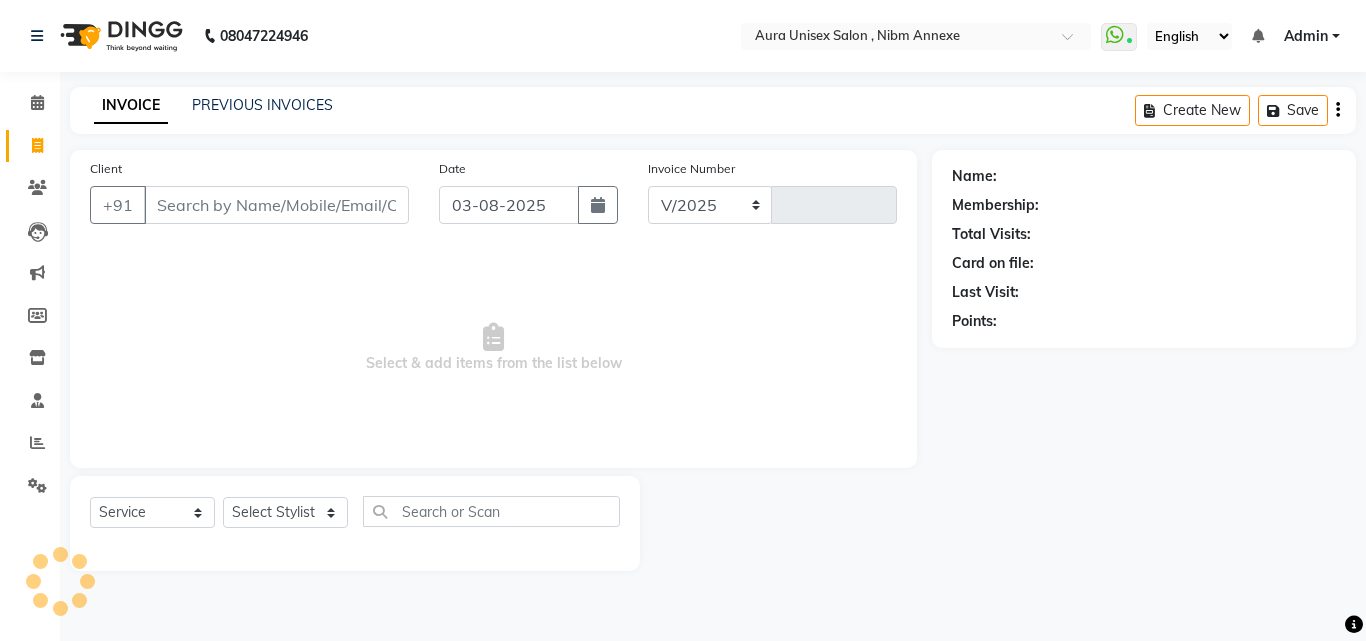 select on "823" 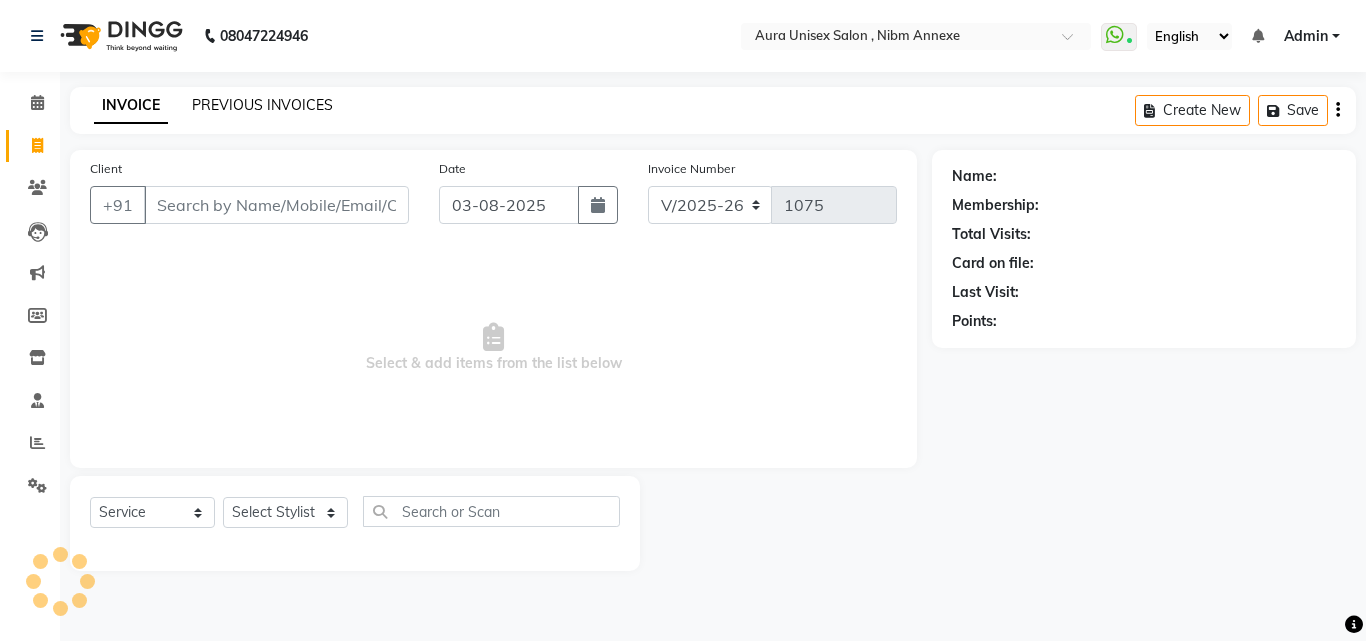 click on "PREVIOUS INVOICES" 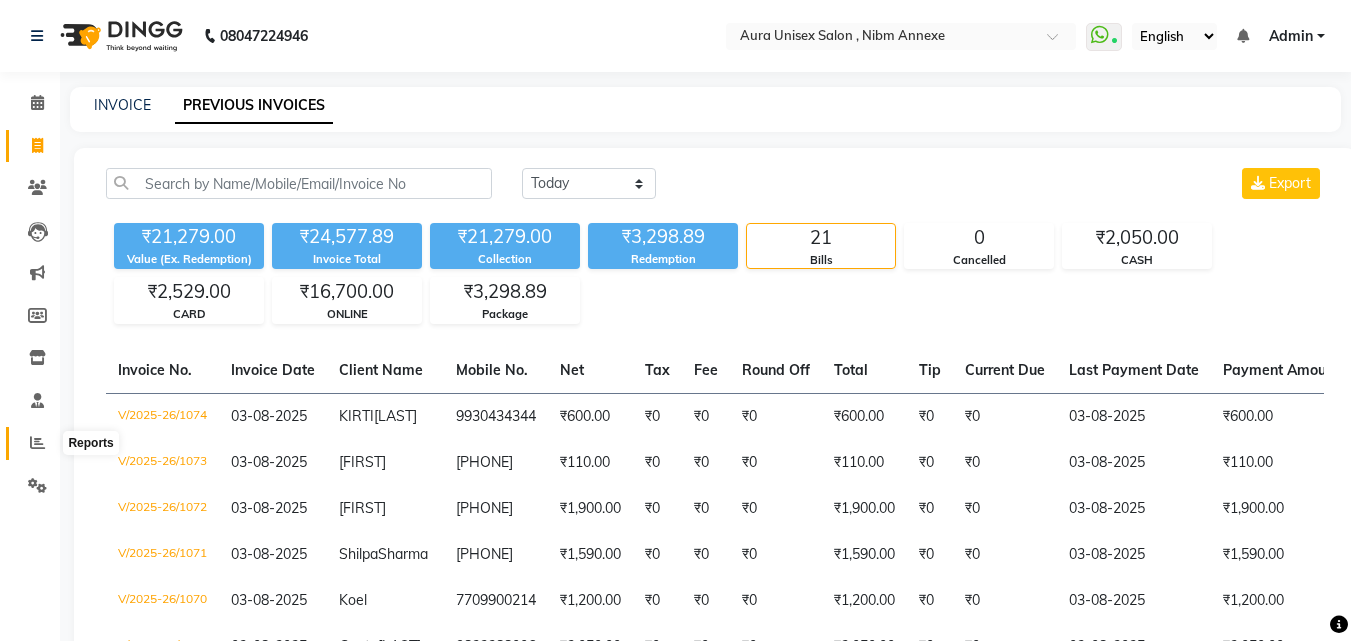 click 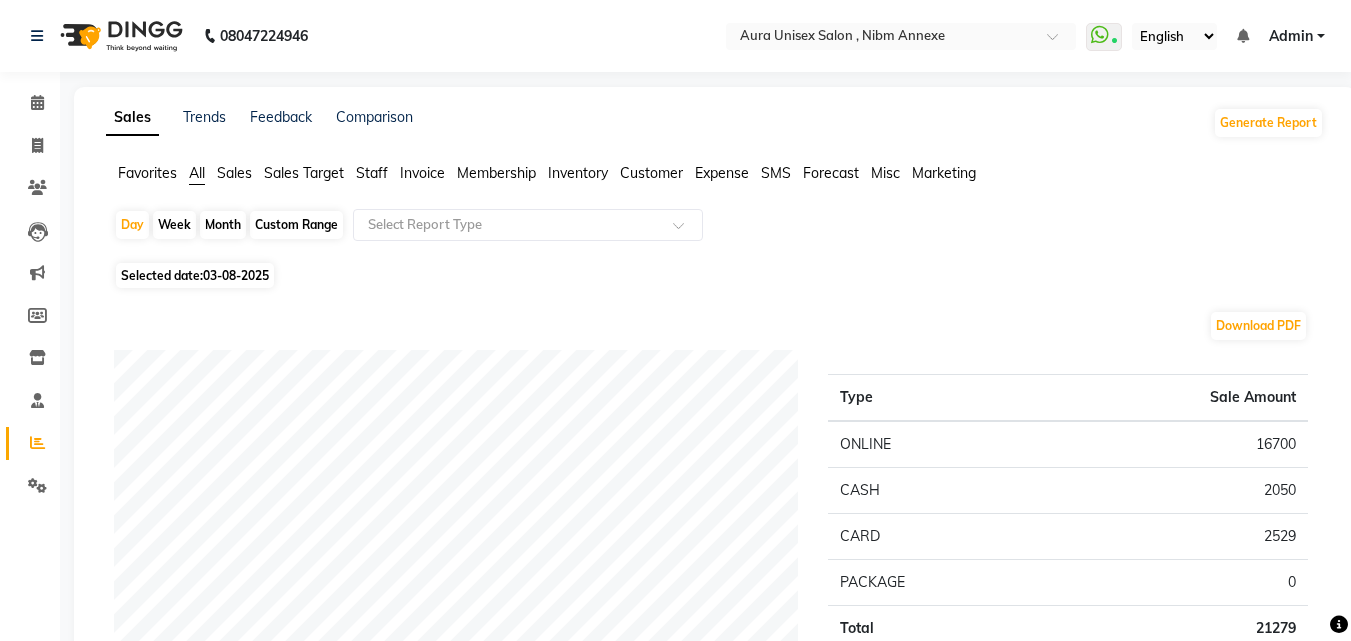 click on "Month" 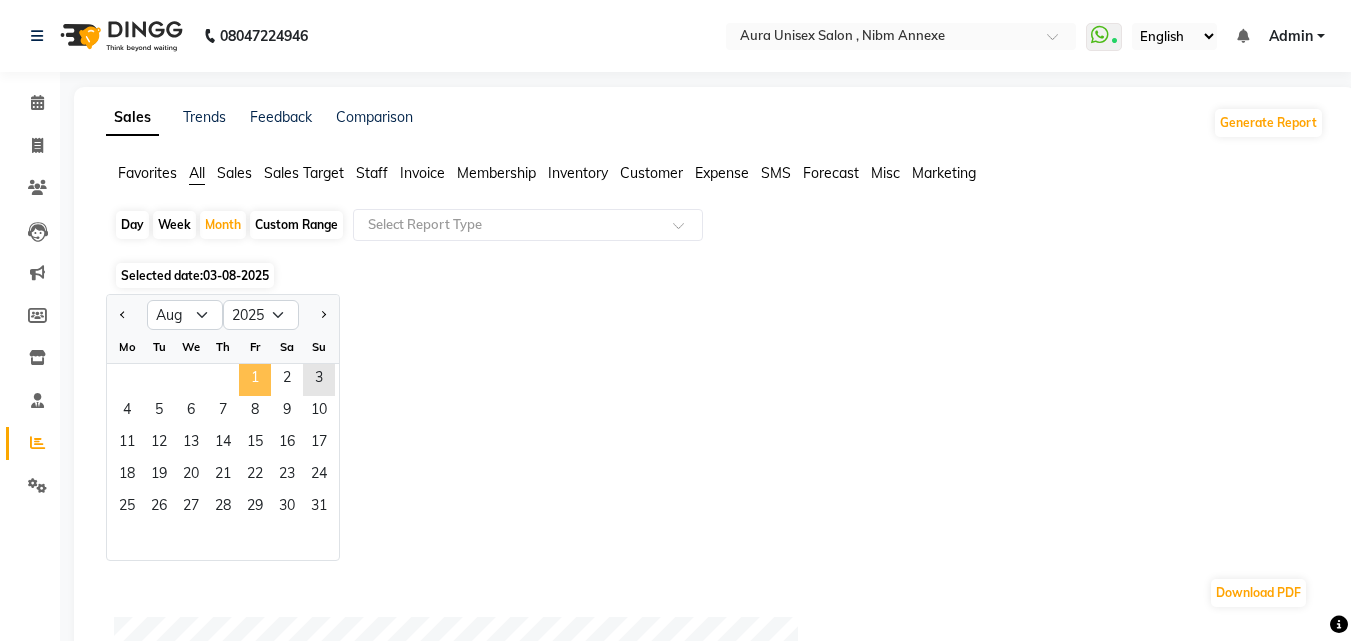 click on "1" 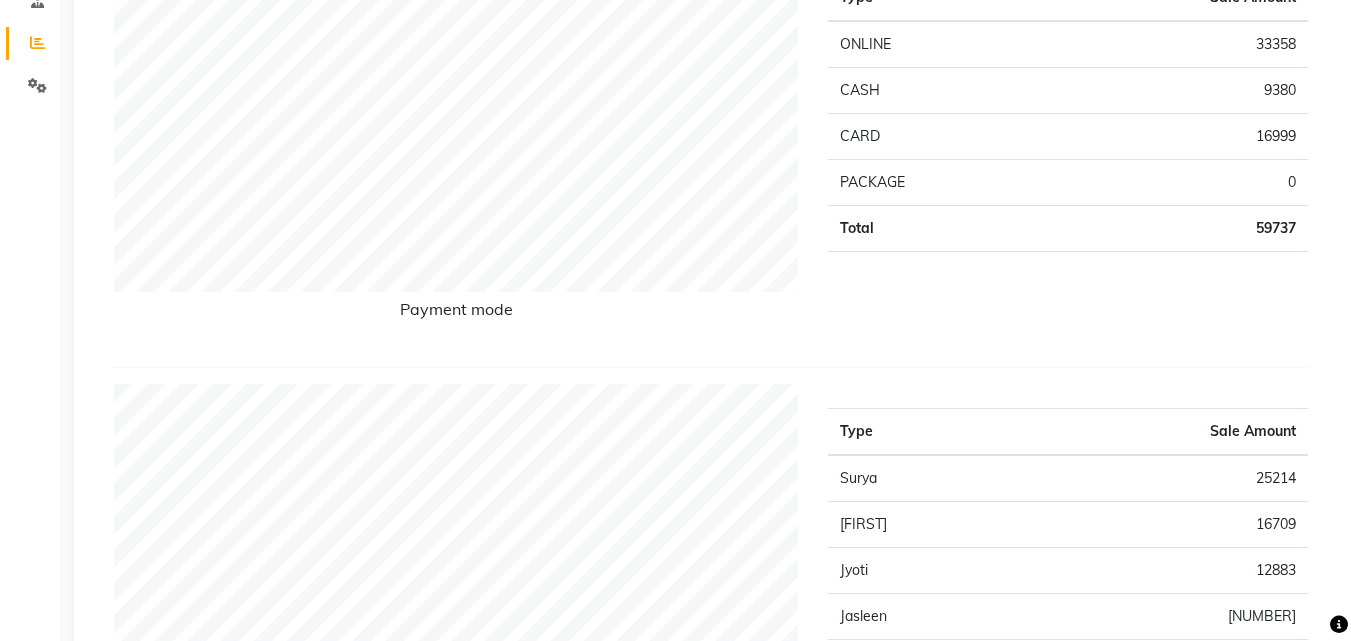 scroll, scrollTop: 0, scrollLeft: 0, axis: both 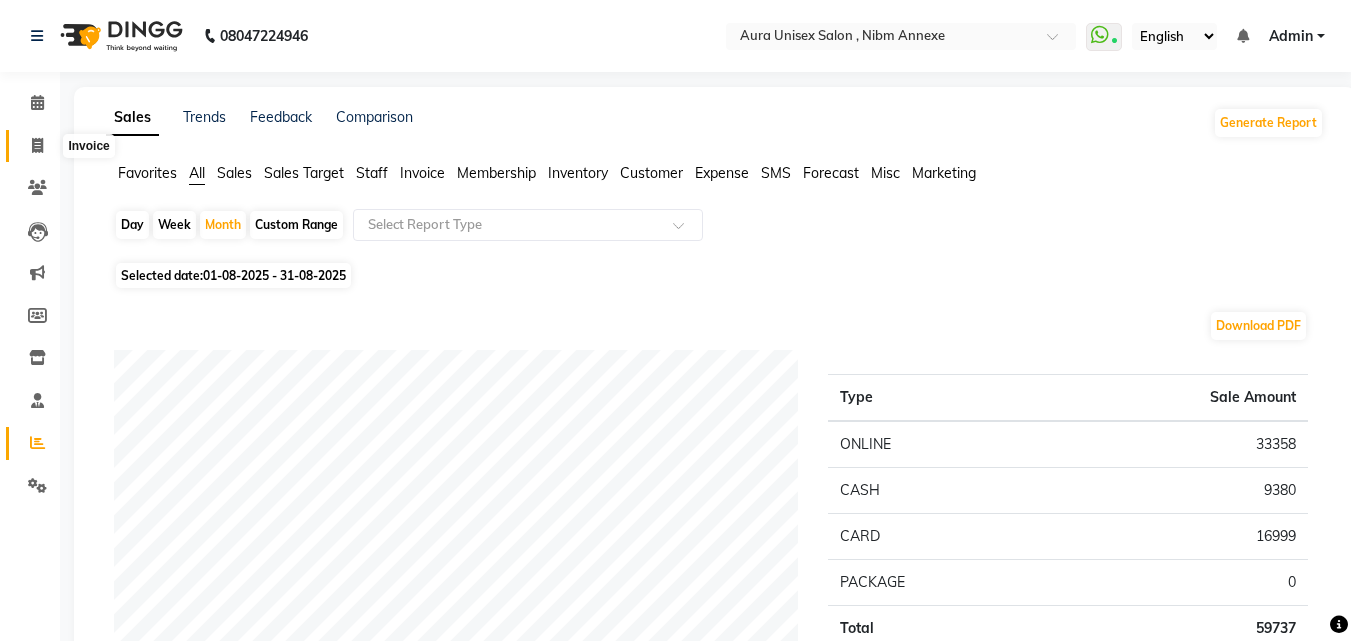 click 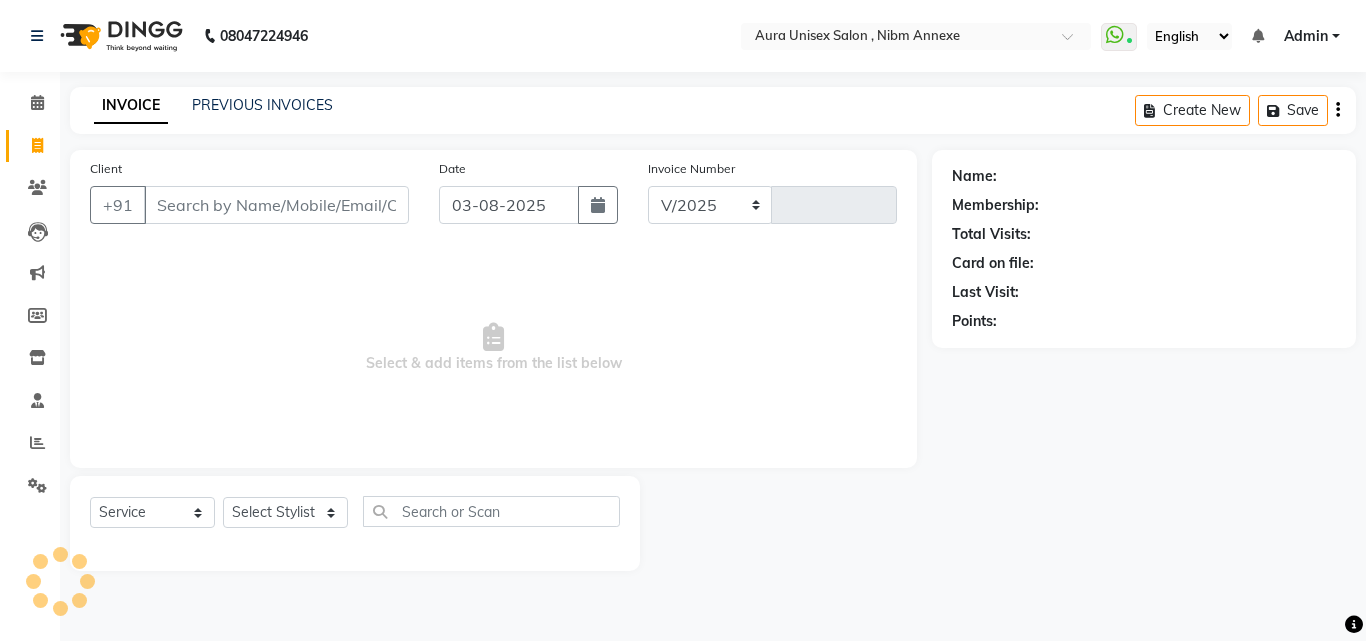 select on "823" 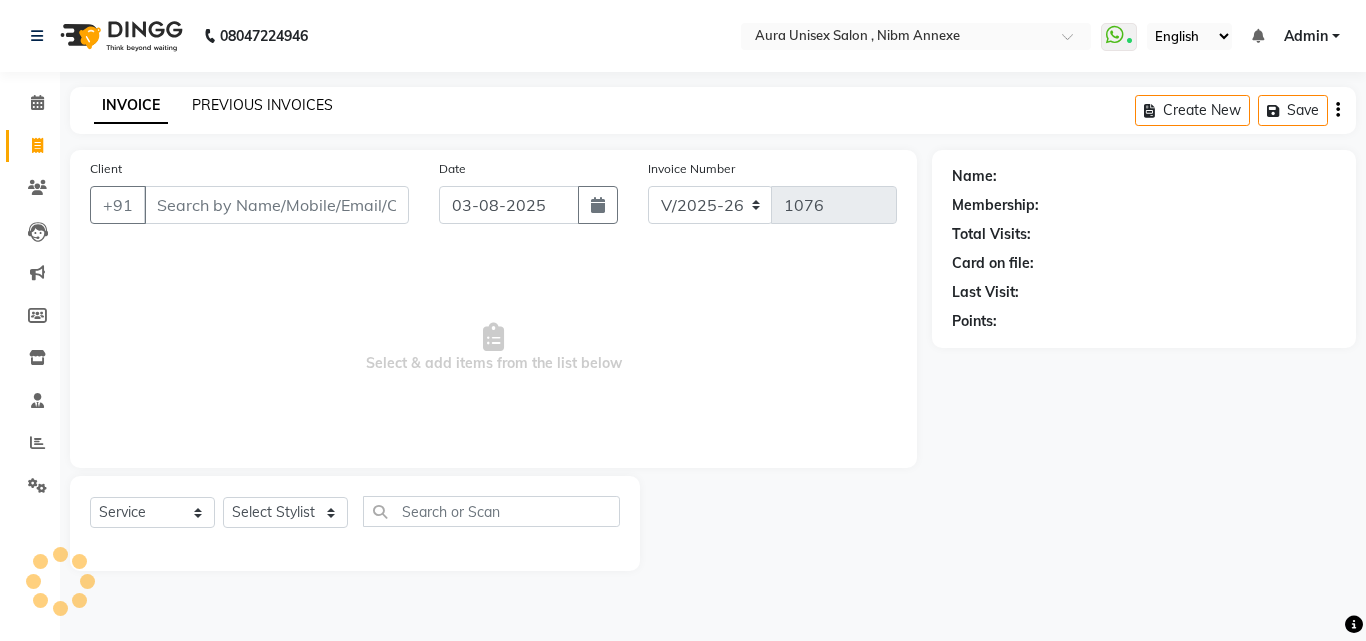 click on "PREVIOUS INVOICES" 